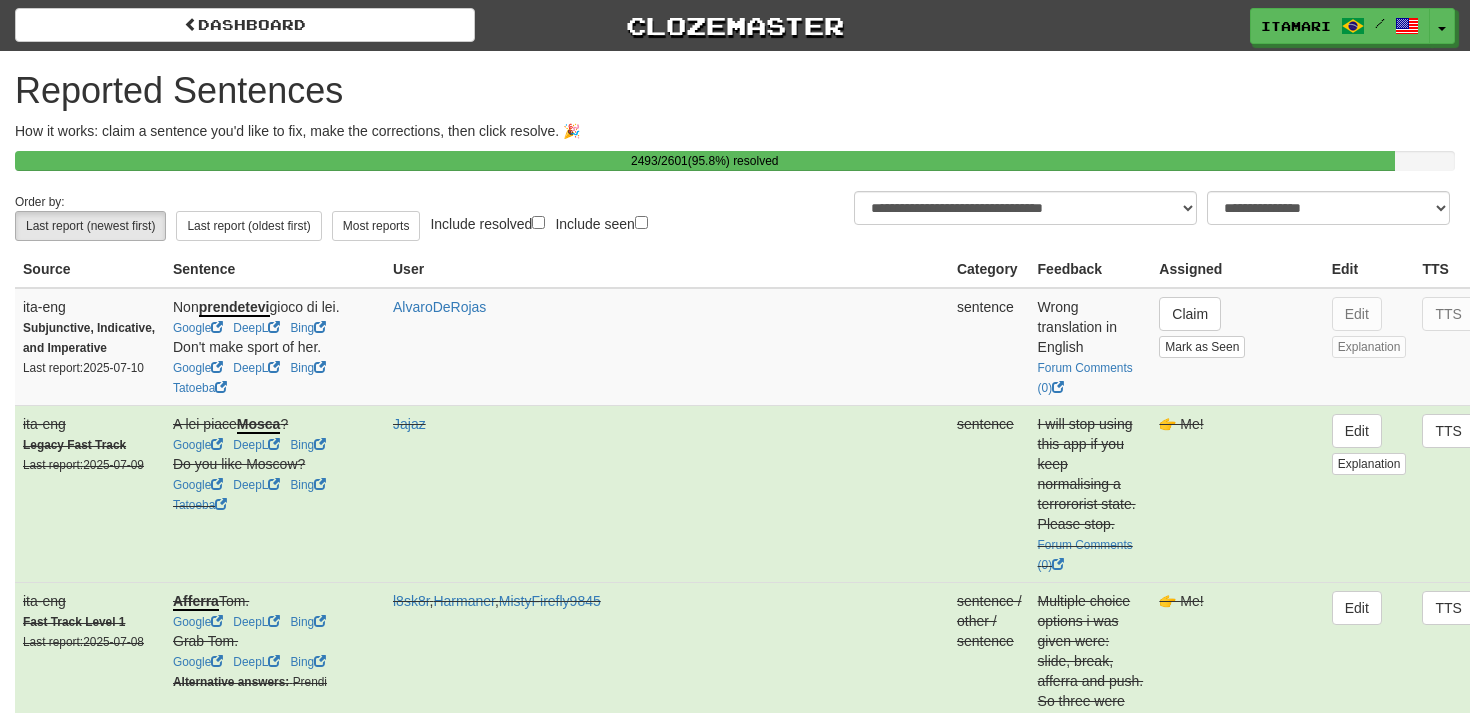 select on "**" 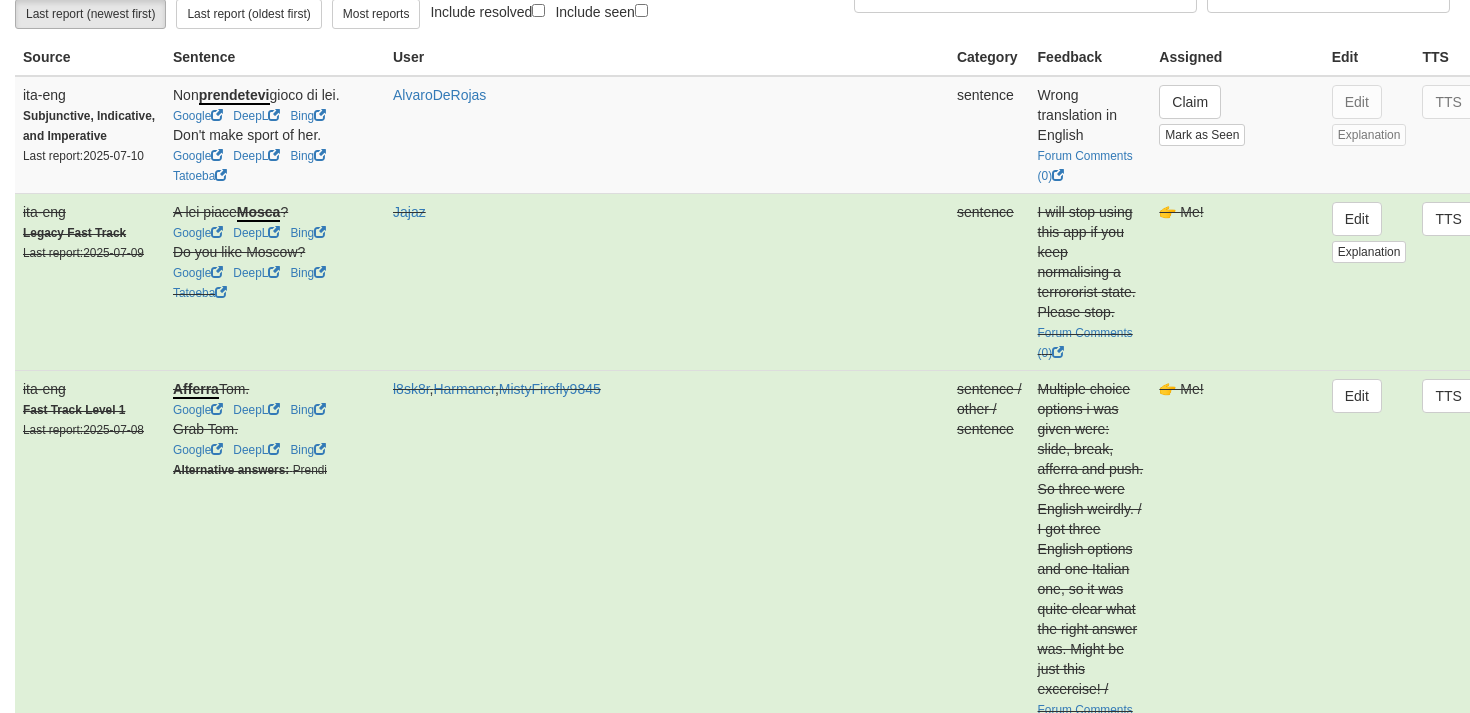 scroll, scrollTop: 0, scrollLeft: 0, axis: both 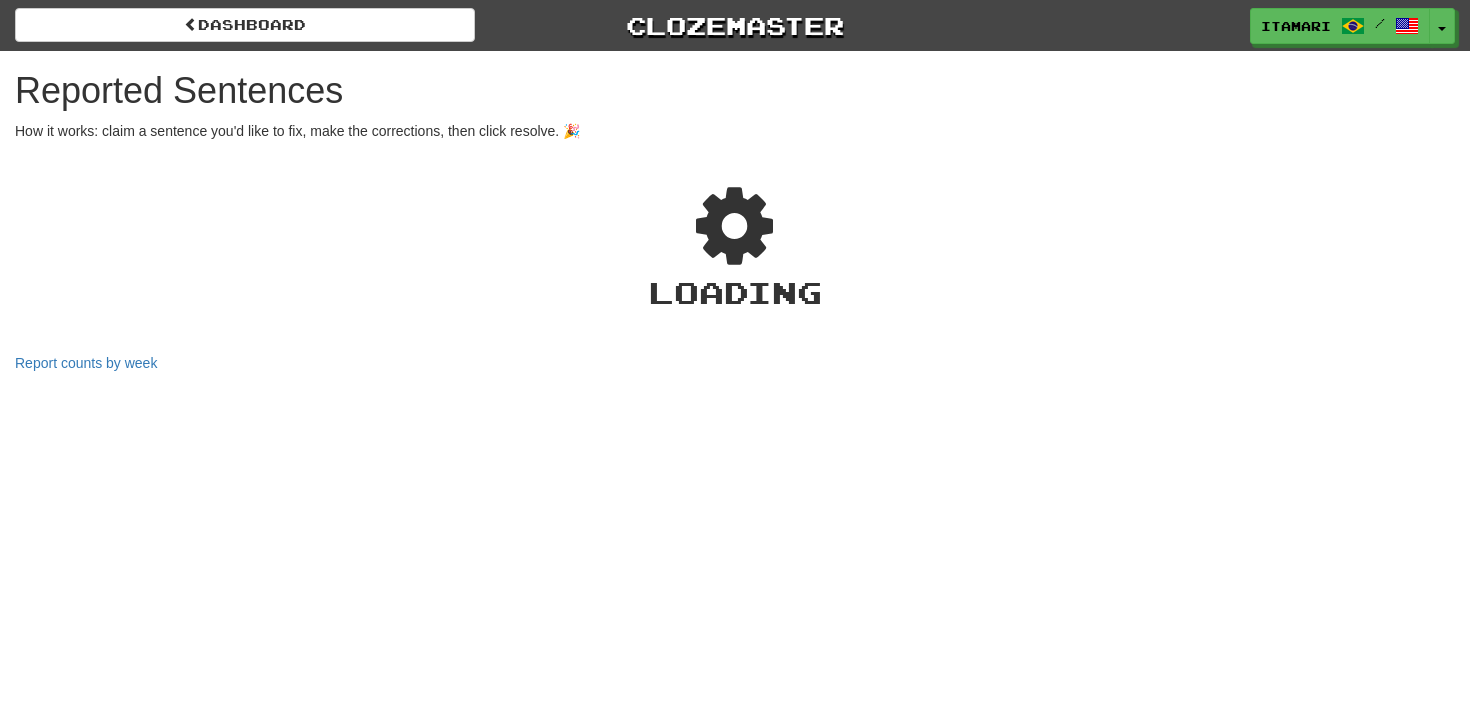 select on "**" 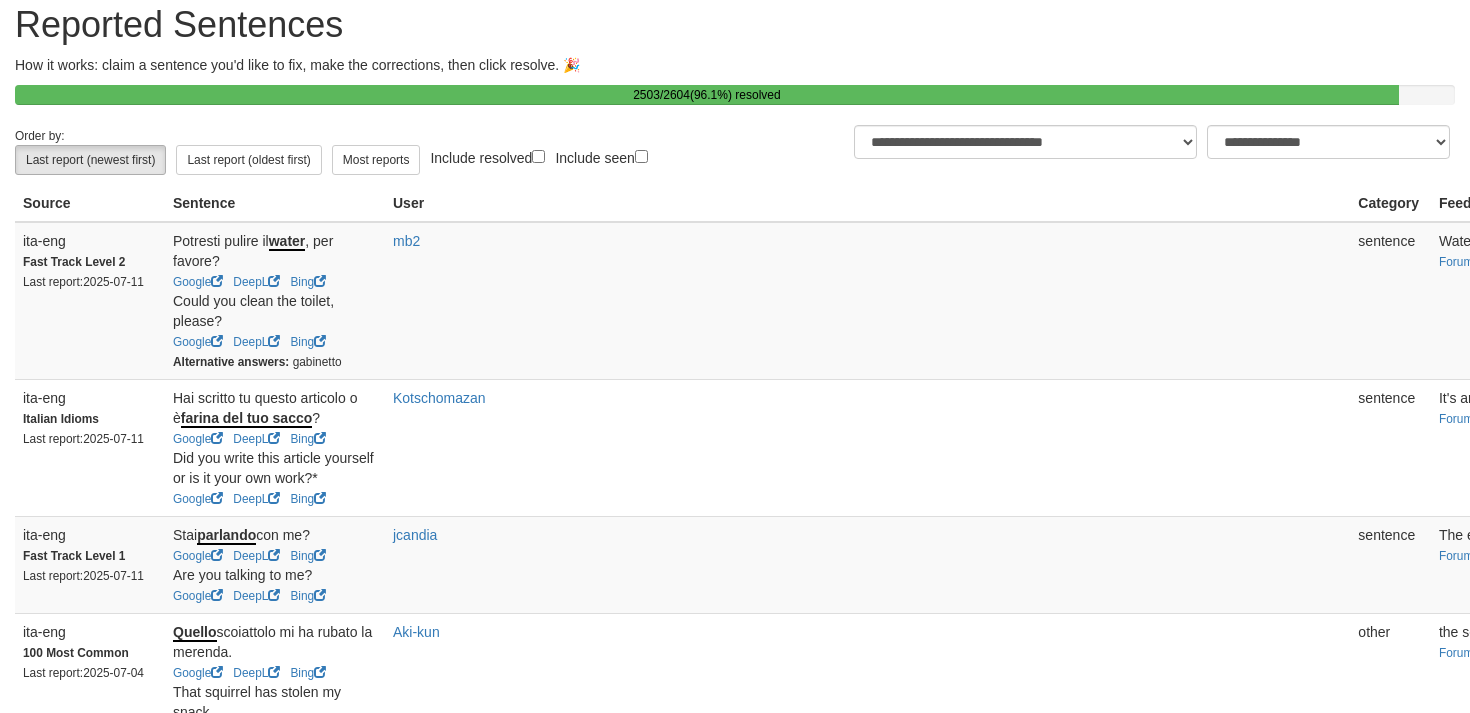 scroll, scrollTop: 72, scrollLeft: 0, axis: vertical 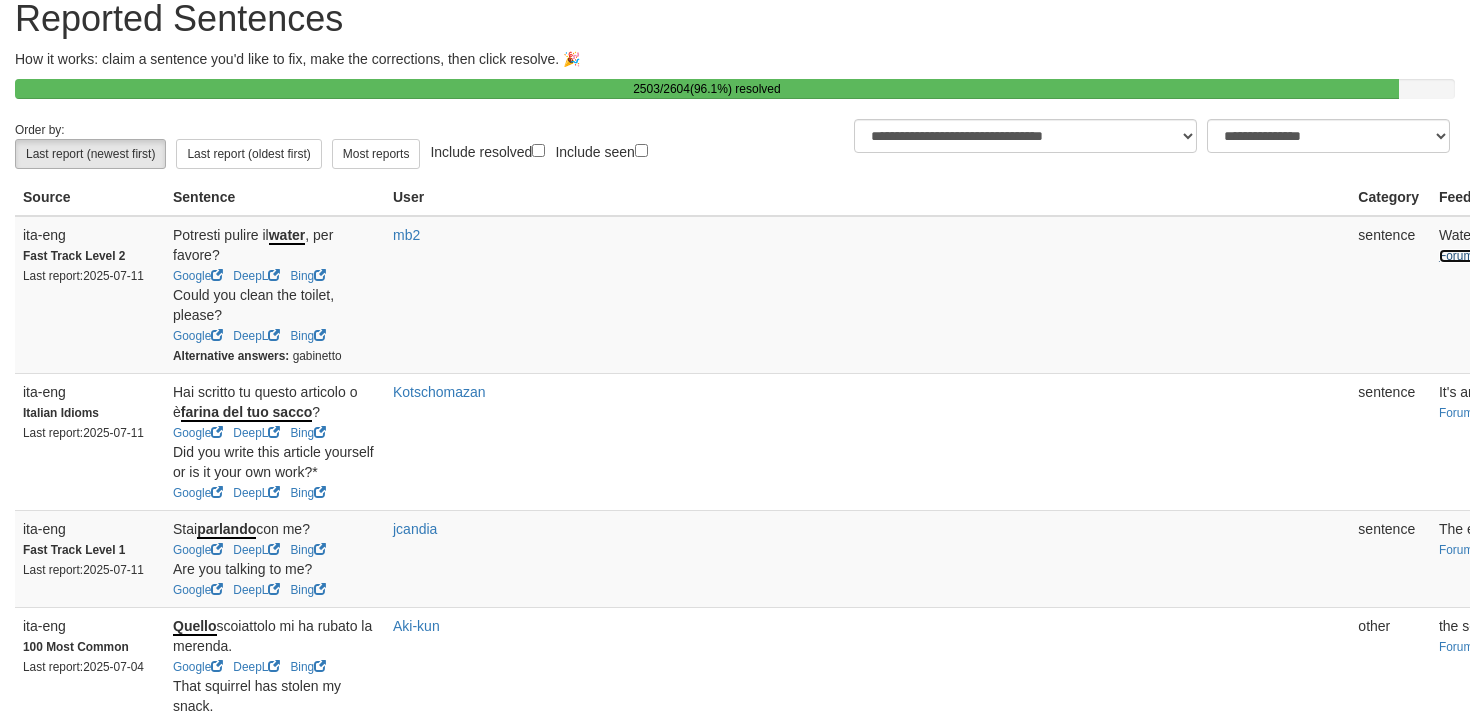 click on "Forum Comments ( 2 )" at bounding box center (1501, 256) 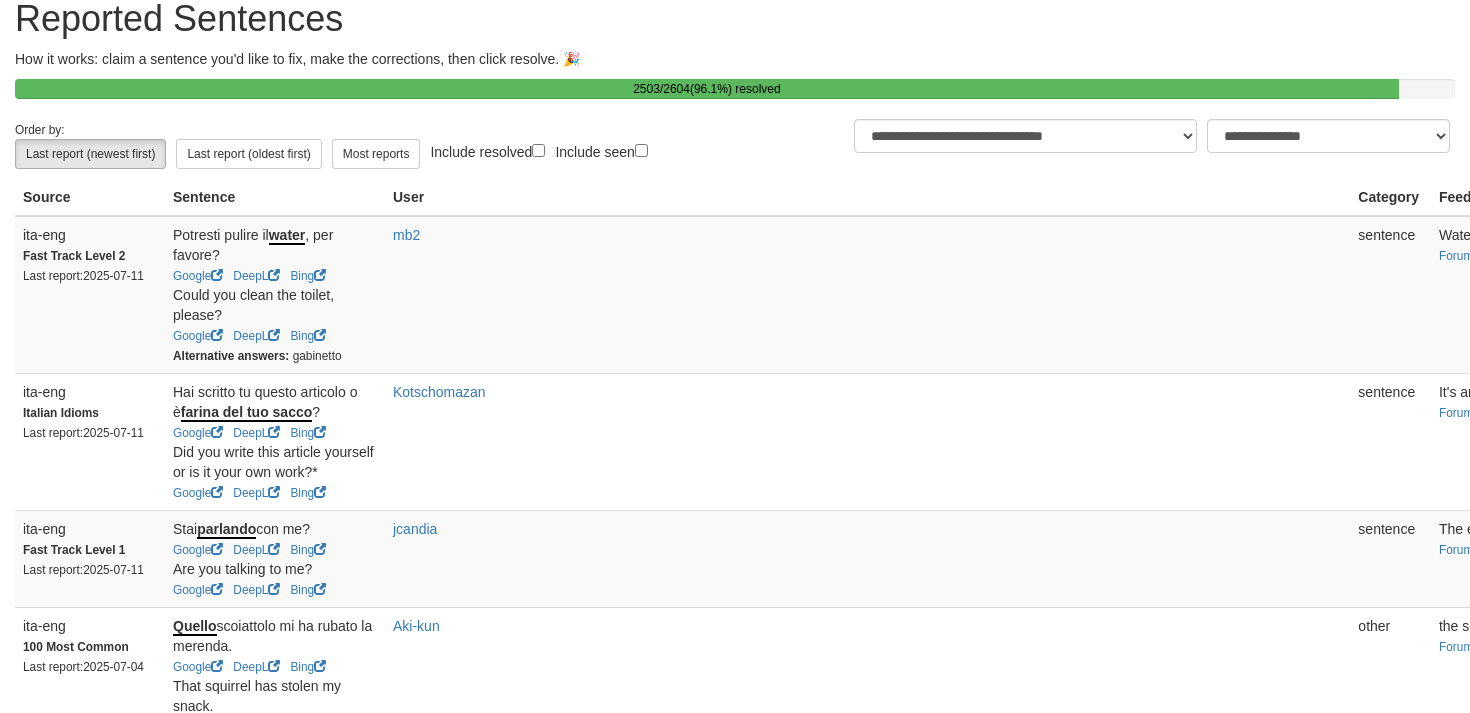 click on "Claim" at bounding box center (1980, 242) 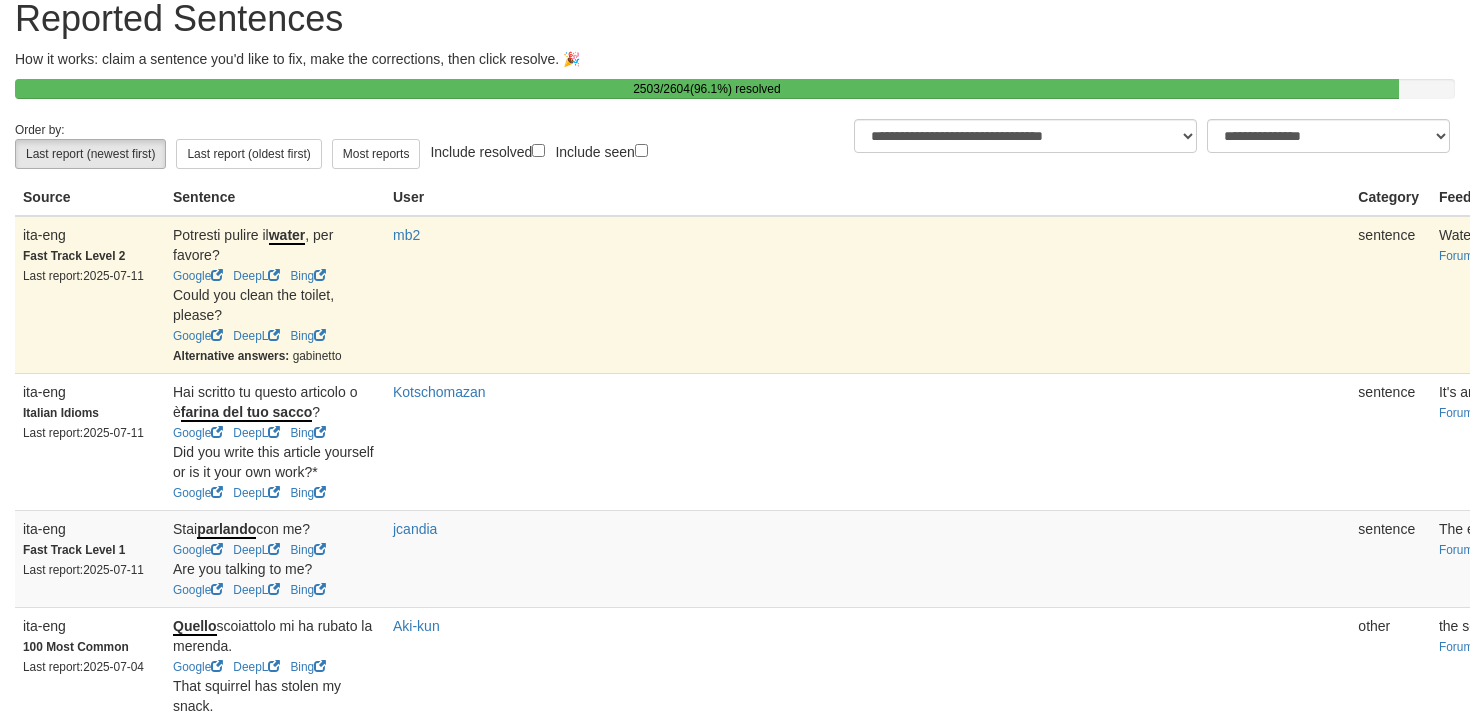 scroll, scrollTop: 72, scrollLeft: 171, axis: both 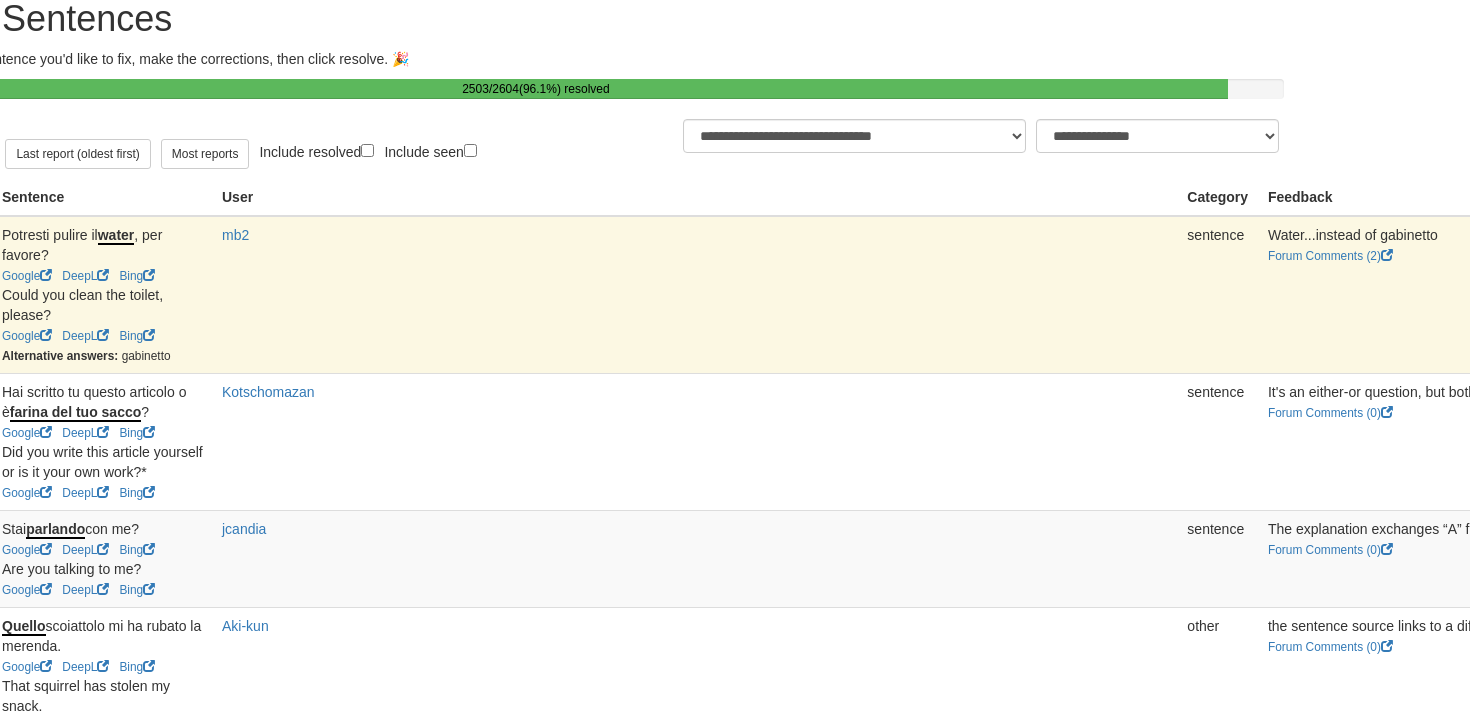 click on "Edit" at bounding box center (1987, 242) 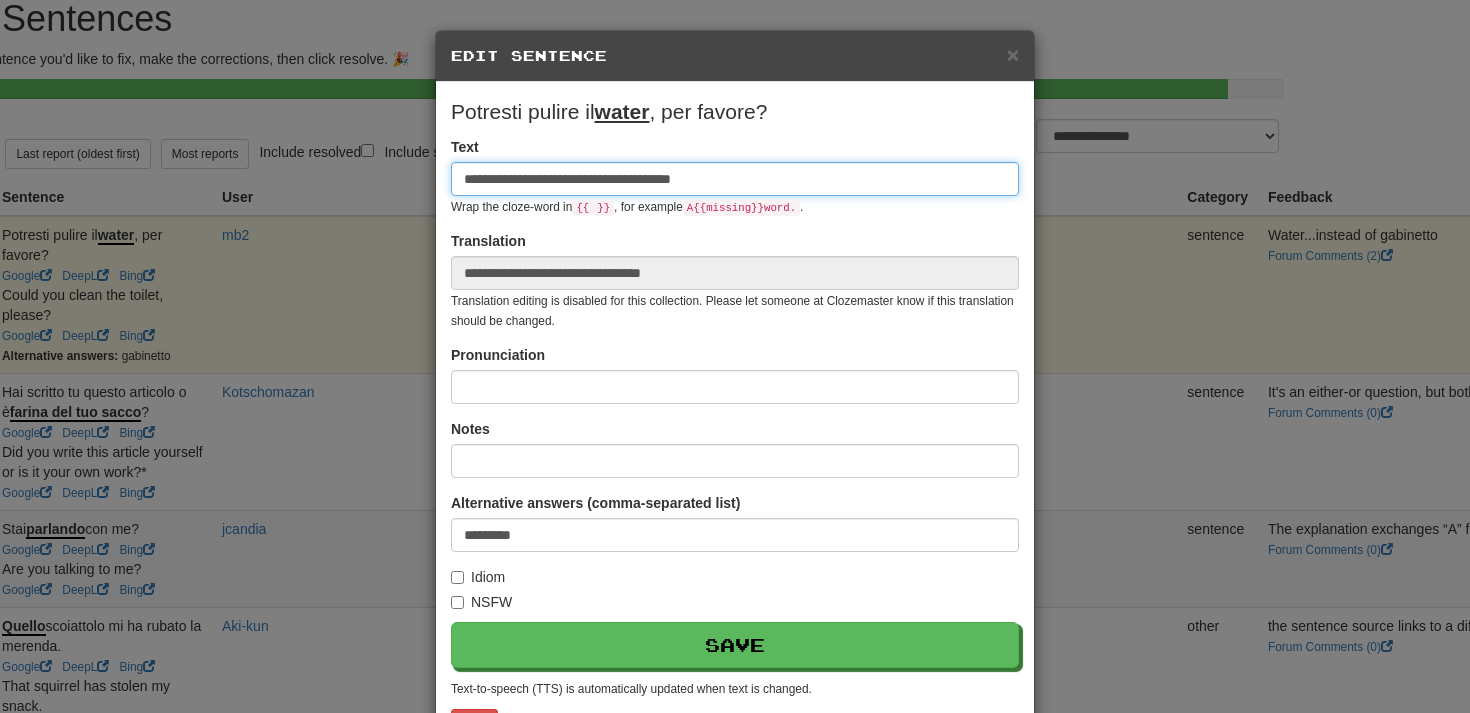 click on "**********" at bounding box center (735, 179) 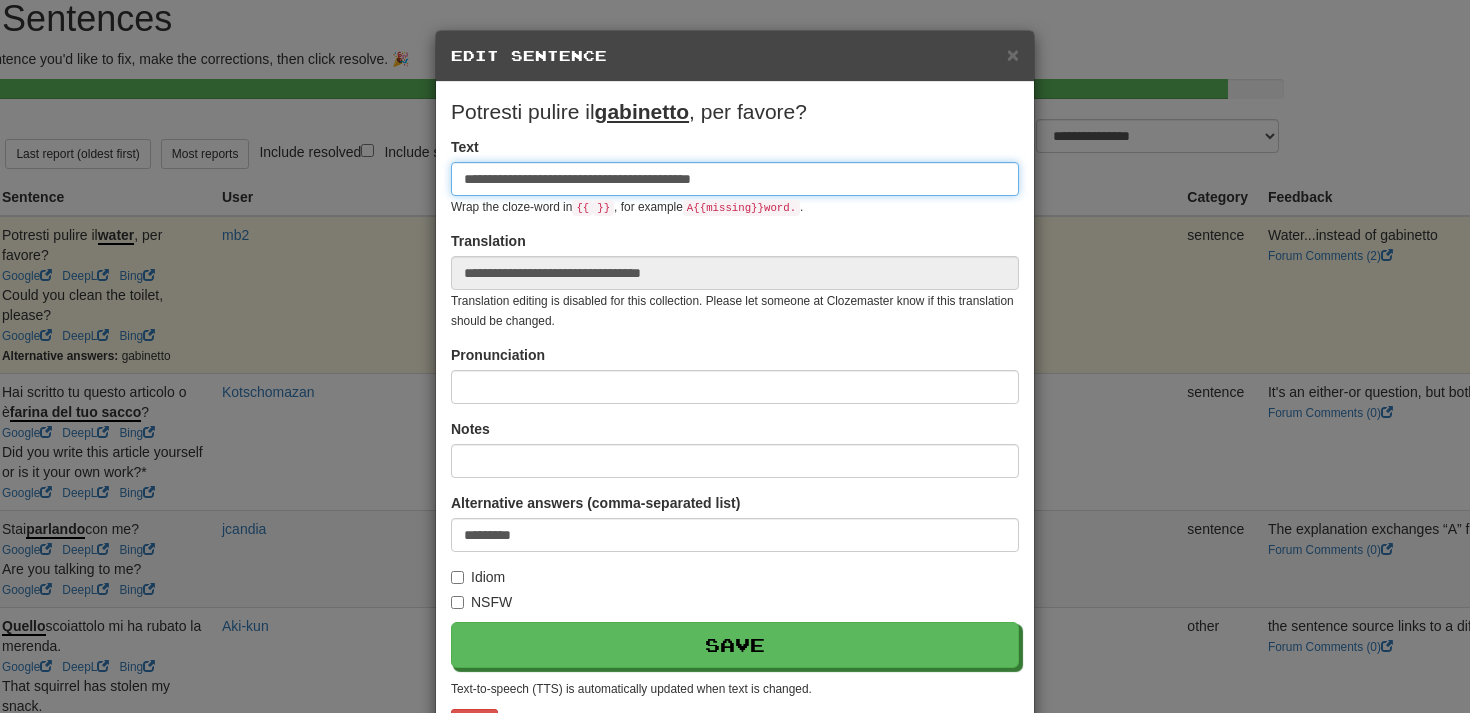 type on "**********" 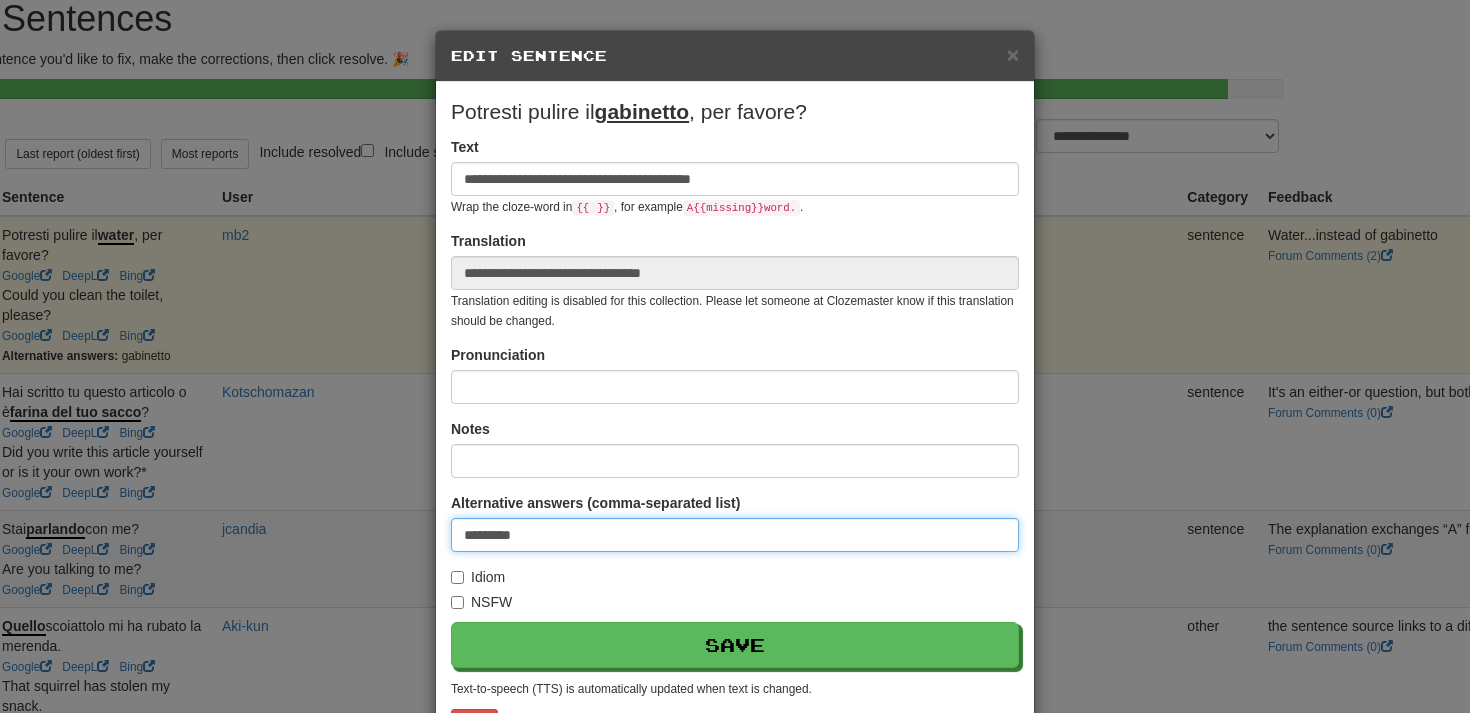 click on "*********" at bounding box center (735, 535) 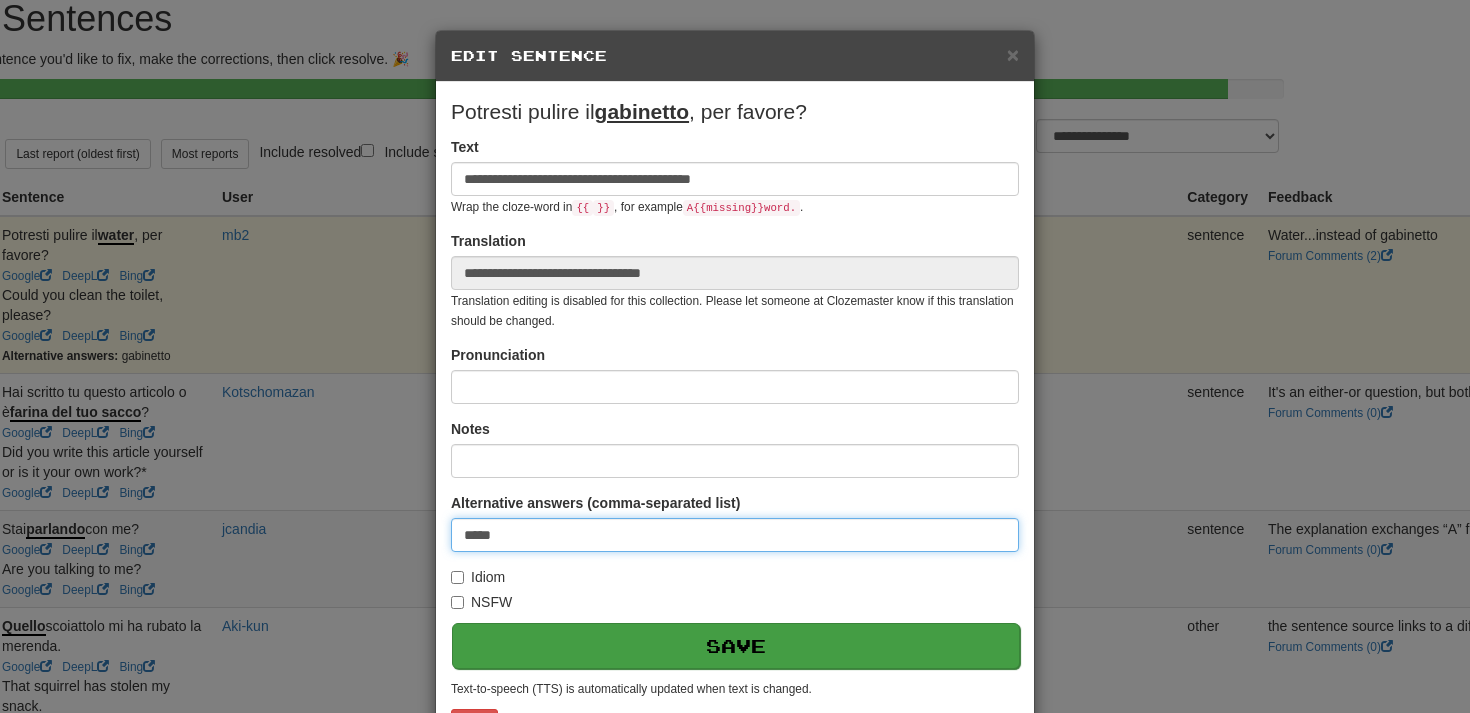 type on "*****" 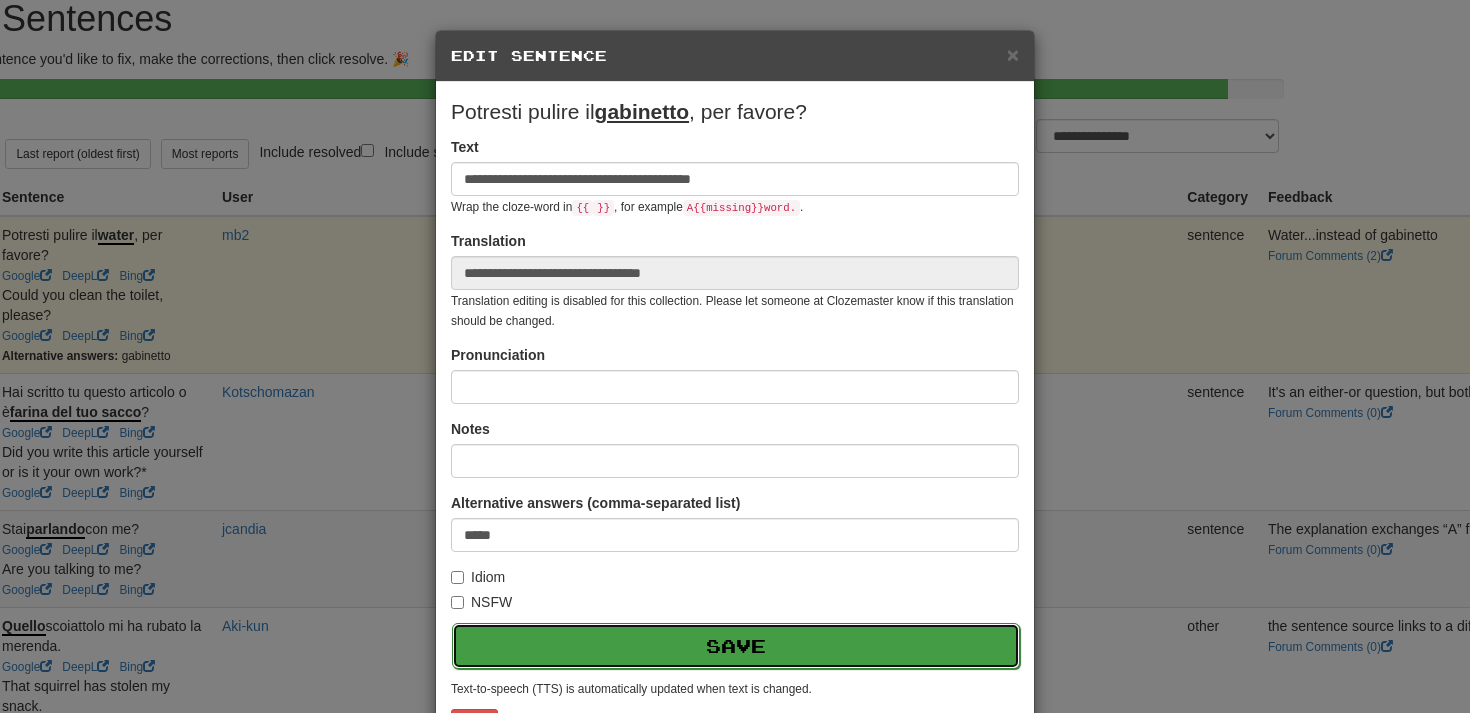 click on "Save" at bounding box center (736, 646) 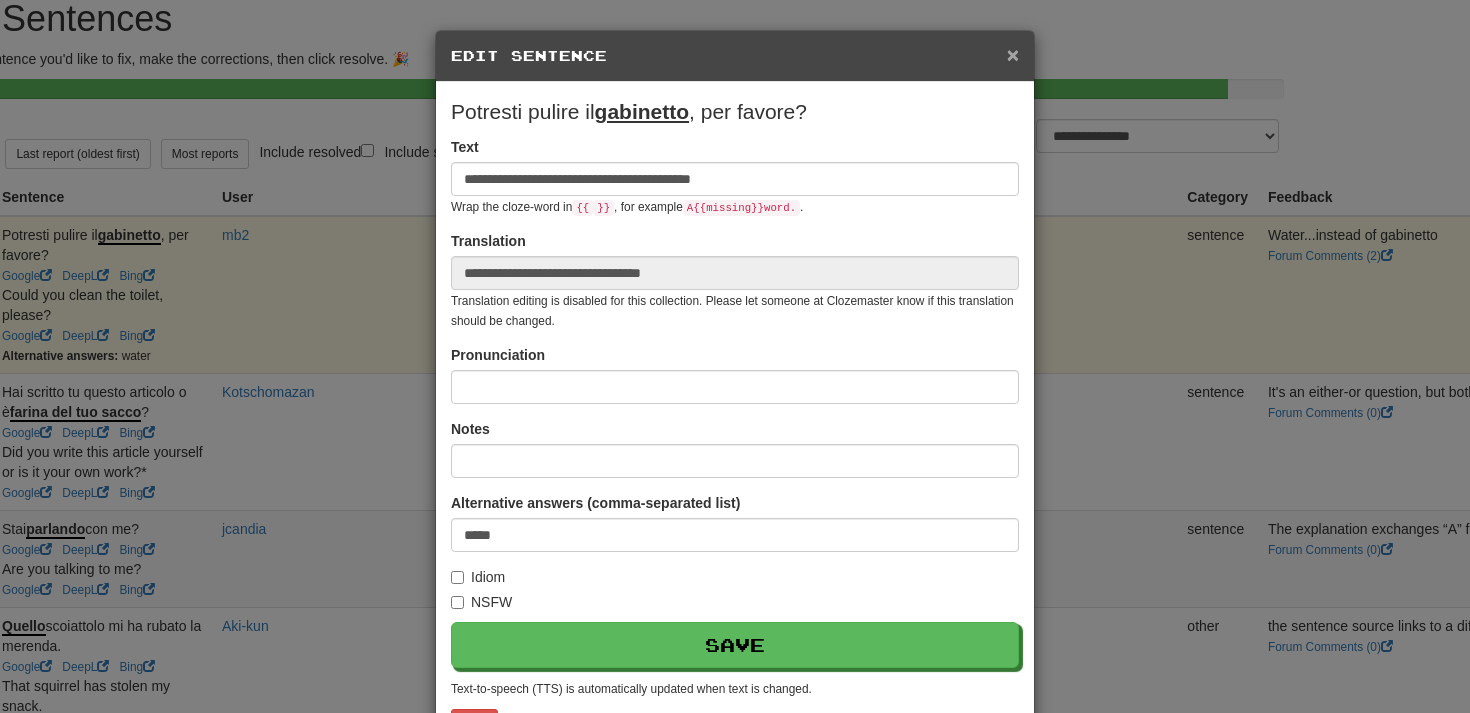 click on "×" at bounding box center [1013, 54] 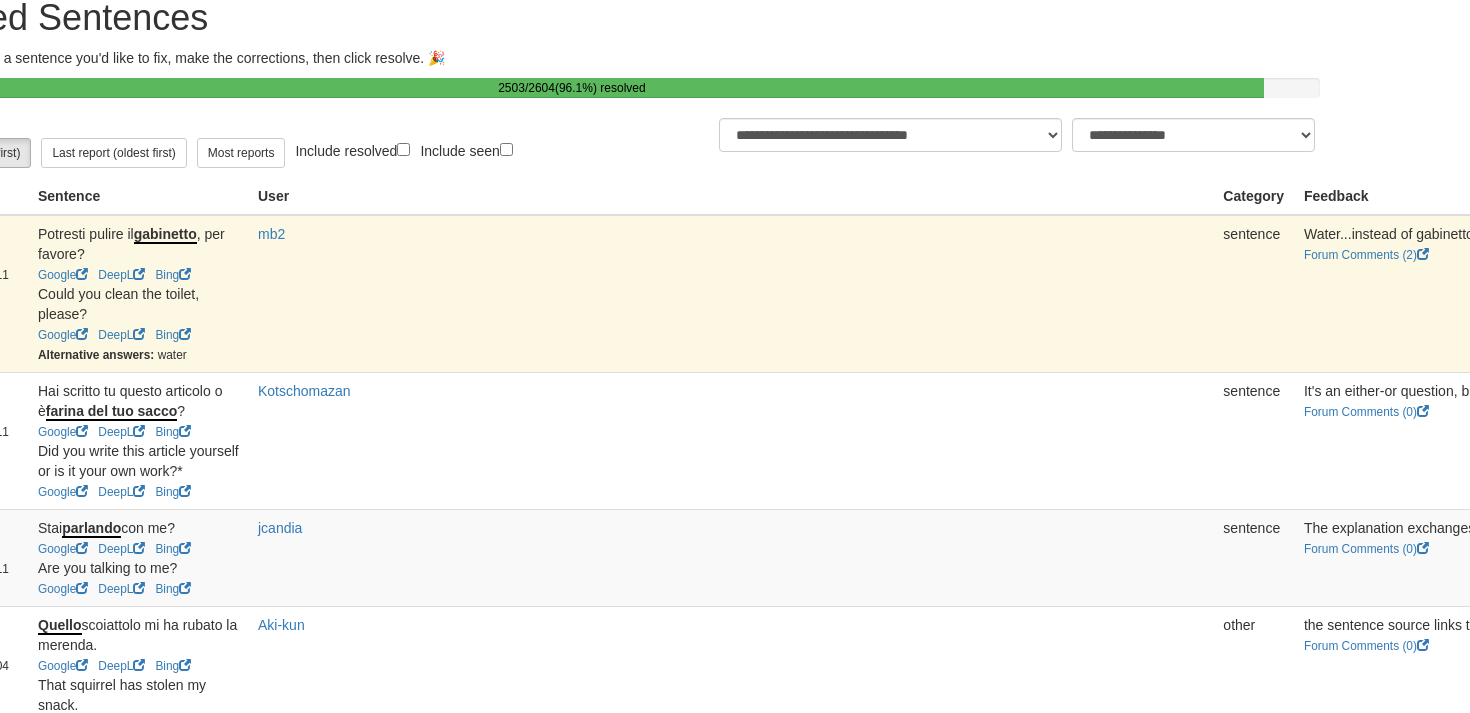 scroll, scrollTop: 73, scrollLeft: 133, axis: both 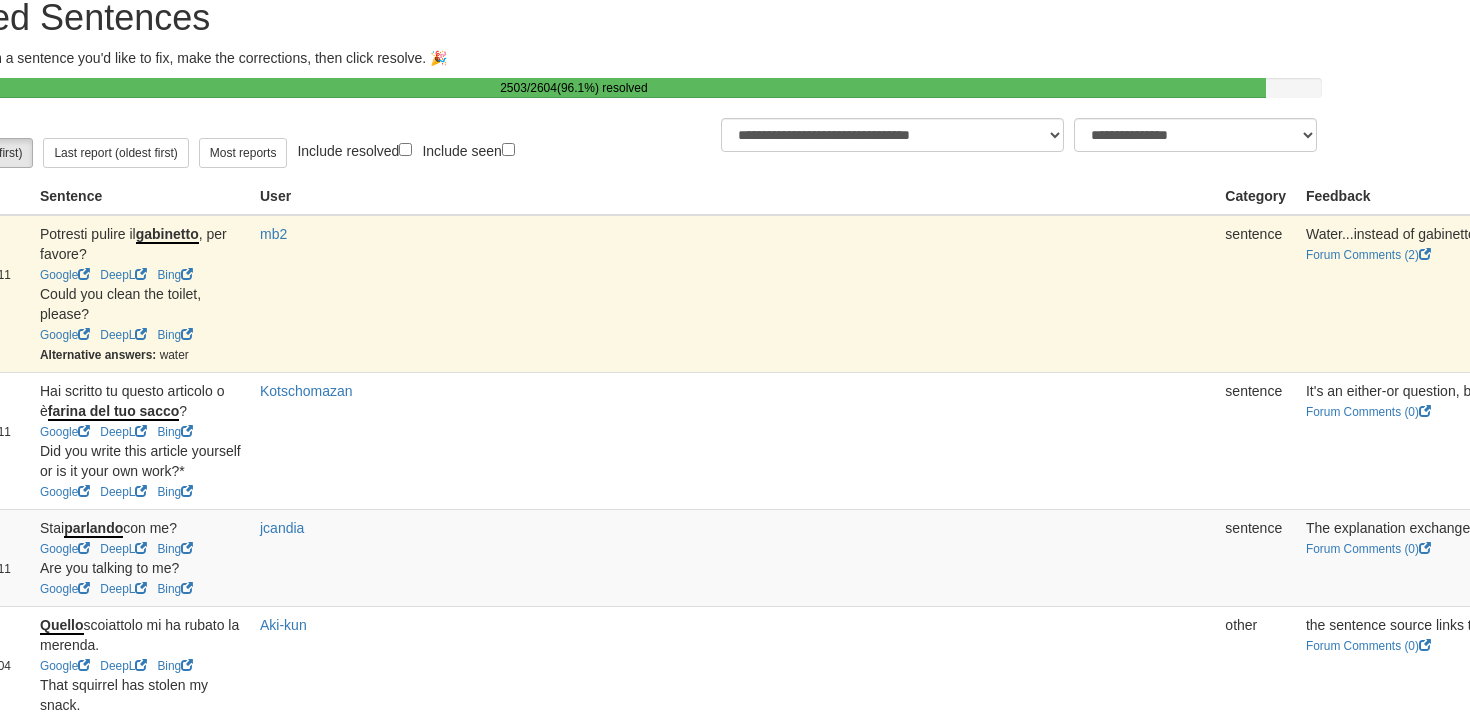 click on "Edit" at bounding box center (2025, 241) 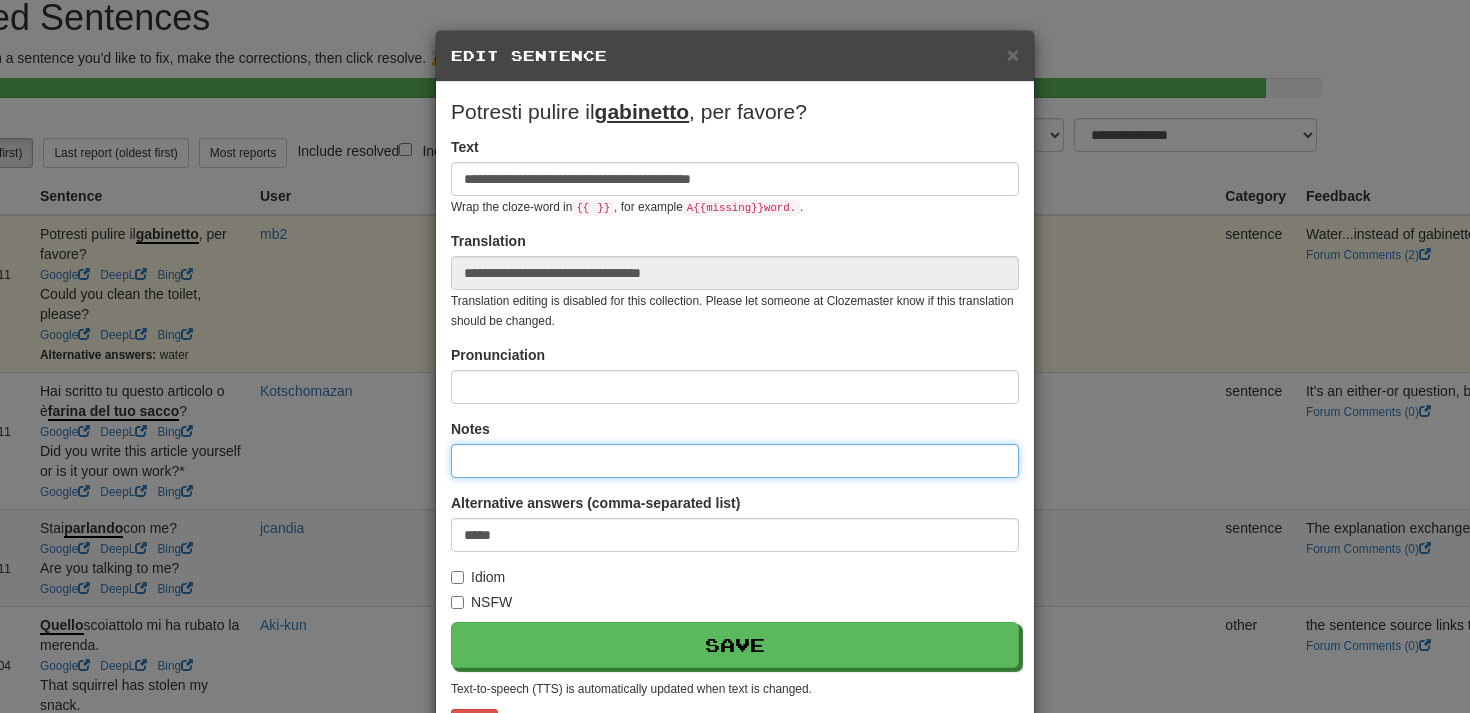 click at bounding box center (735, 461) 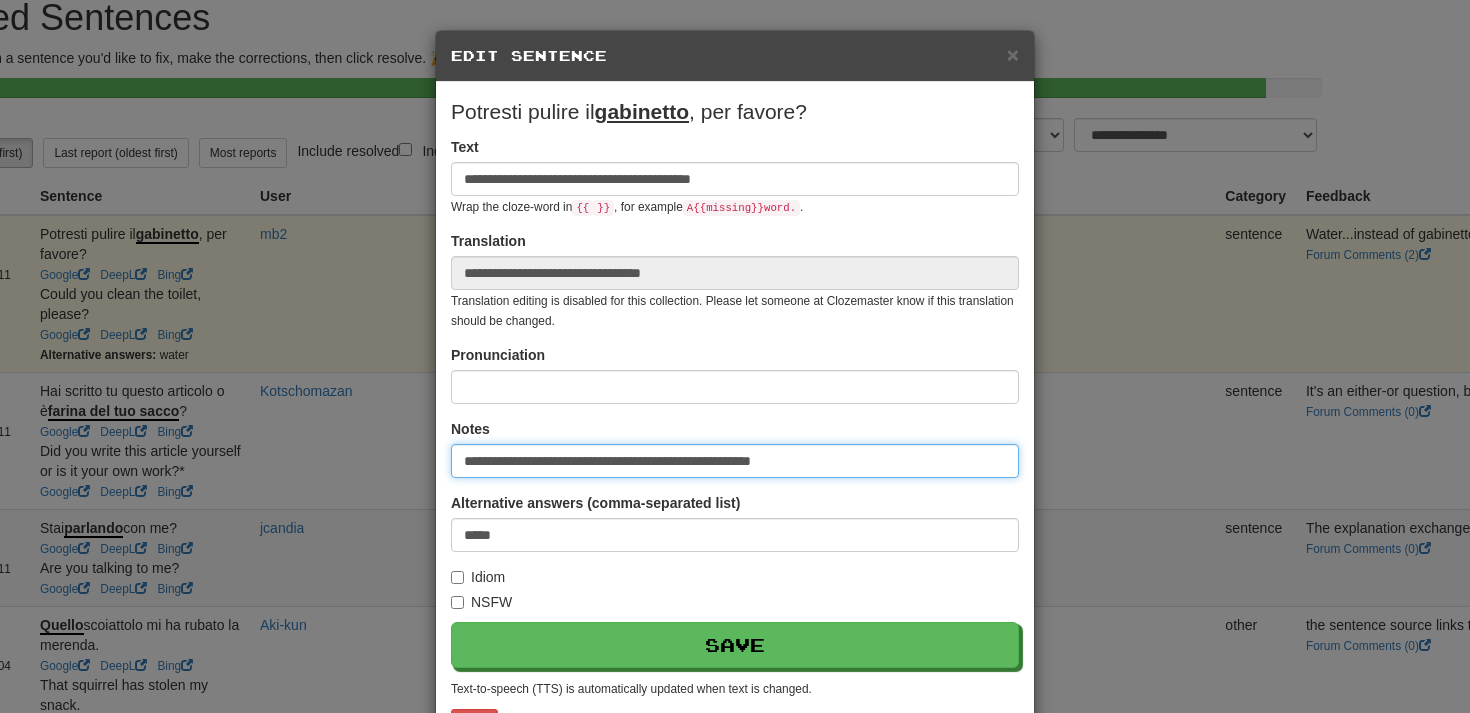 type on "**********" 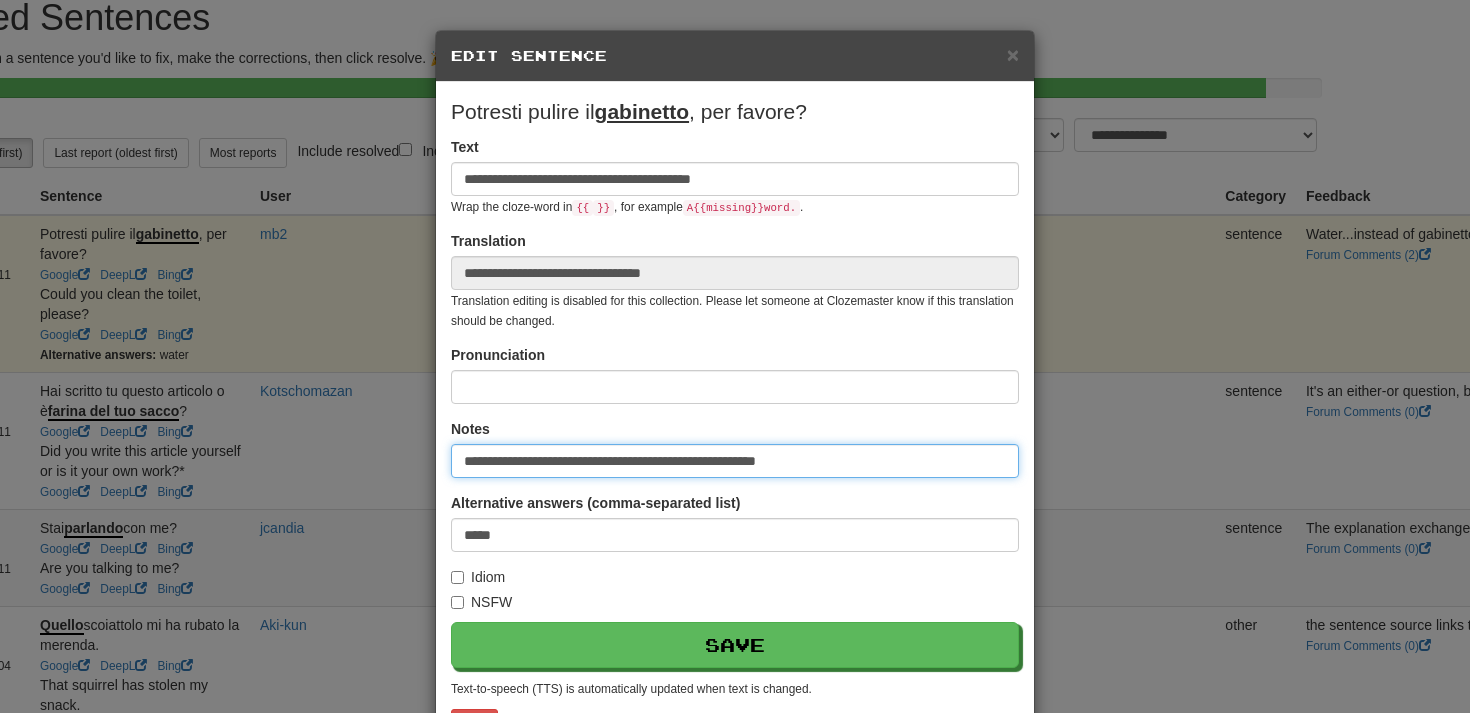 click on "**********" at bounding box center [735, 461] 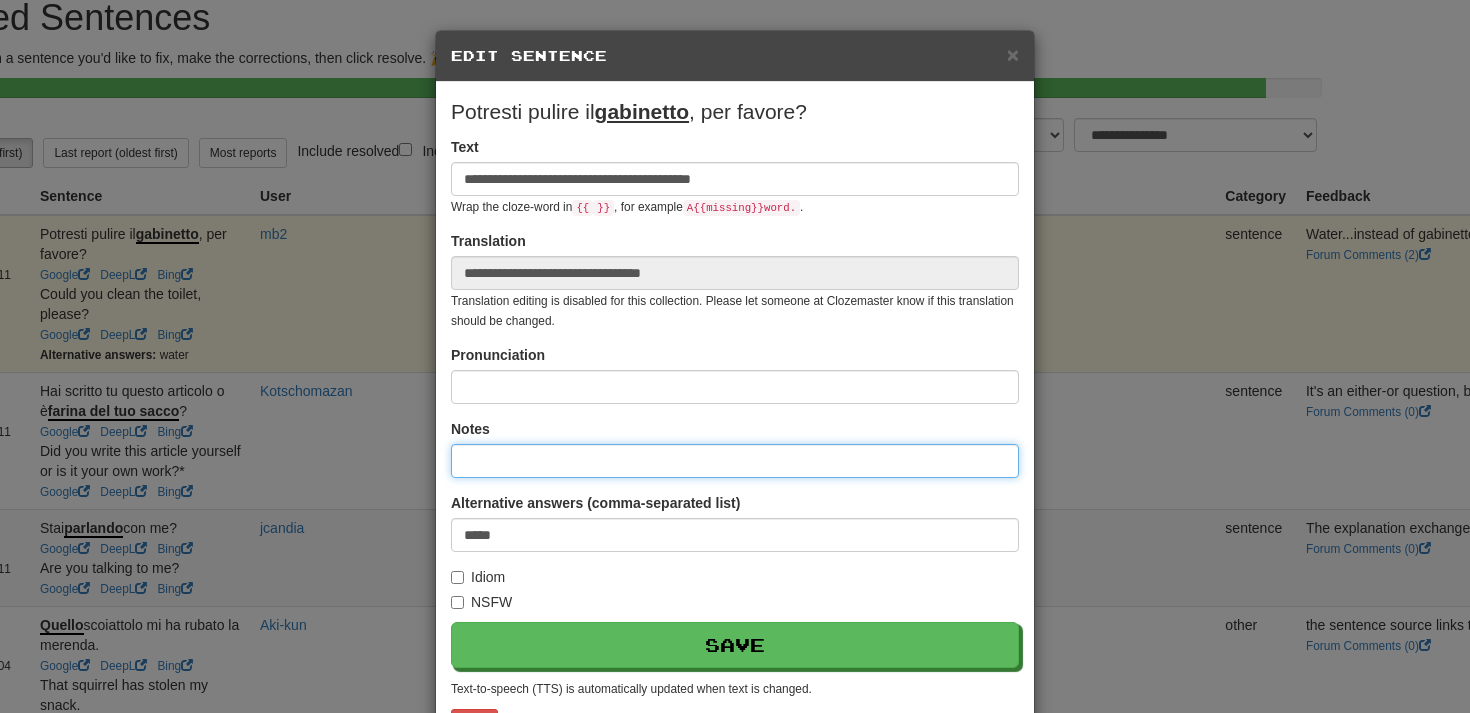 scroll, scrollTop: 19, scrollLeft: 0, axis: vertical 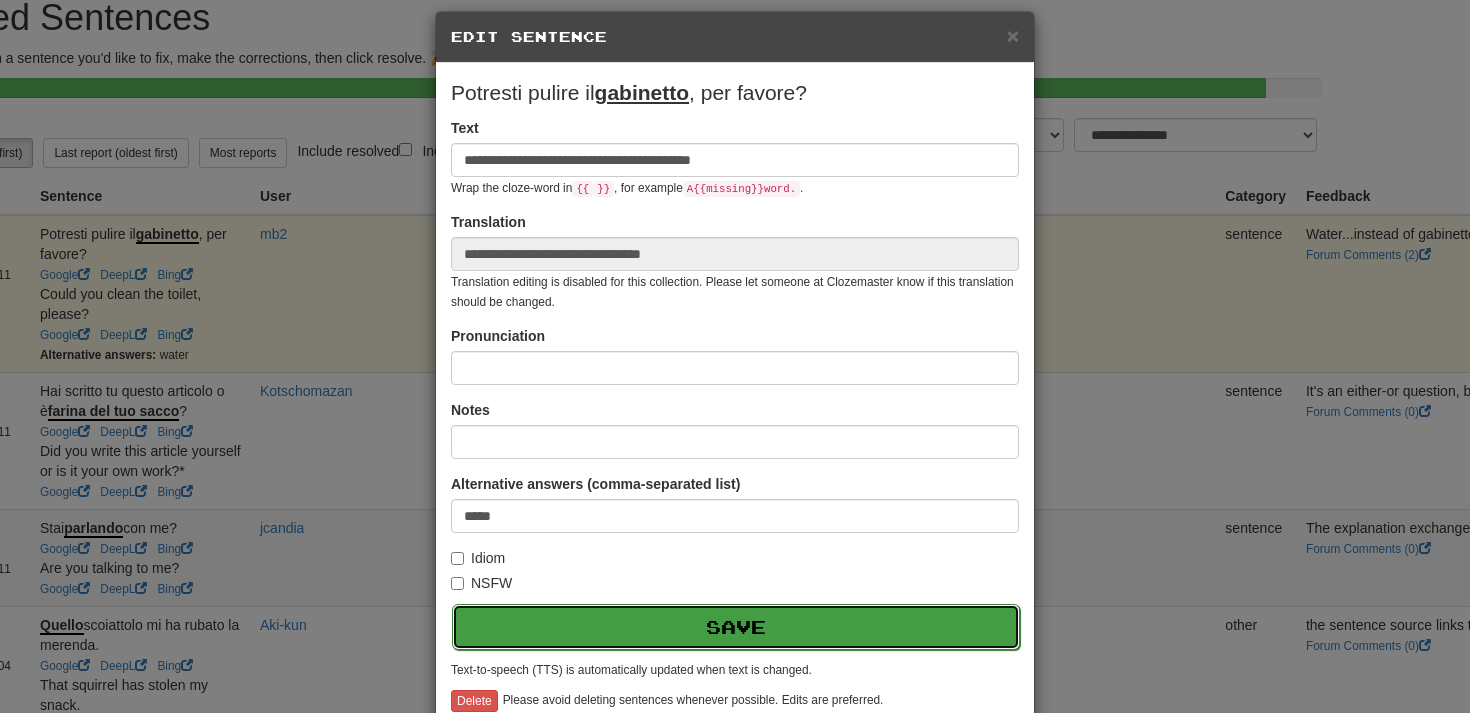 click on "Save" at bounding box center [736, 627] 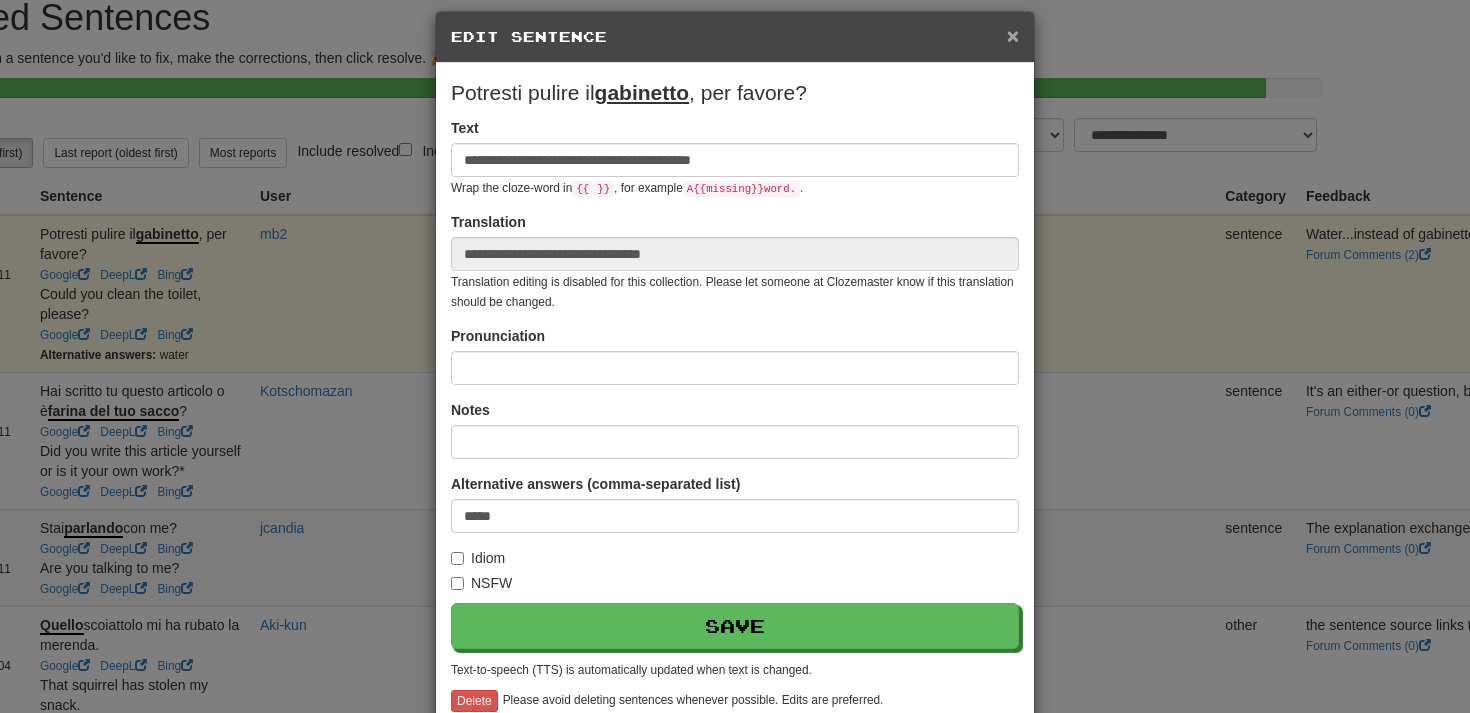 click on "×" at bounding box center [1013, 35] 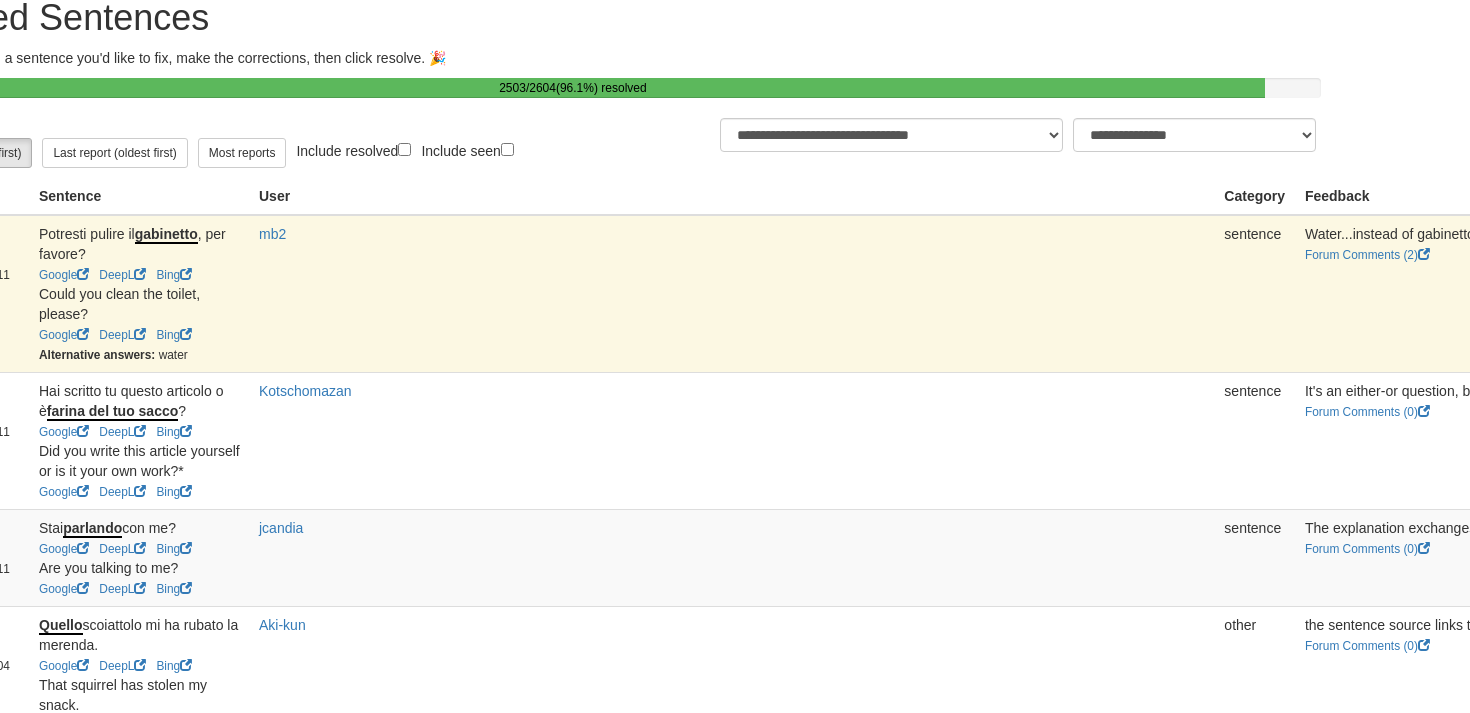 scroll, scrollTop: 73, scrollLeft: 171, axis: both 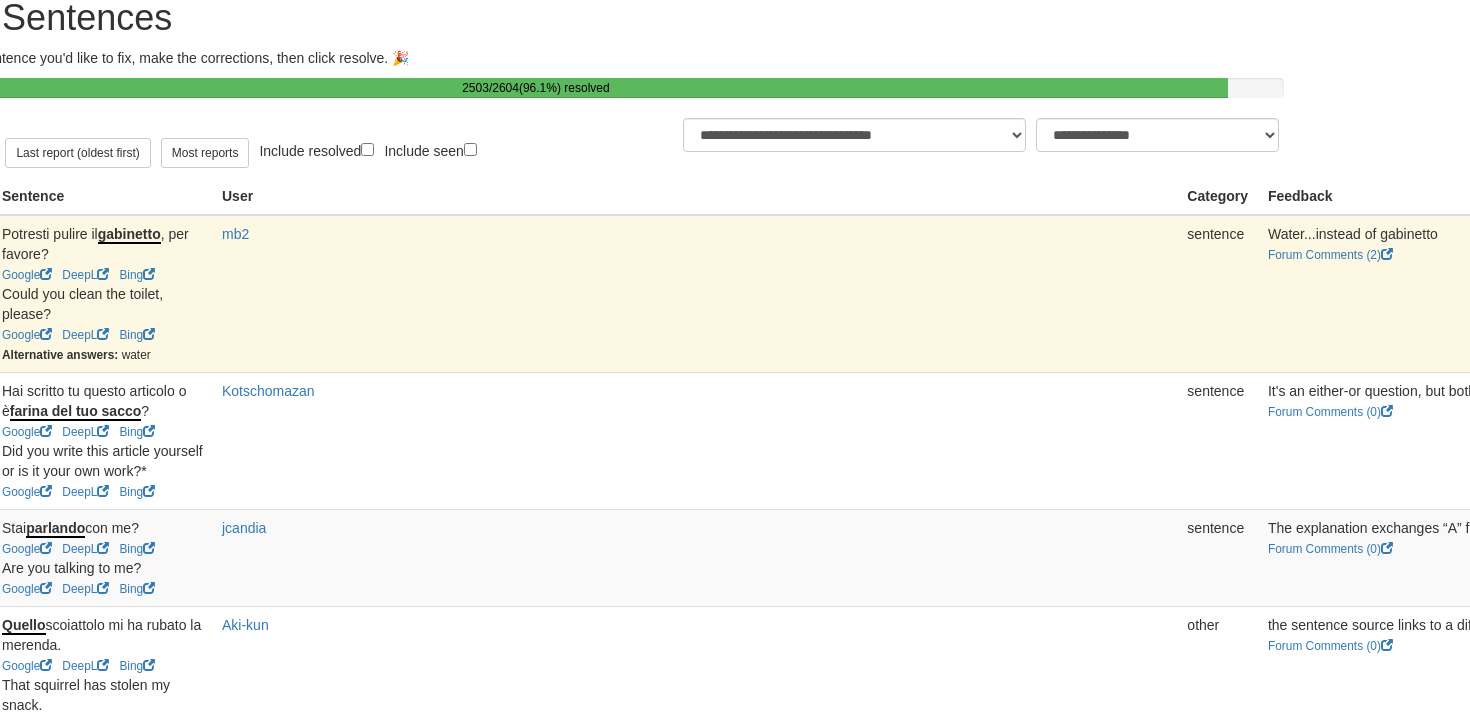 click on "Resolve" at bounding box center (2246, 241) 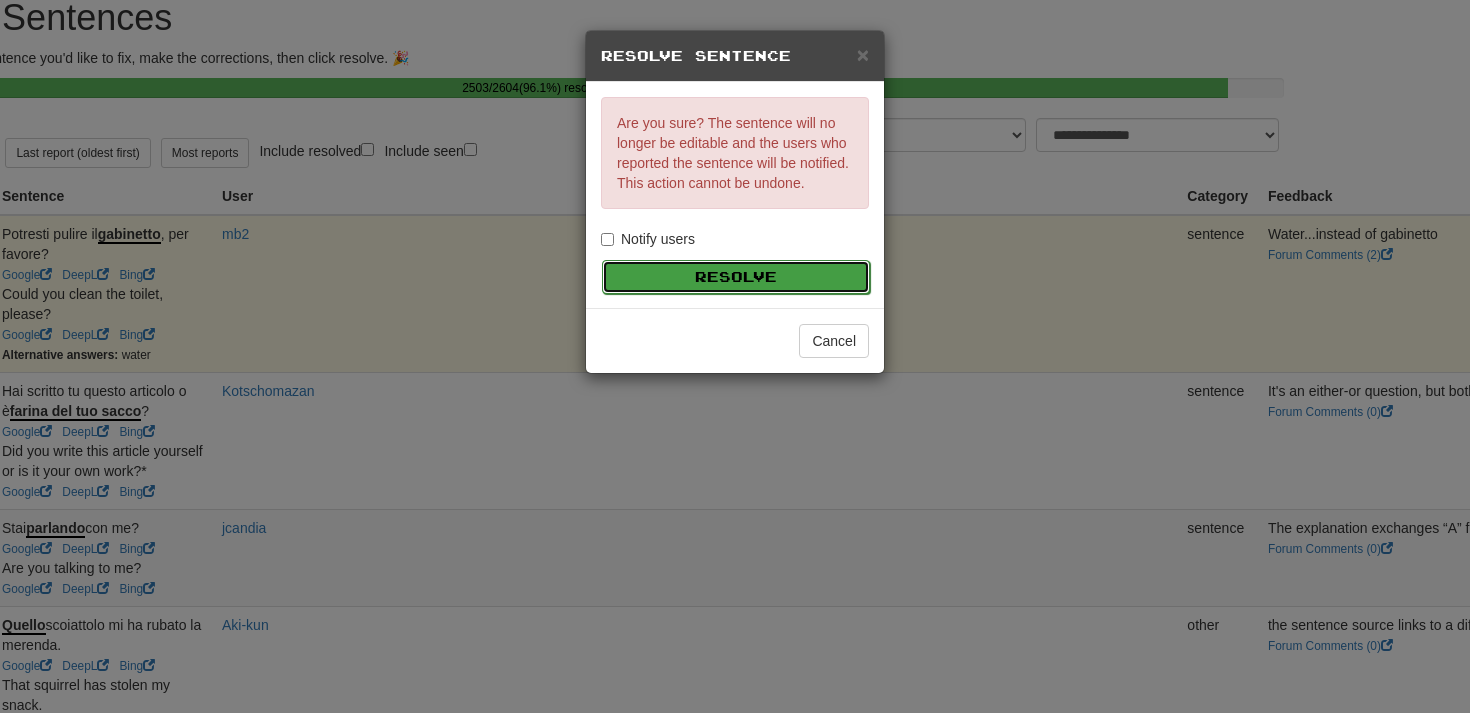 click on "Resolve" at bounding box center [736, 277] 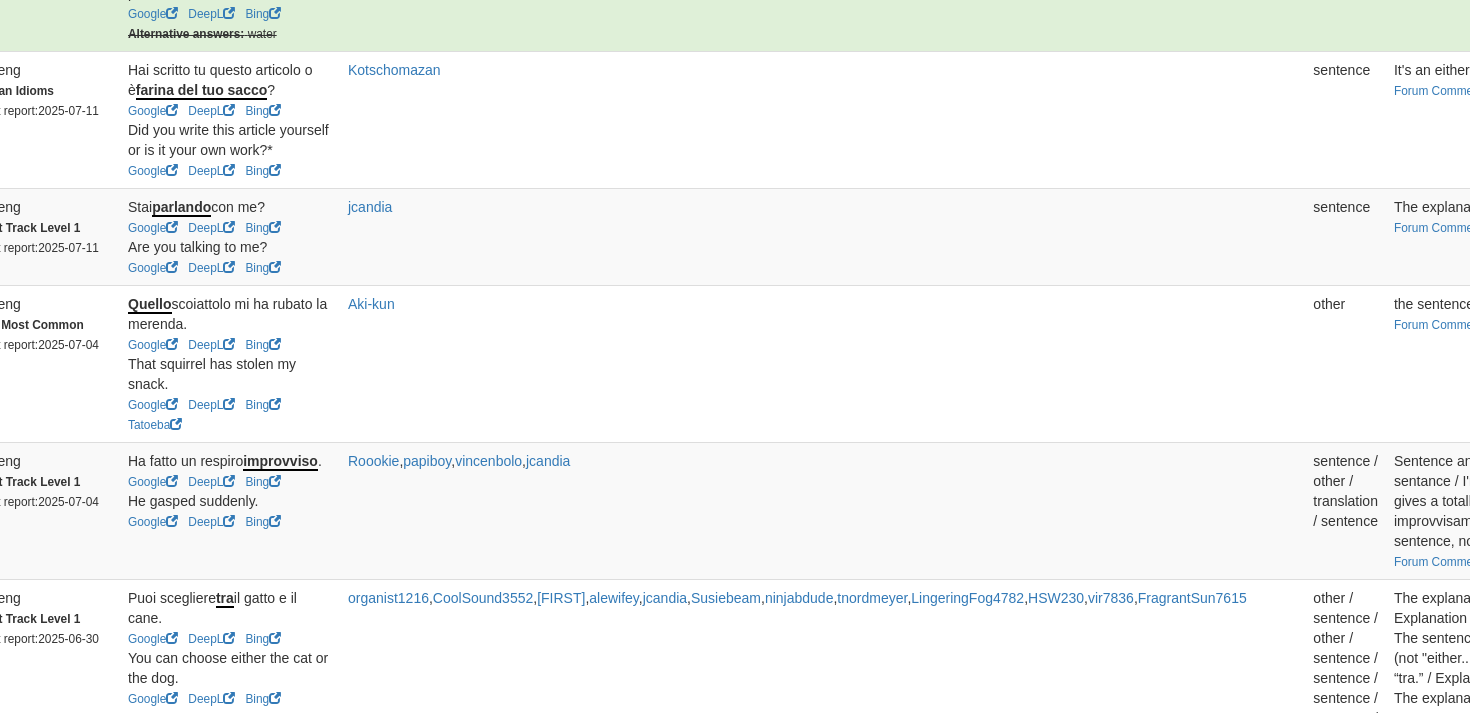 scroll, scrollTop: 352, scrollLeft: 45, axis: both 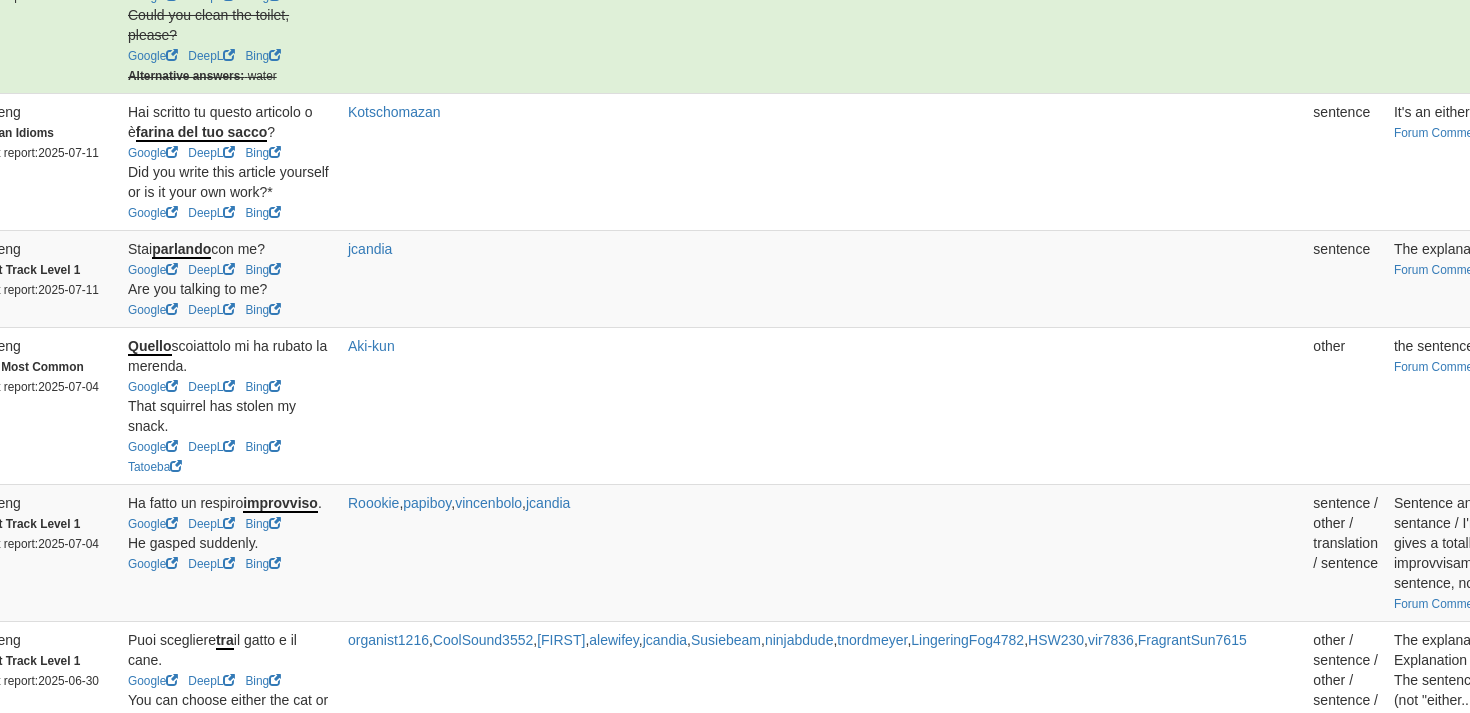 click on "Claim" at bounding box center (1935, 119) 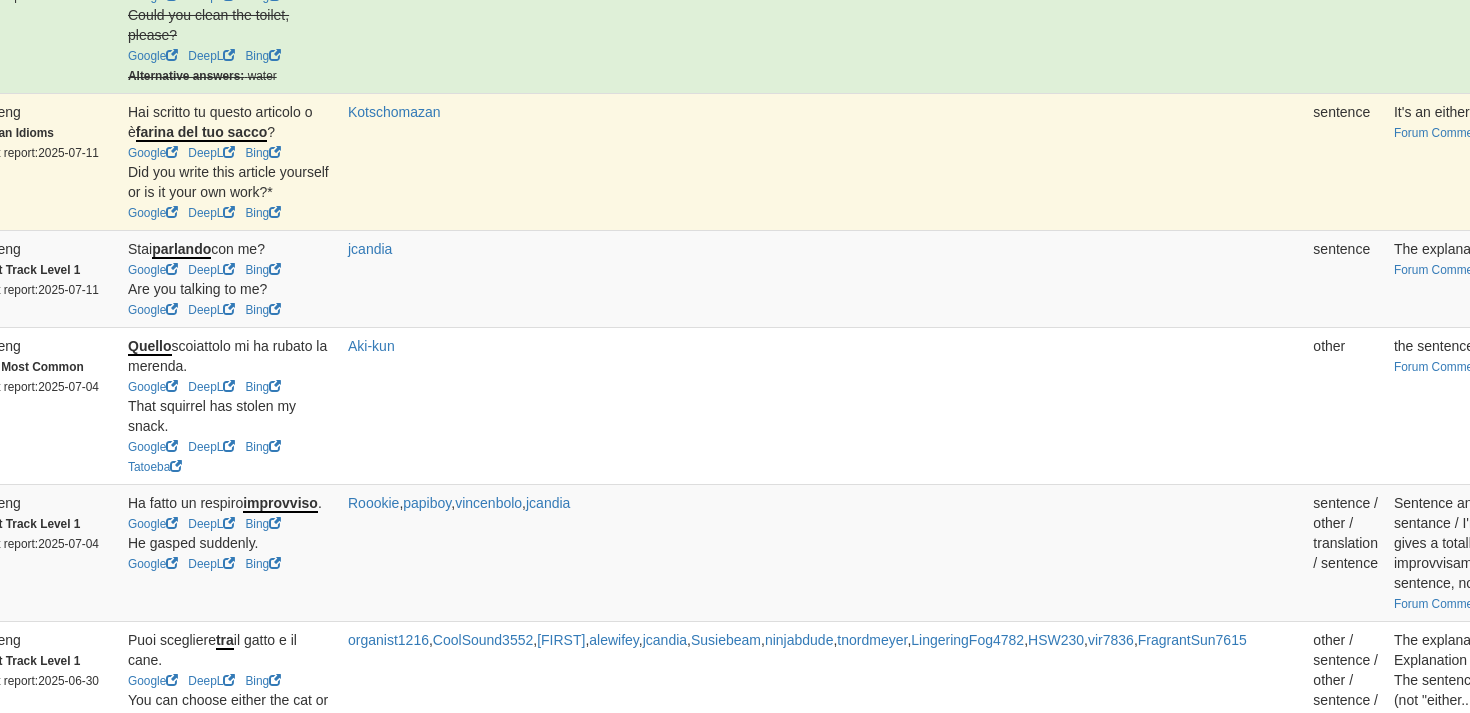 click on "Edit" at bounding box center (2113, 119) 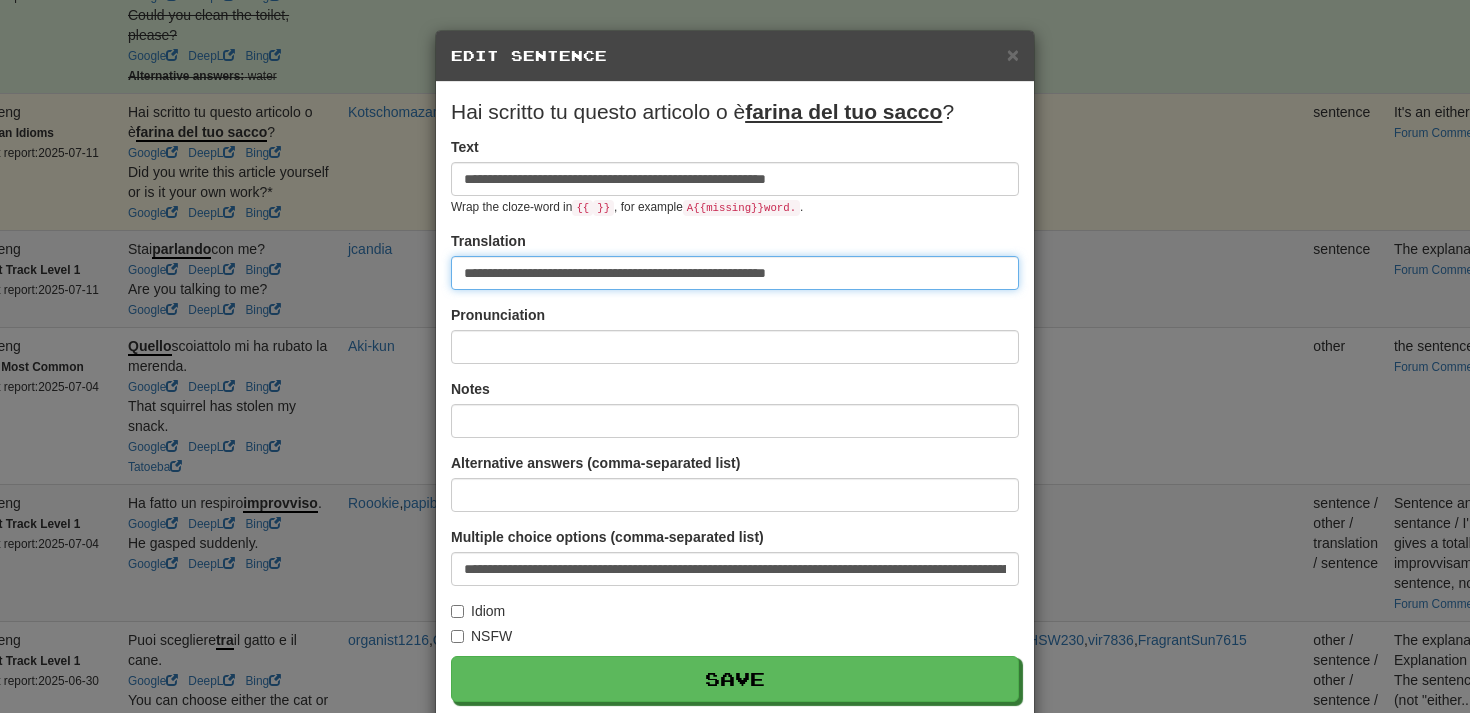 click on "**********" at bounding box center (735, 273) 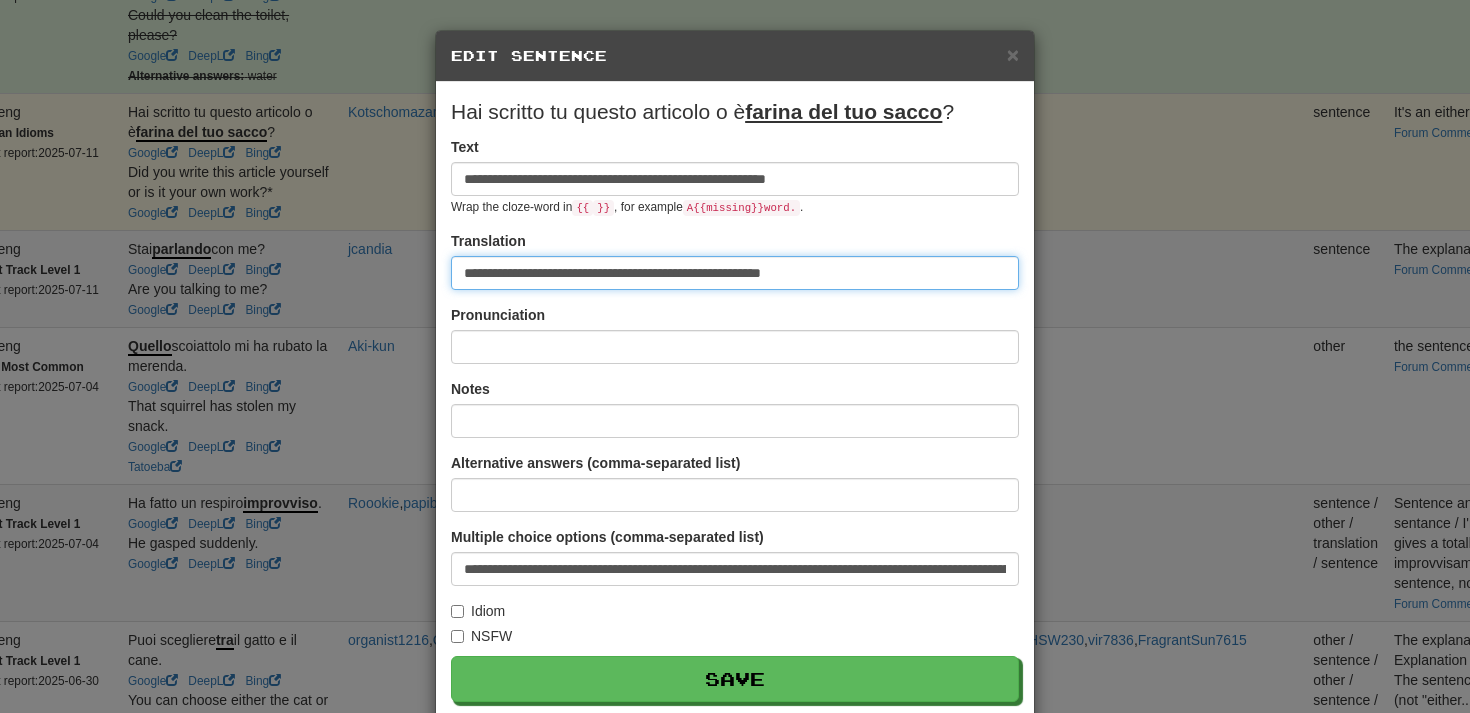 click on "**********" at bounding box center (735, 273) 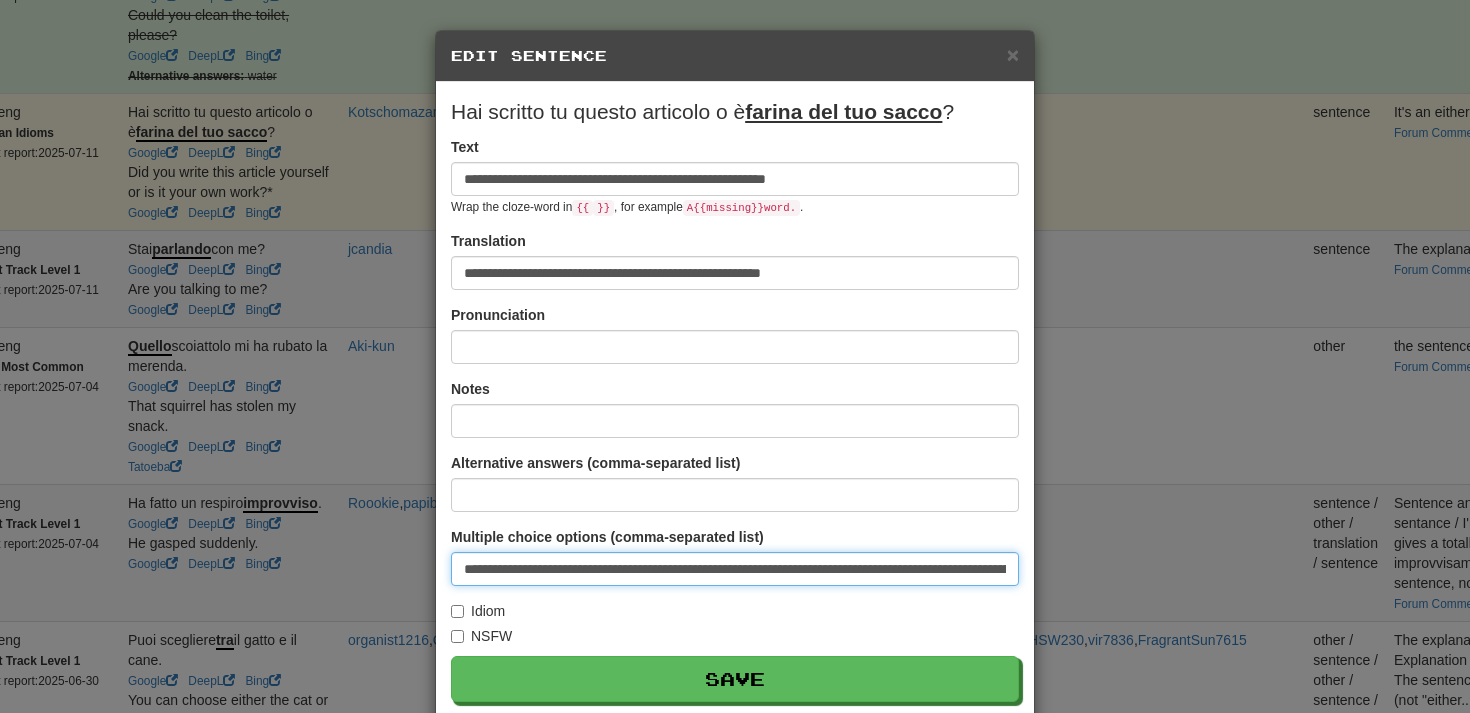 click on "**********" at bounding box center [735, 569] 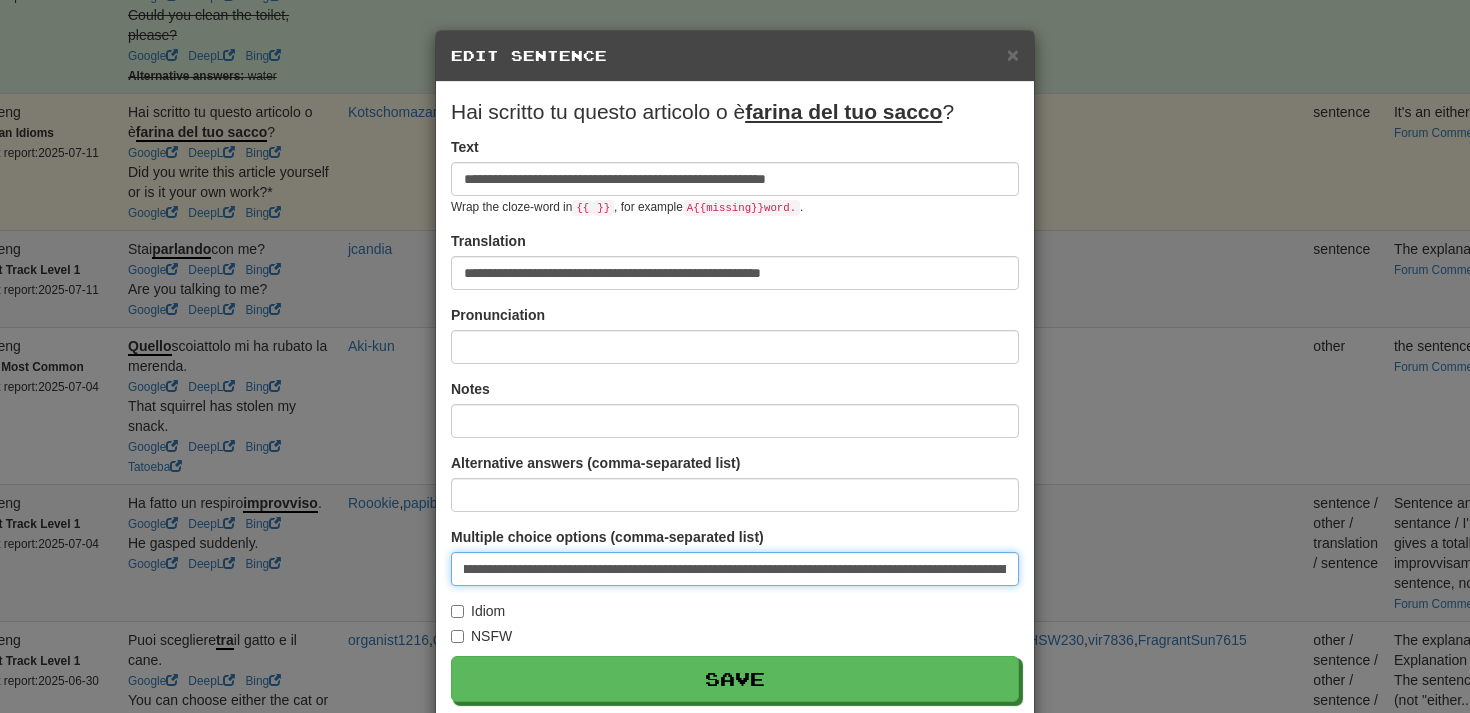 drag, startPoint x: 614, startPoint y: 567, endPoint x: 1011, endPoint y: 570, distance: 397.01132 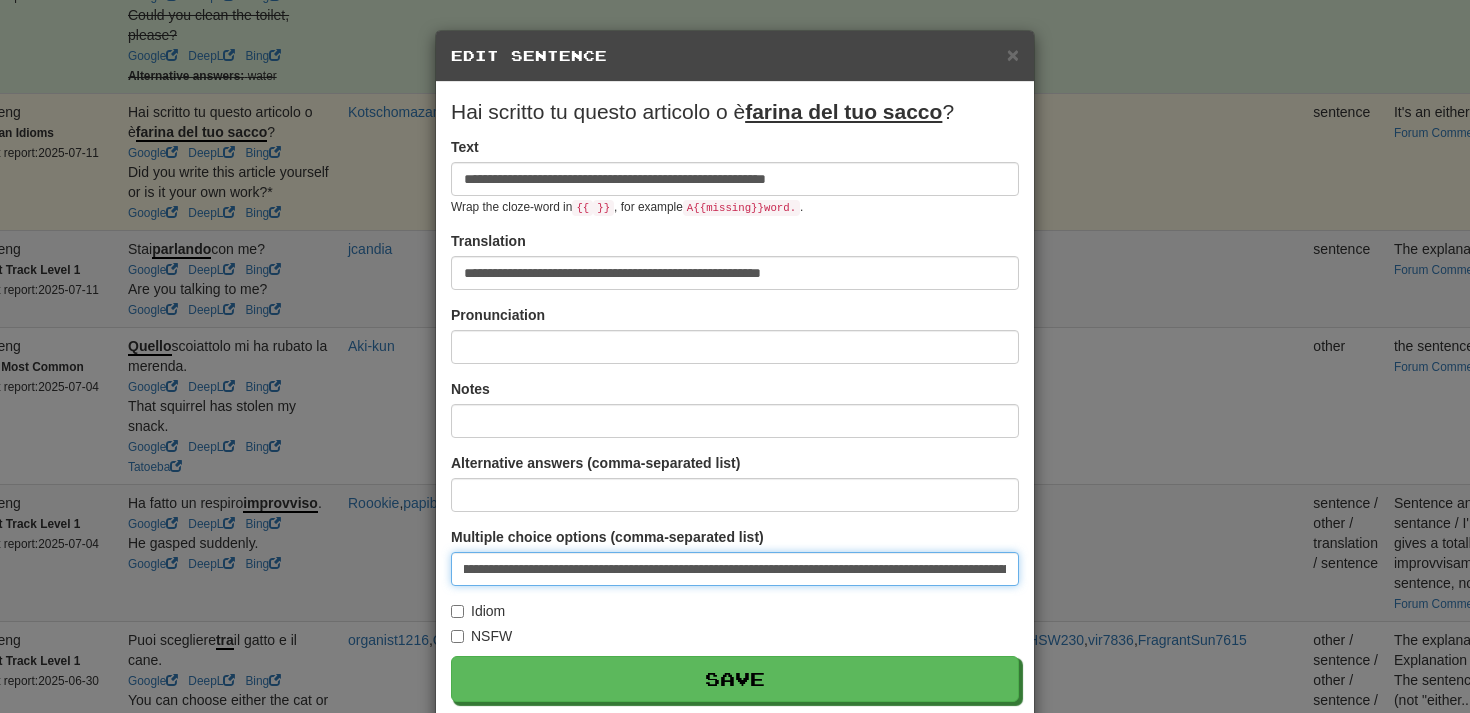 click on "**********" at bounding box center [735, 569] 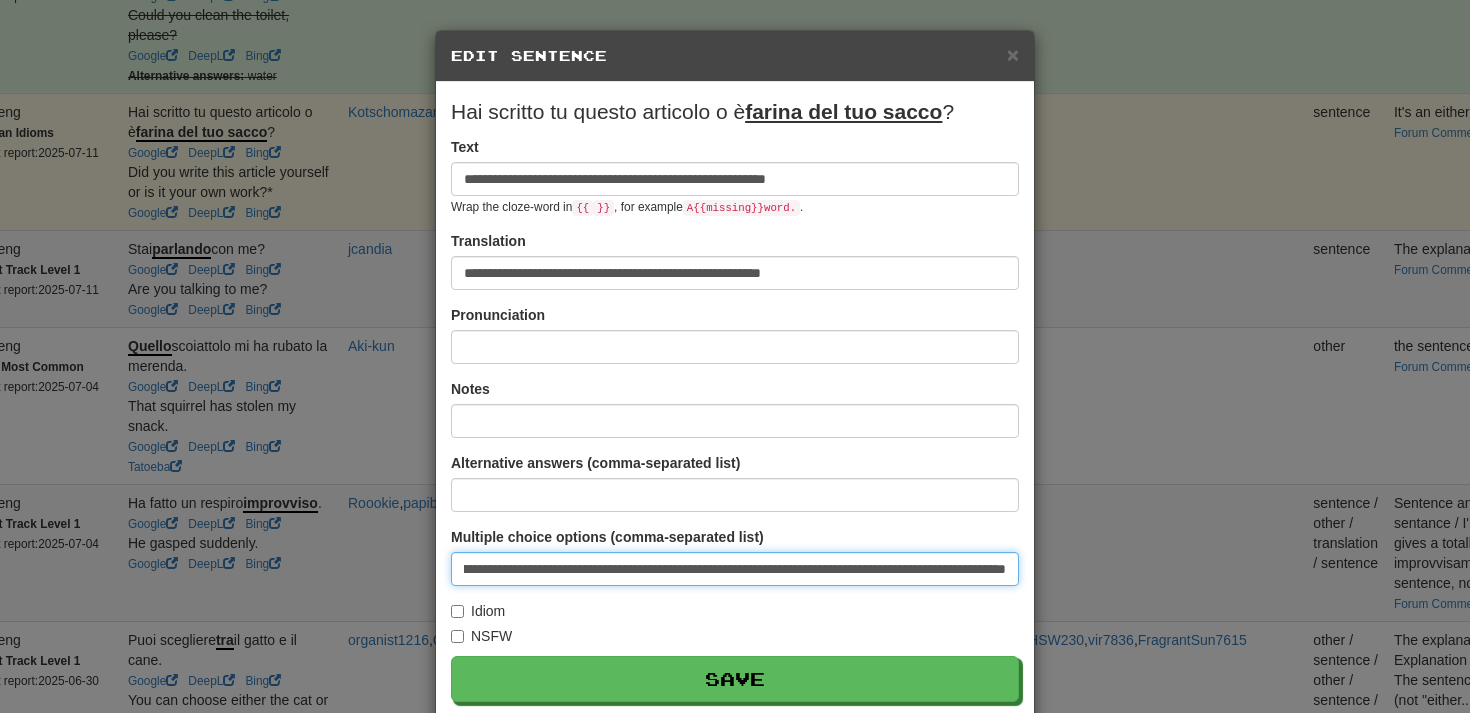 scroll, scrollTop: 0, scrollLeft: 962, axis: horizontal 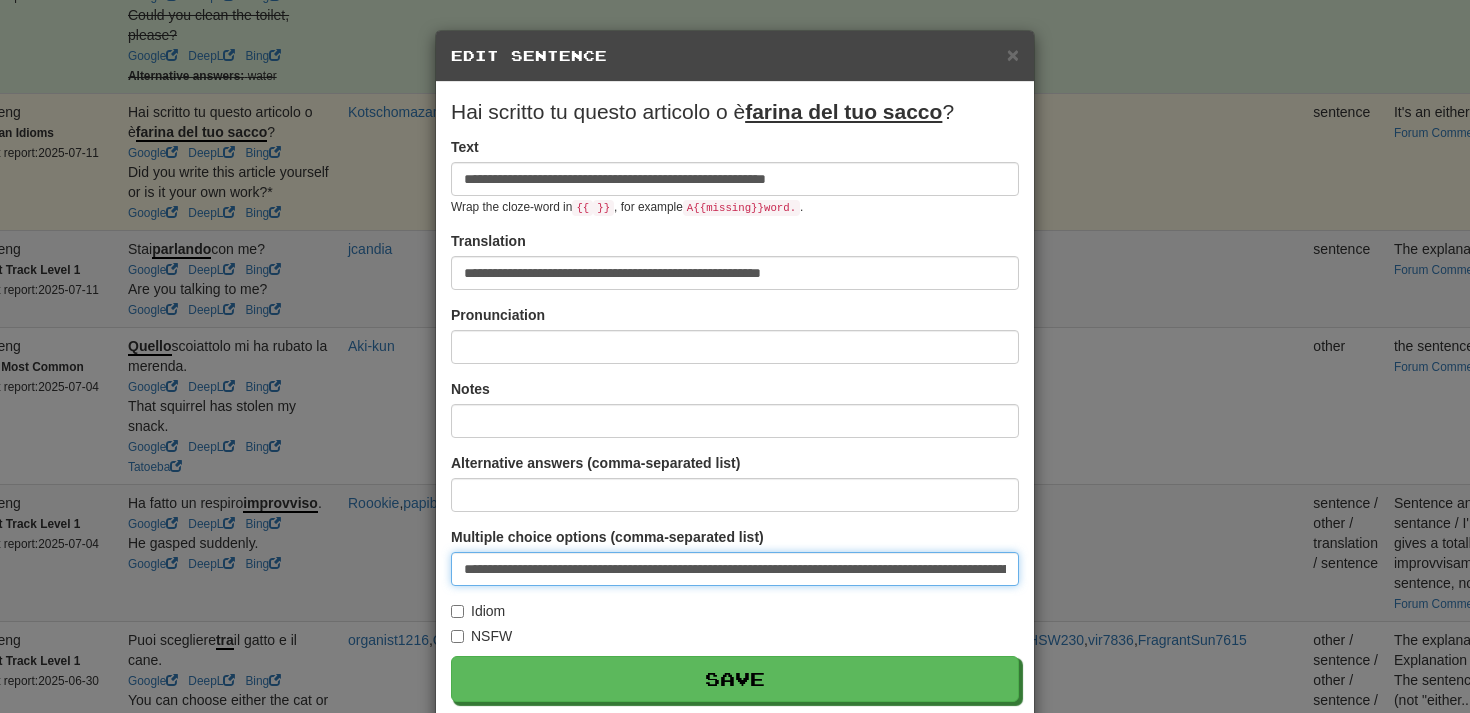 drag, startPoint x: 730, startPoint y: 570, endPoint x: 763, endPoint y: 570, distance: 33 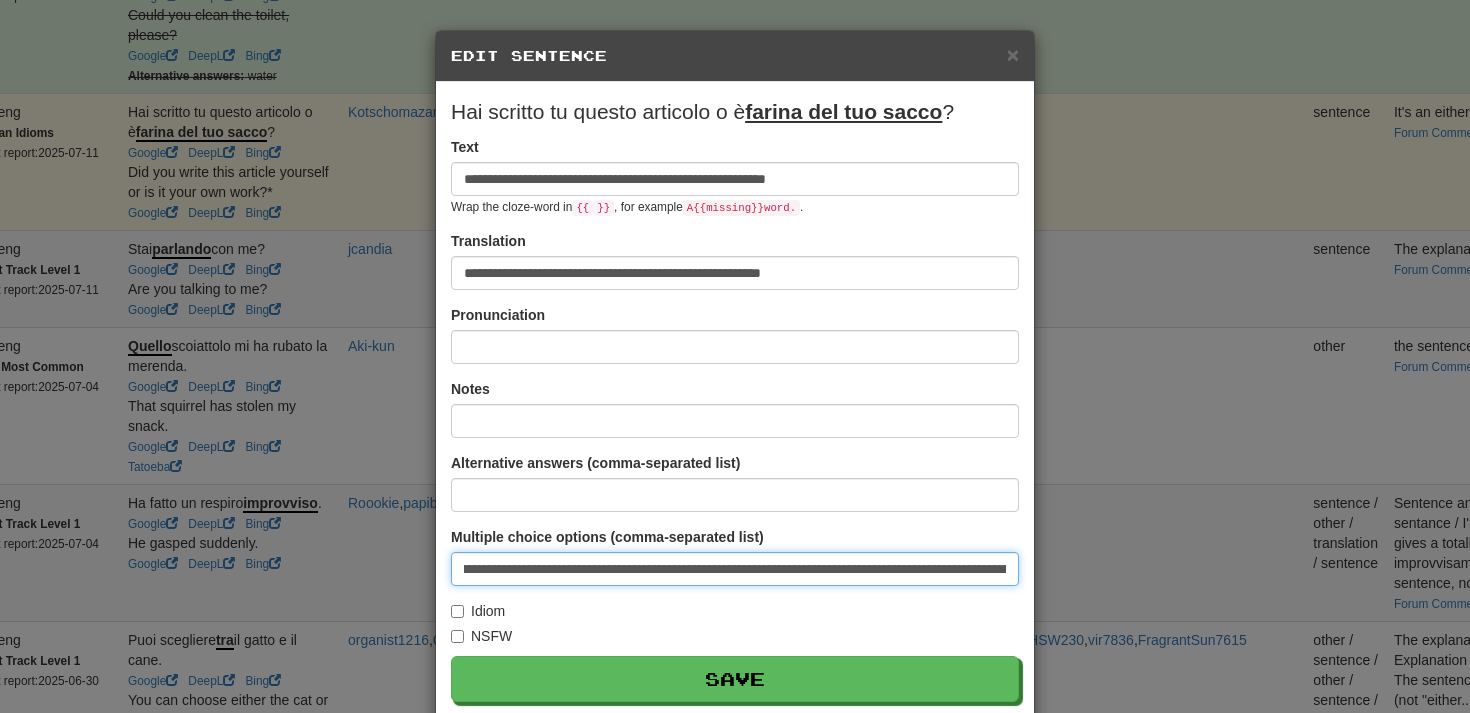 drag, startPoint x: 885, startPoint y: 566, endPoint x: 998, endPoint y: 566, distance: 113 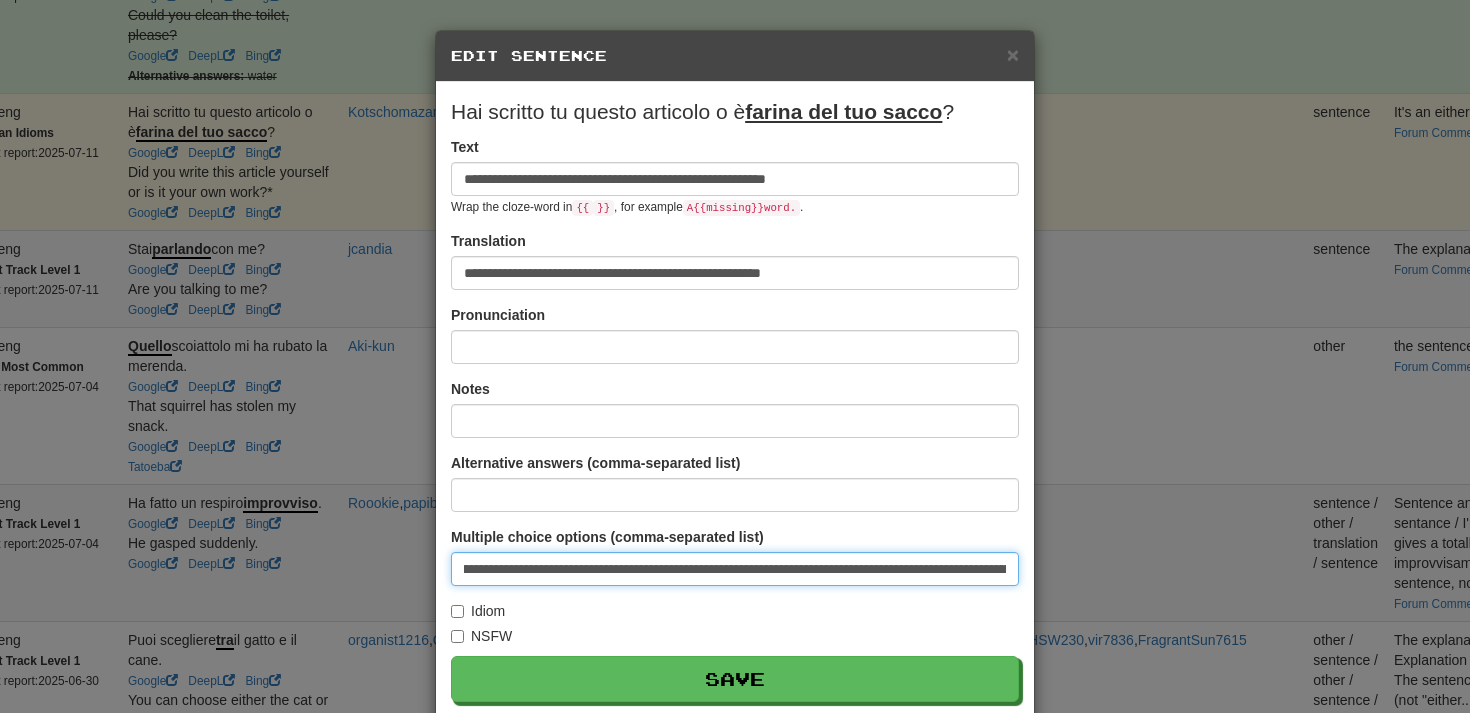 click on "**********" at bounding box center (735, 569) 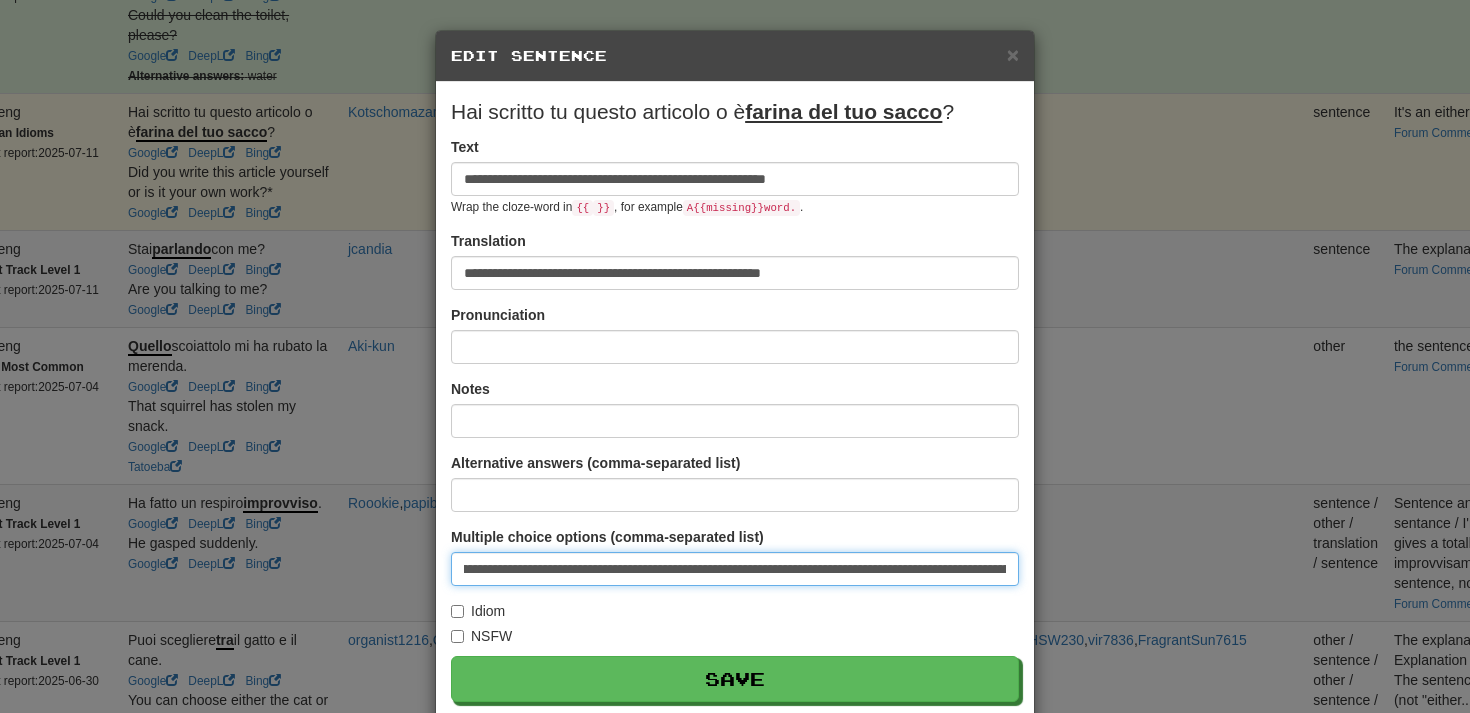 drag, startPoint x: 907, startPoint y: 564, endPoint x: 1014, endPoint y: 564, distance: 107 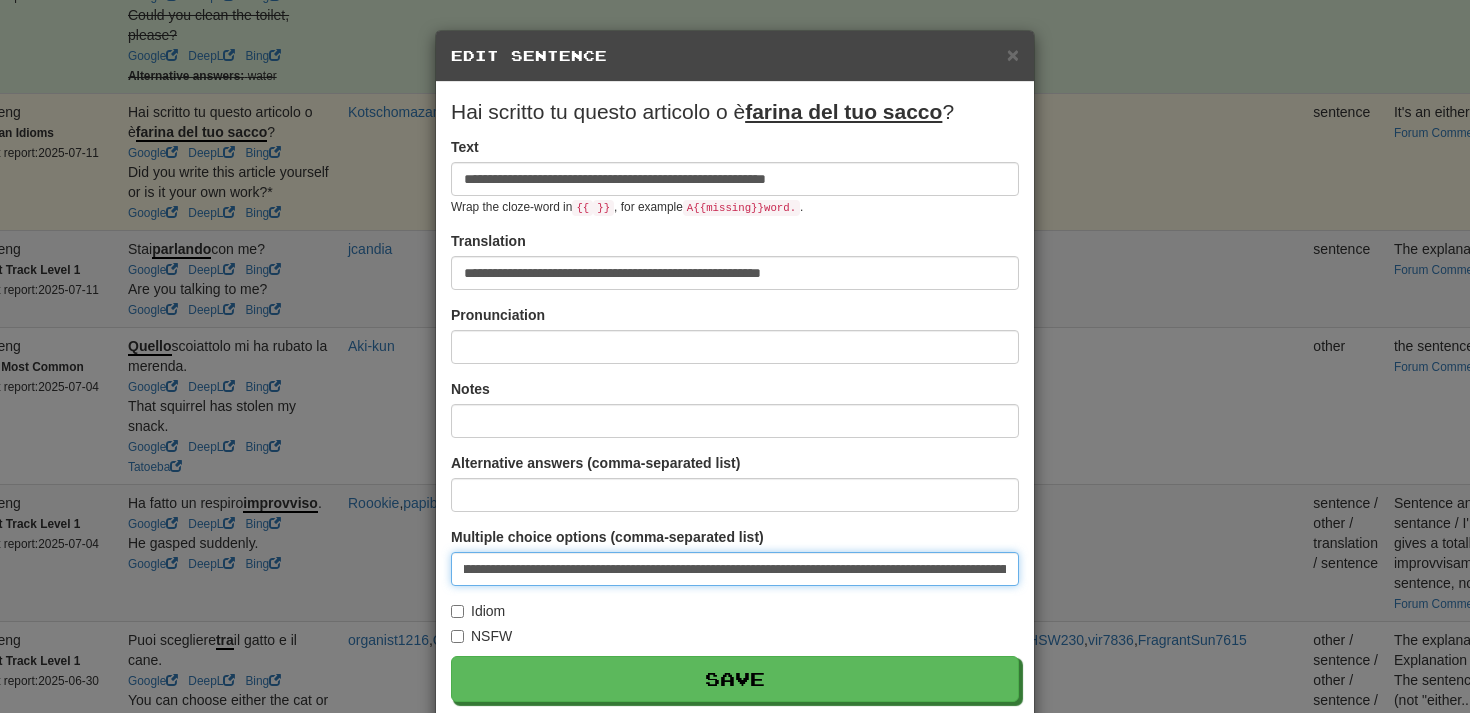 click on "**********" at bounding box center (735, 569) 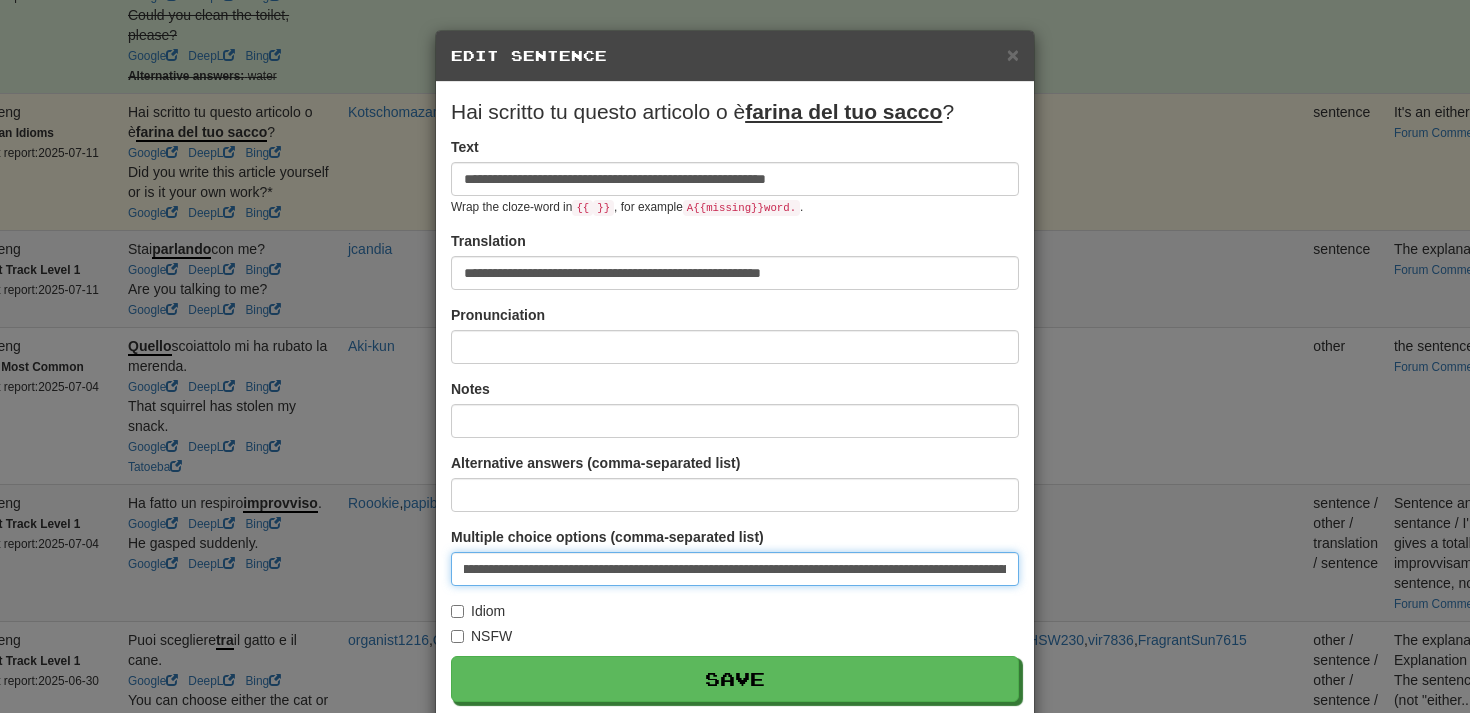 scroll, scrollTop: 0, scrollLeft: 738, axis: horizontal 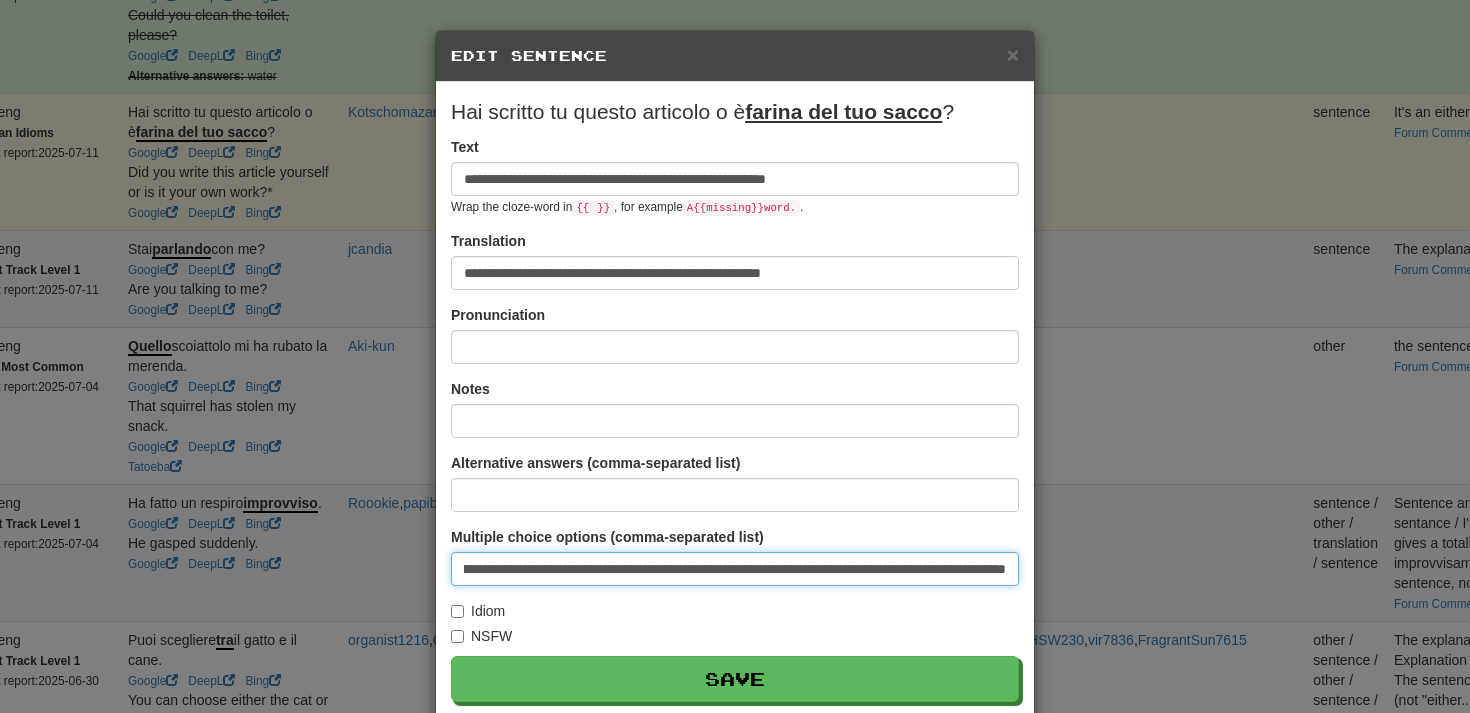 drag, startPoint x: 871, startPoint y: 564, endPoint x: 1007, endPoint y: 564, distance: 136 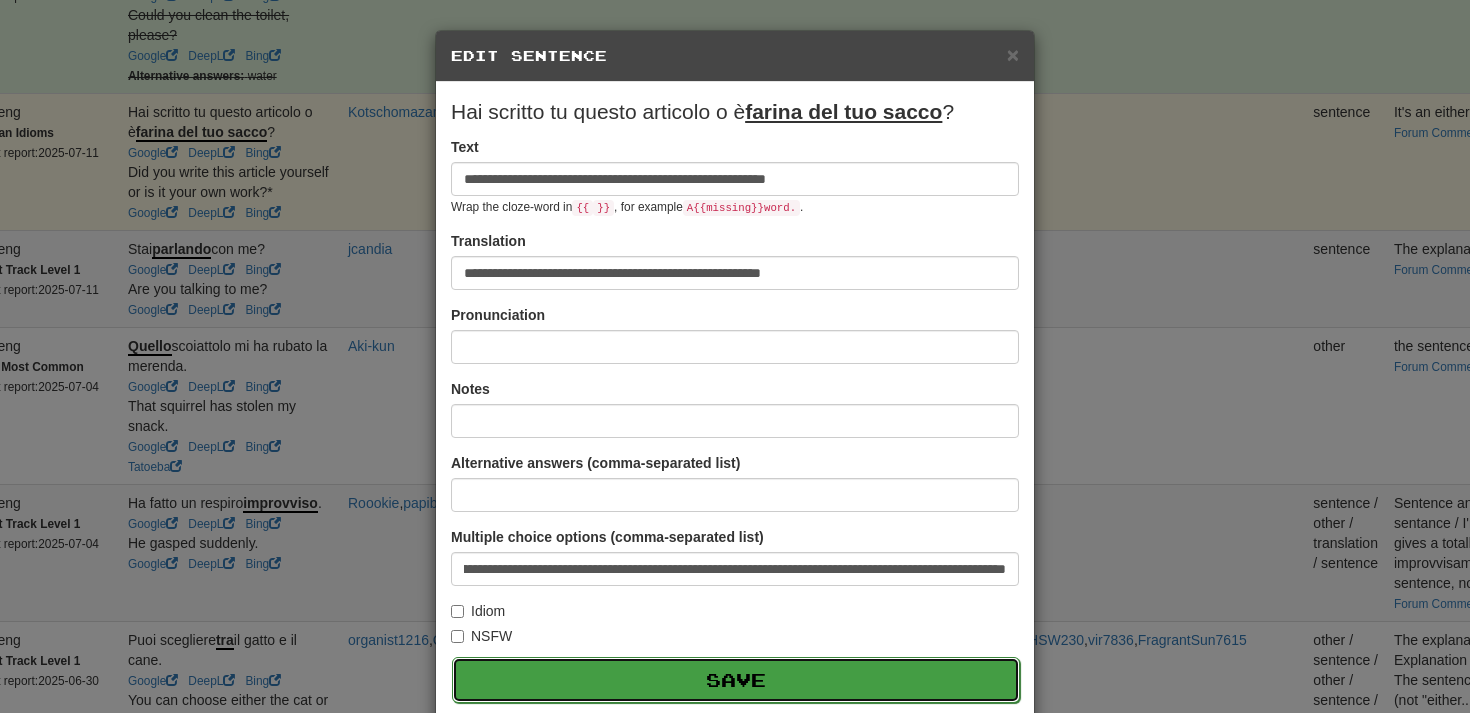 click on "Save" at bounding box center [736, 680] 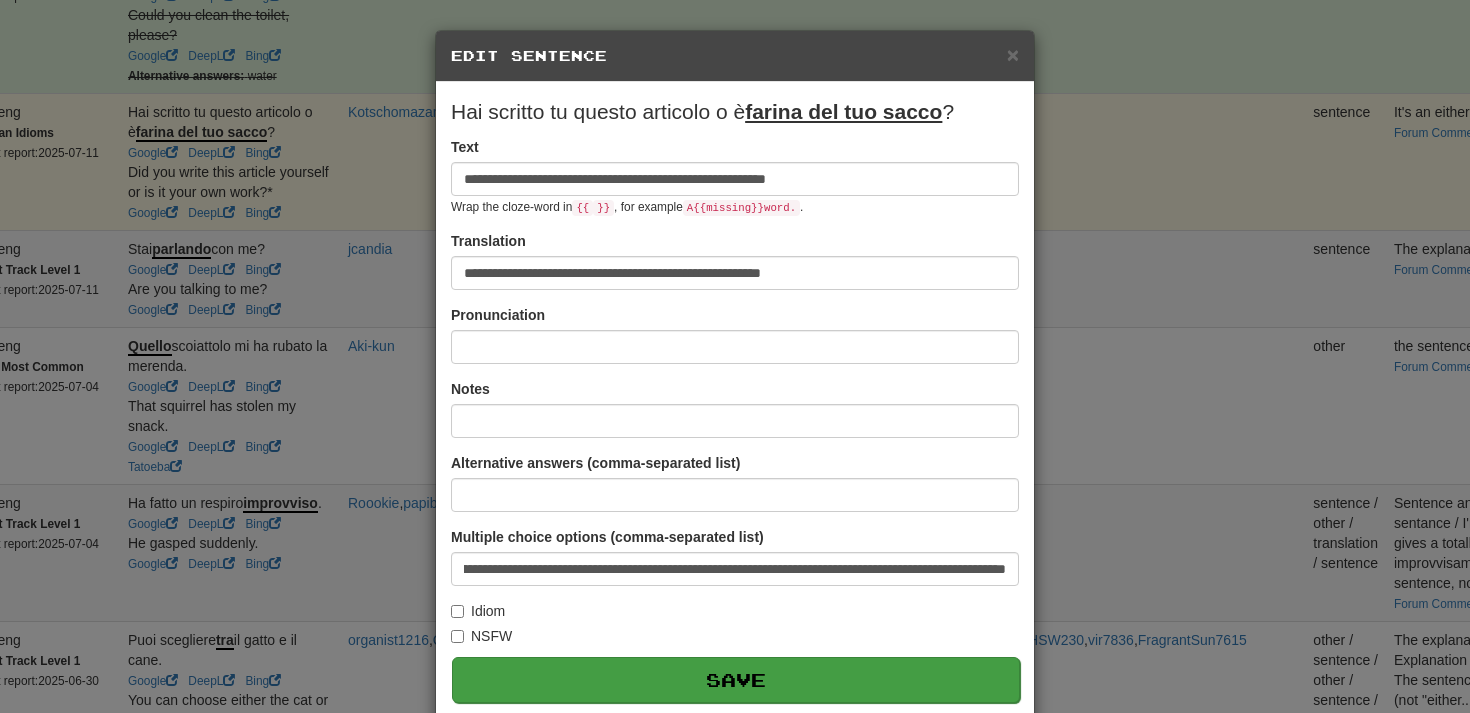 scroll, scrollTop: 0, scrollLeft: 0, axis: both 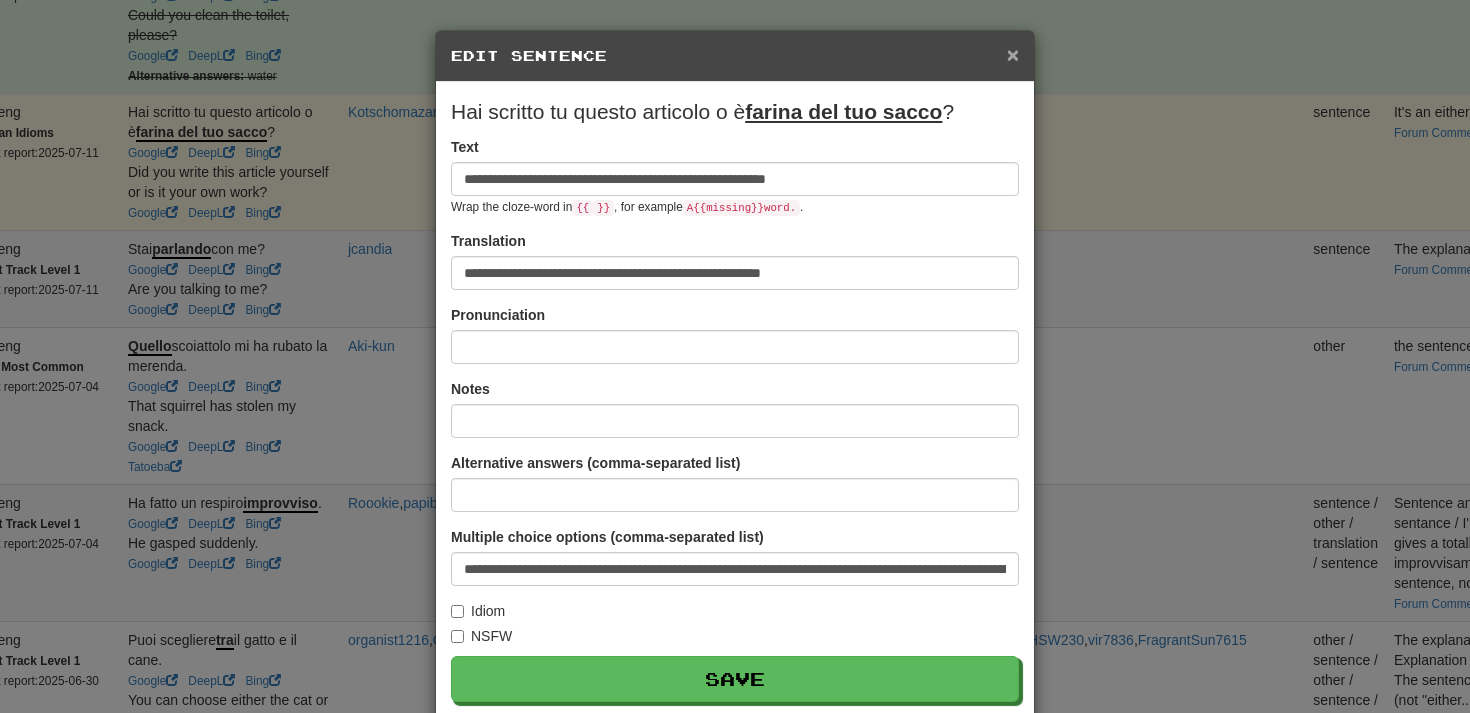 click on "×" at bounding box center [1013, 54] 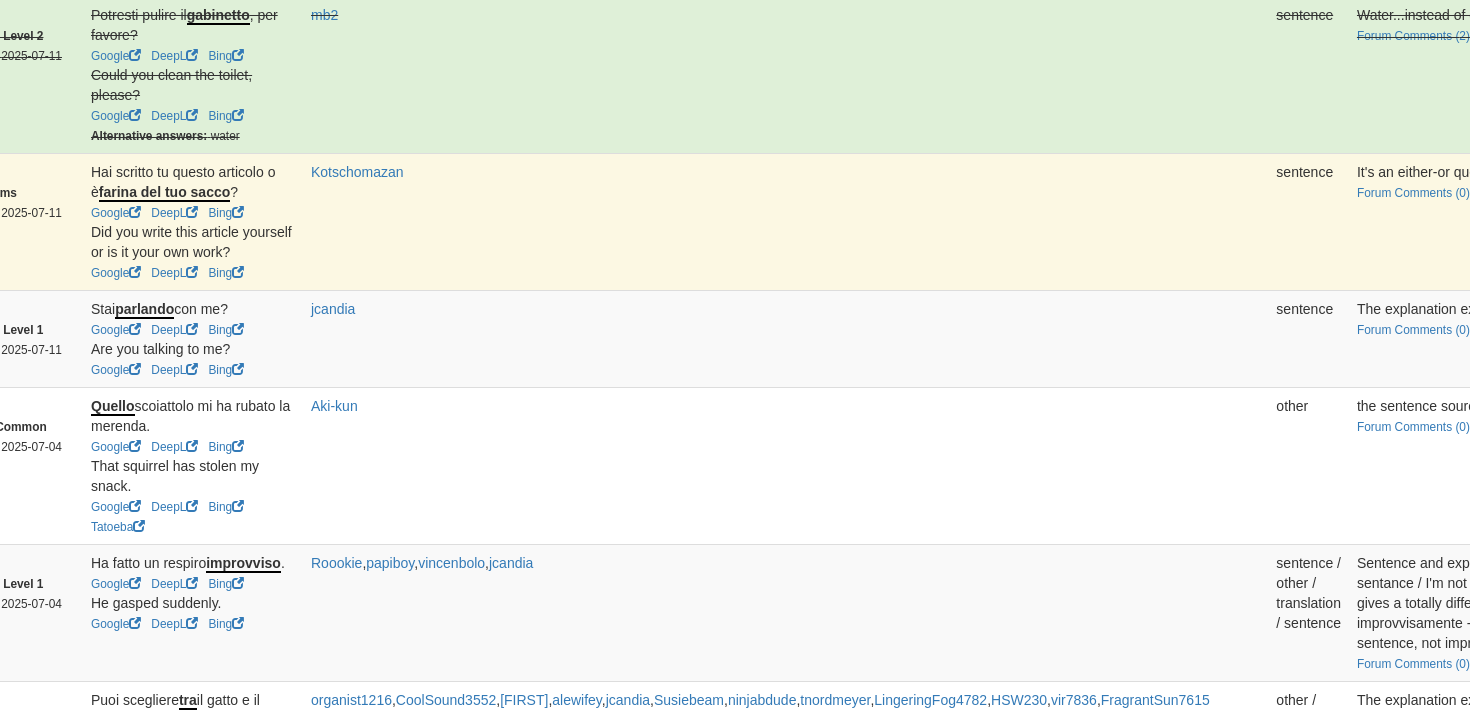 scroll, scrollTop: 292, scrollLeft: 171, axis: both 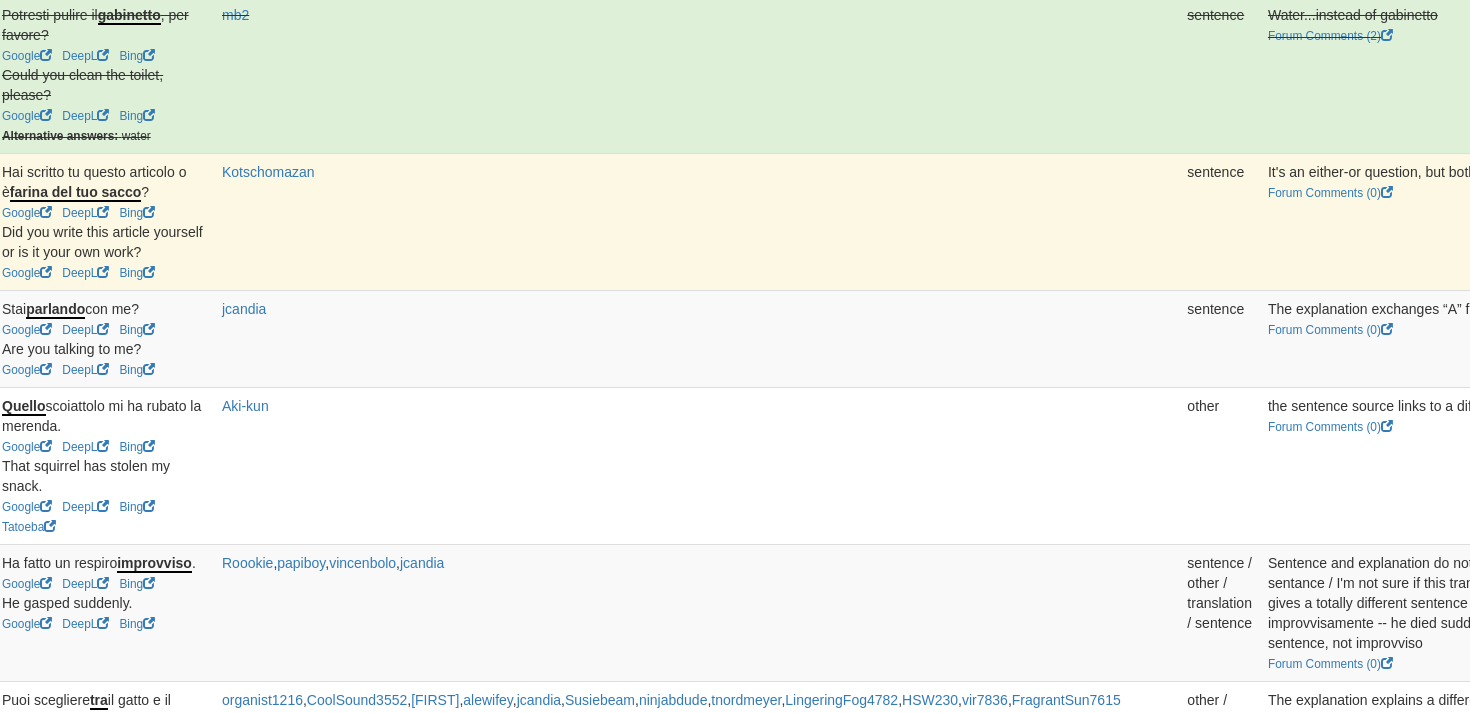 click on "Resolve" at bounding box center (2246, 179) 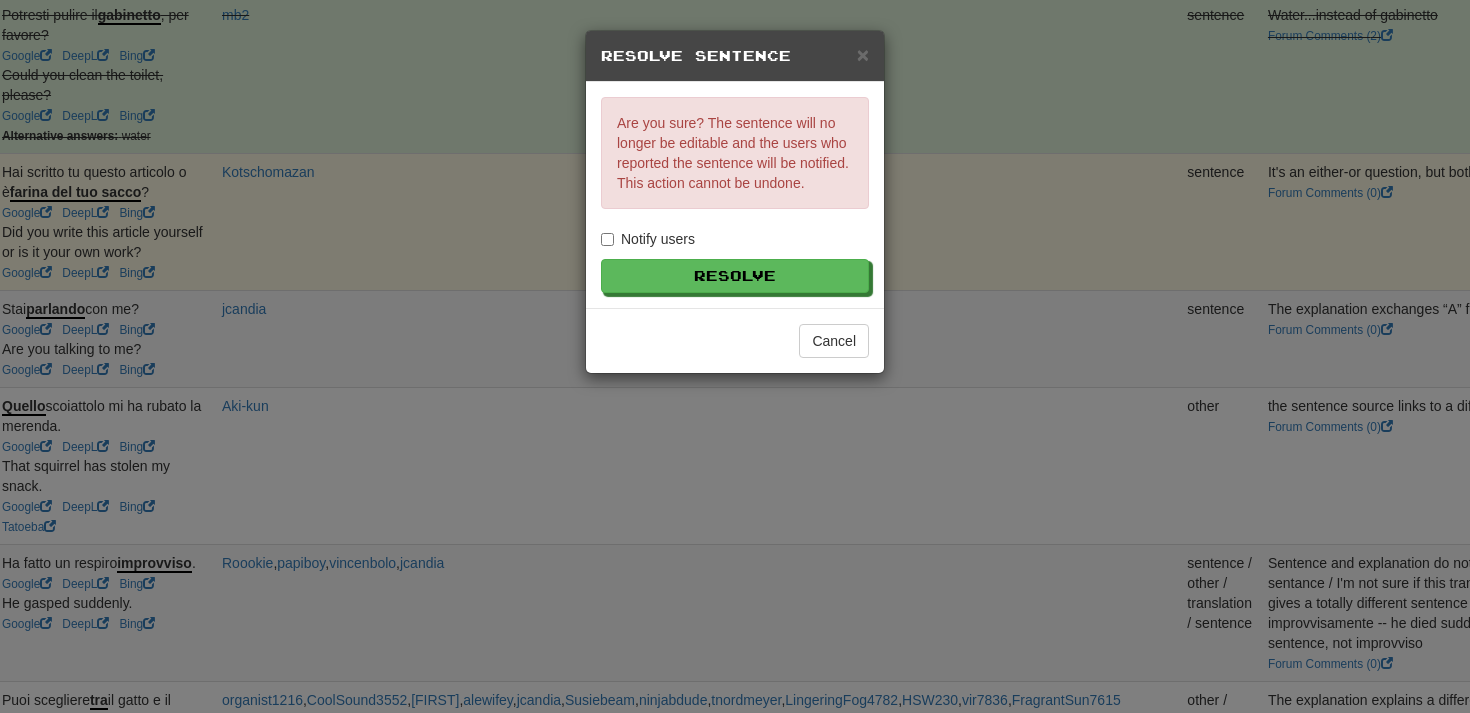 click on "Notify users" at bounding box center (648, 239) 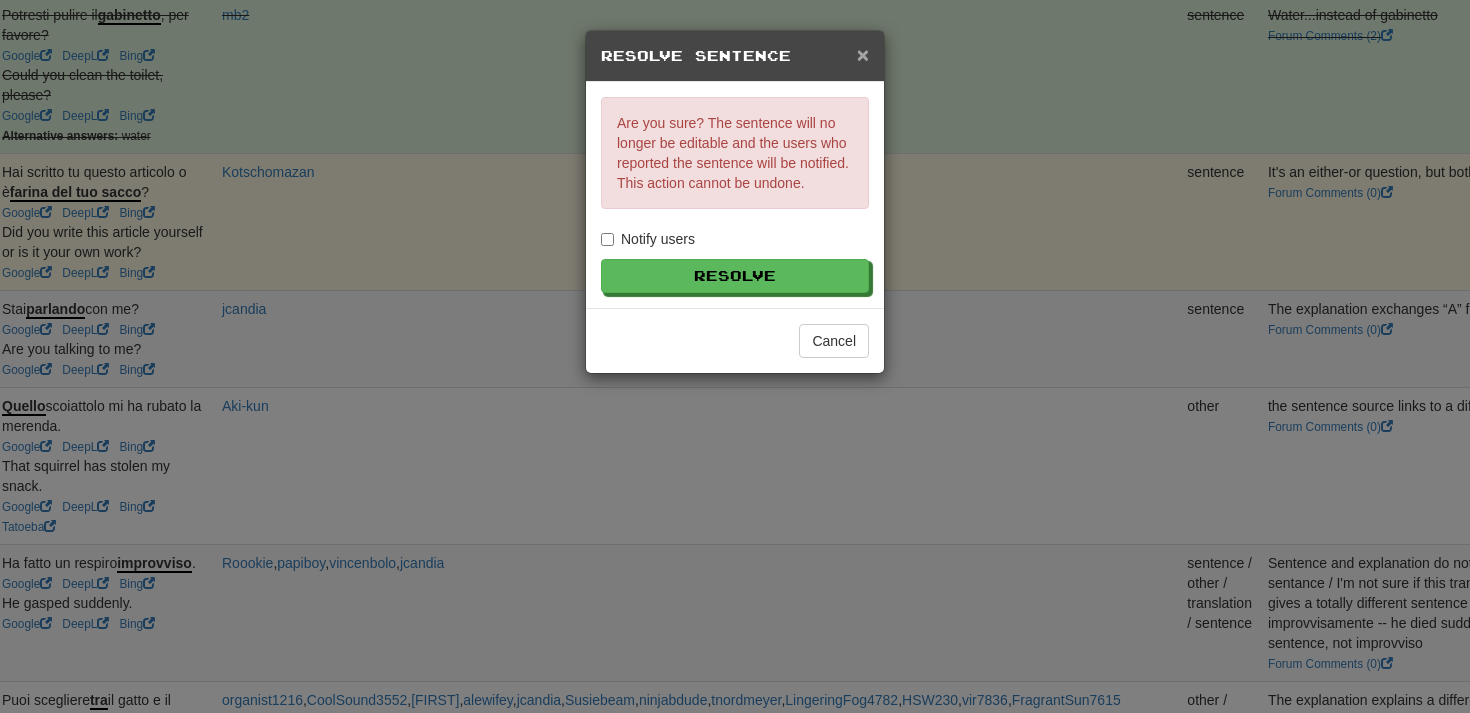 click on "×" at bounding box center (863, 54) 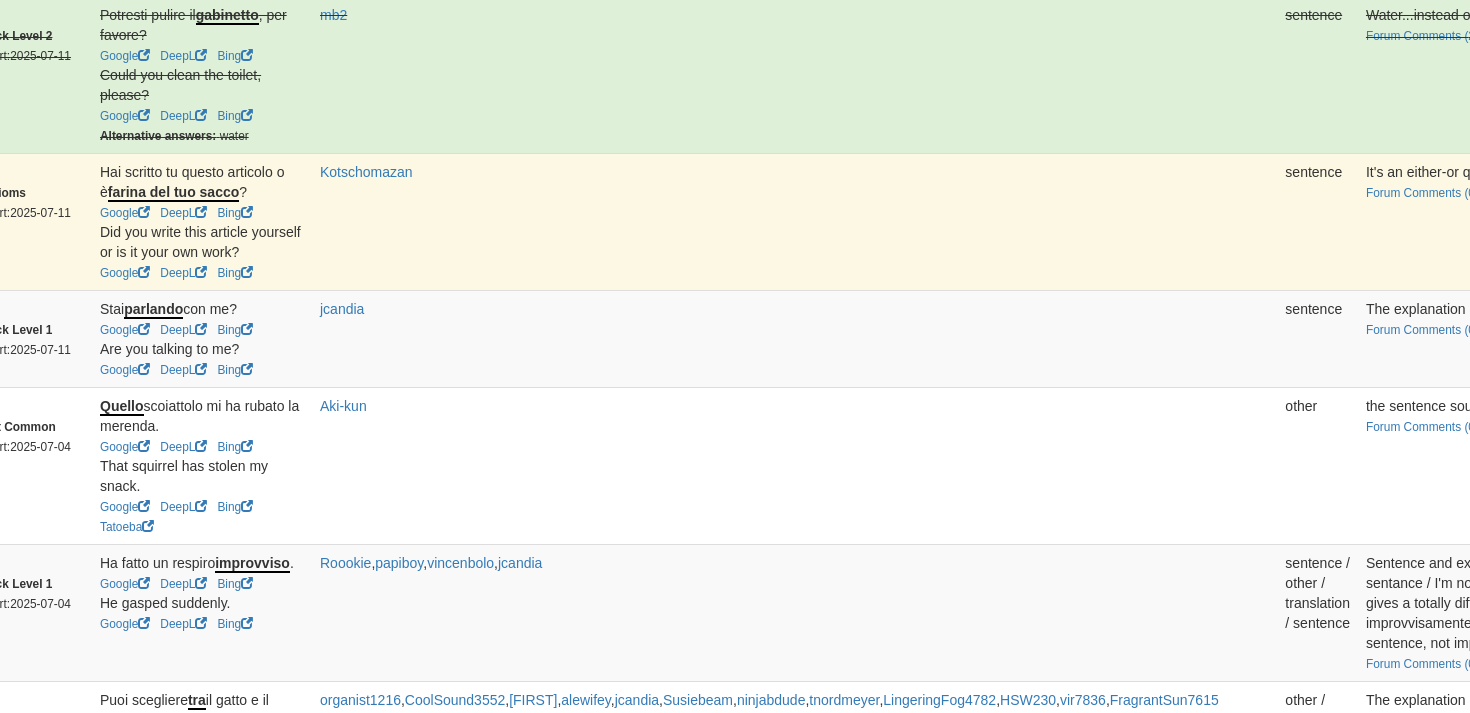 scroll, scrollTop: 292, scrollLeft: 69, axis: both 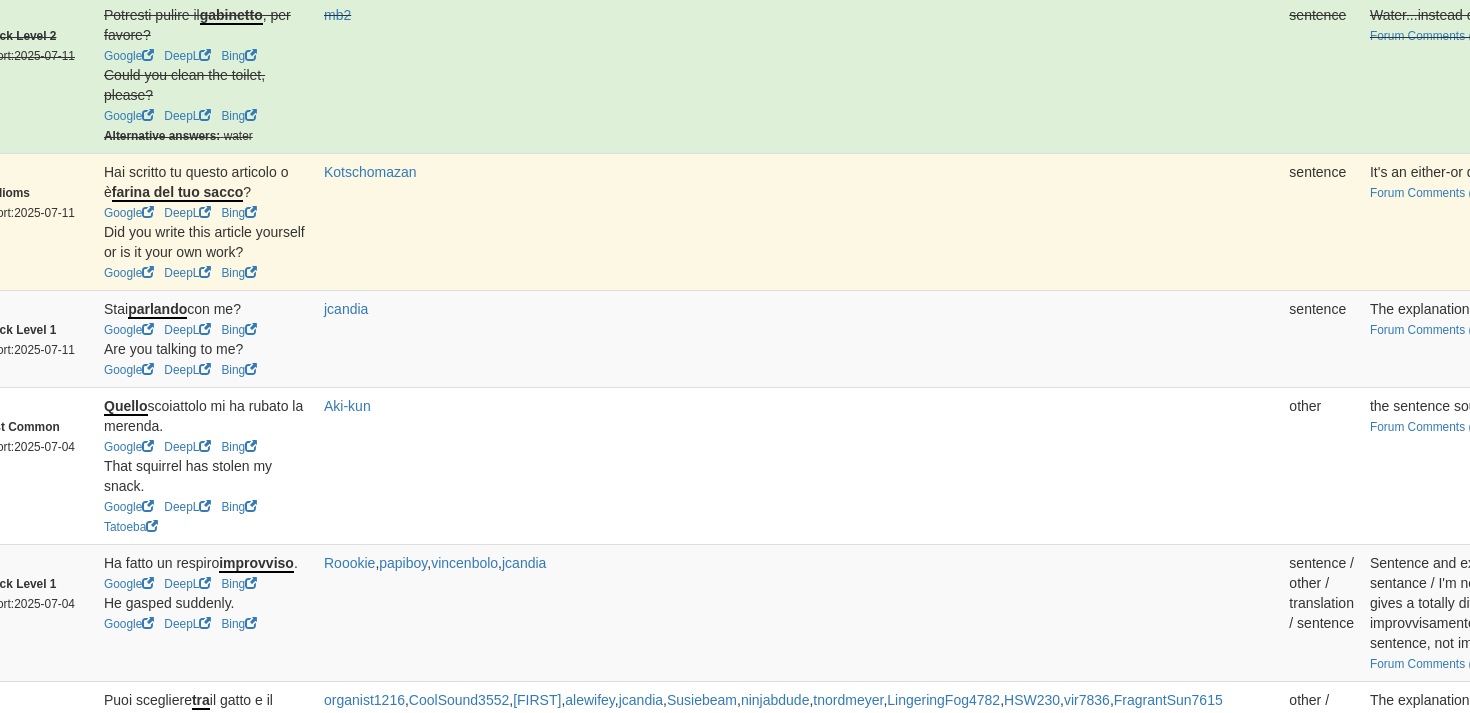 click on "Edit" at bounding box center [2089, 179] 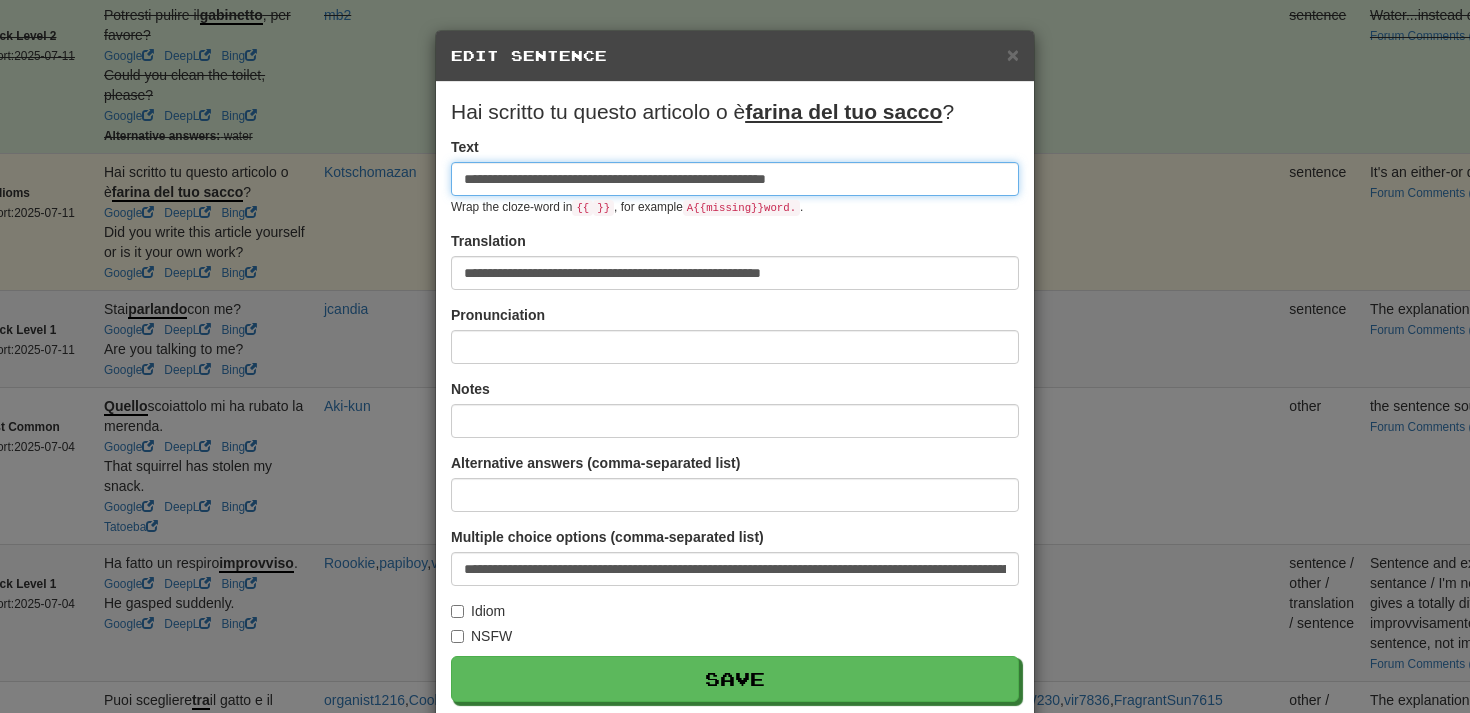 click on "**********" at bounding box center (735, 179) 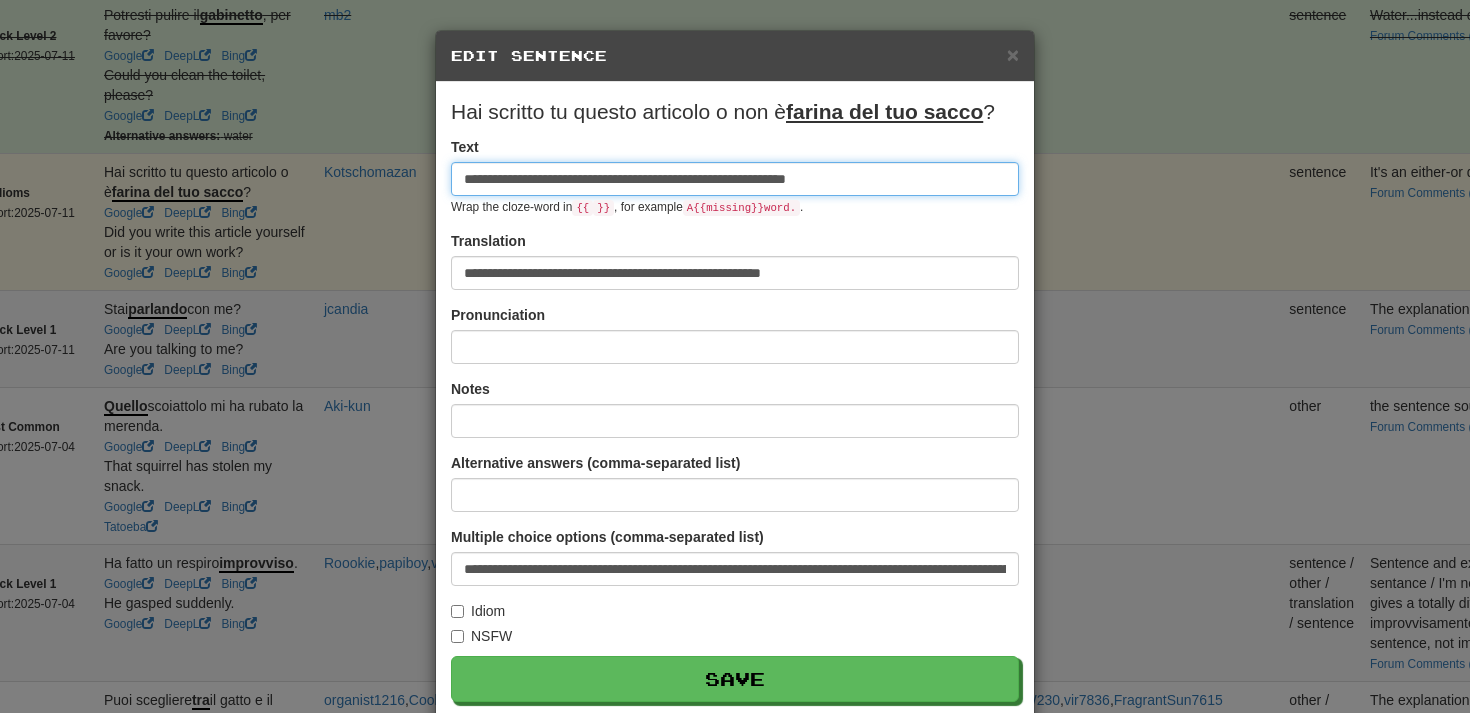 type on "**********" 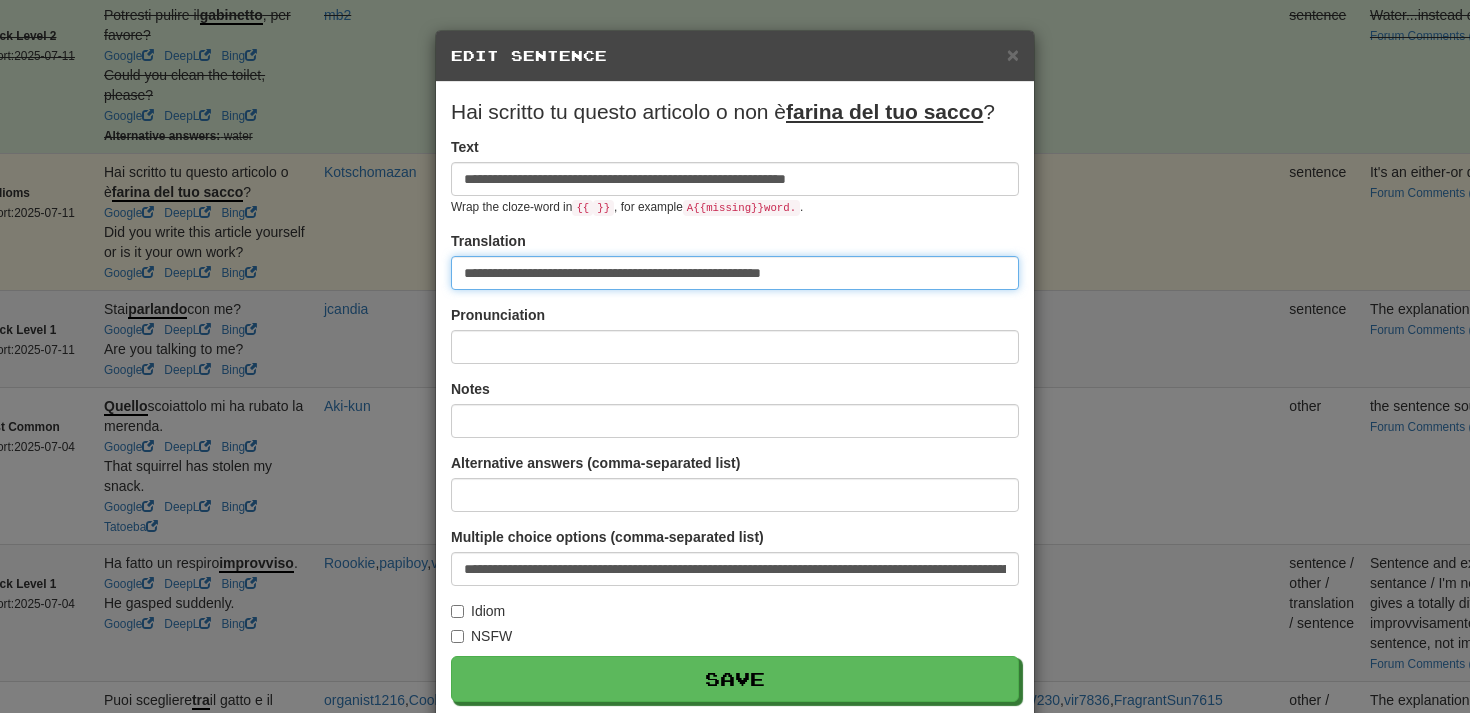 click on "**********" at bounding box center [735, 273] 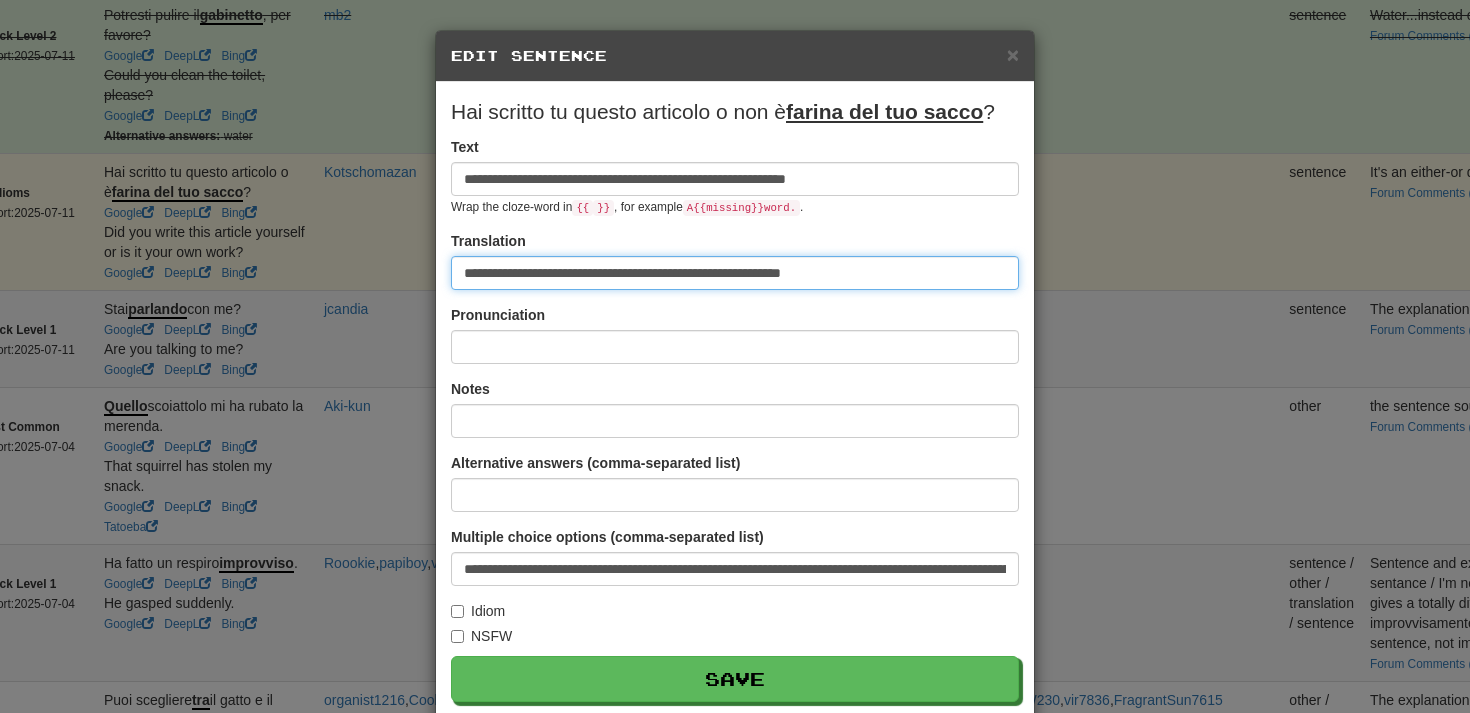 click on "**********" at bounding box center (735, 273) 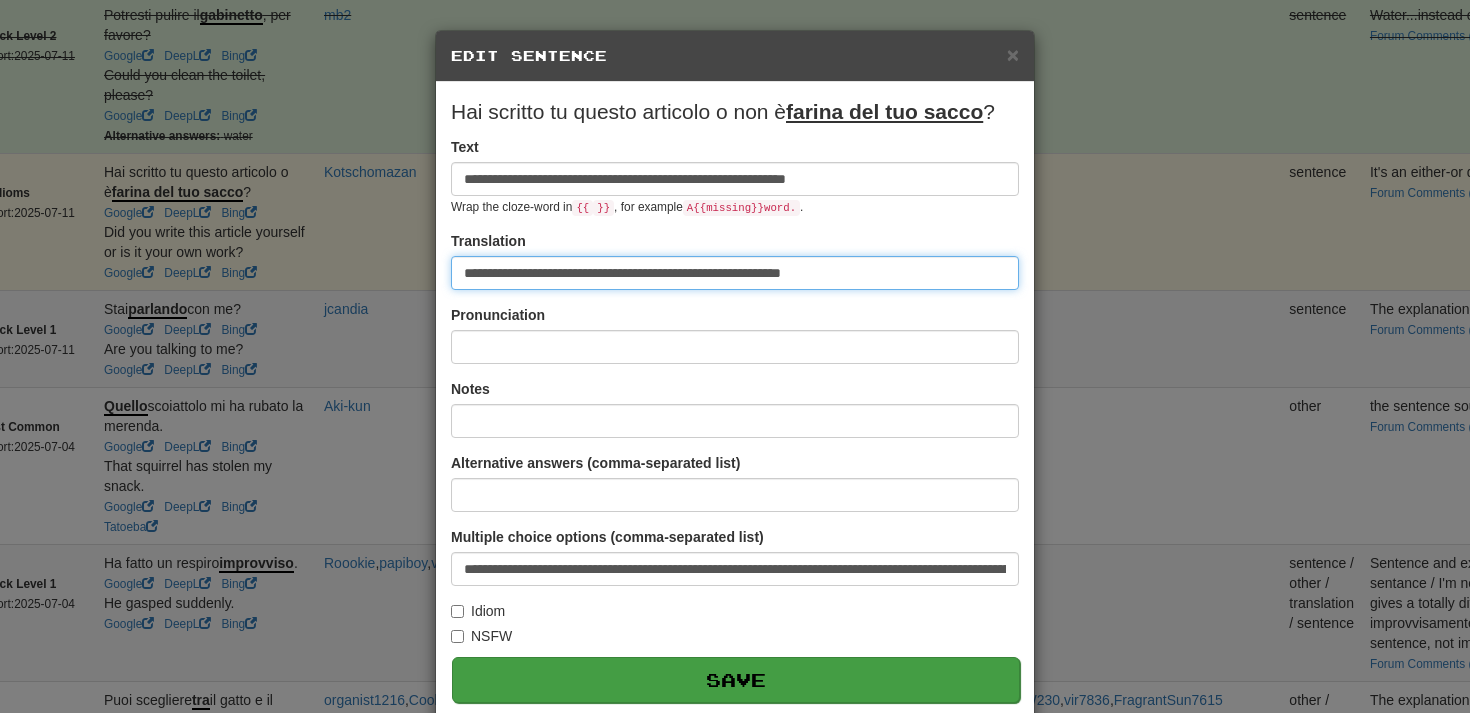 type on "**********" 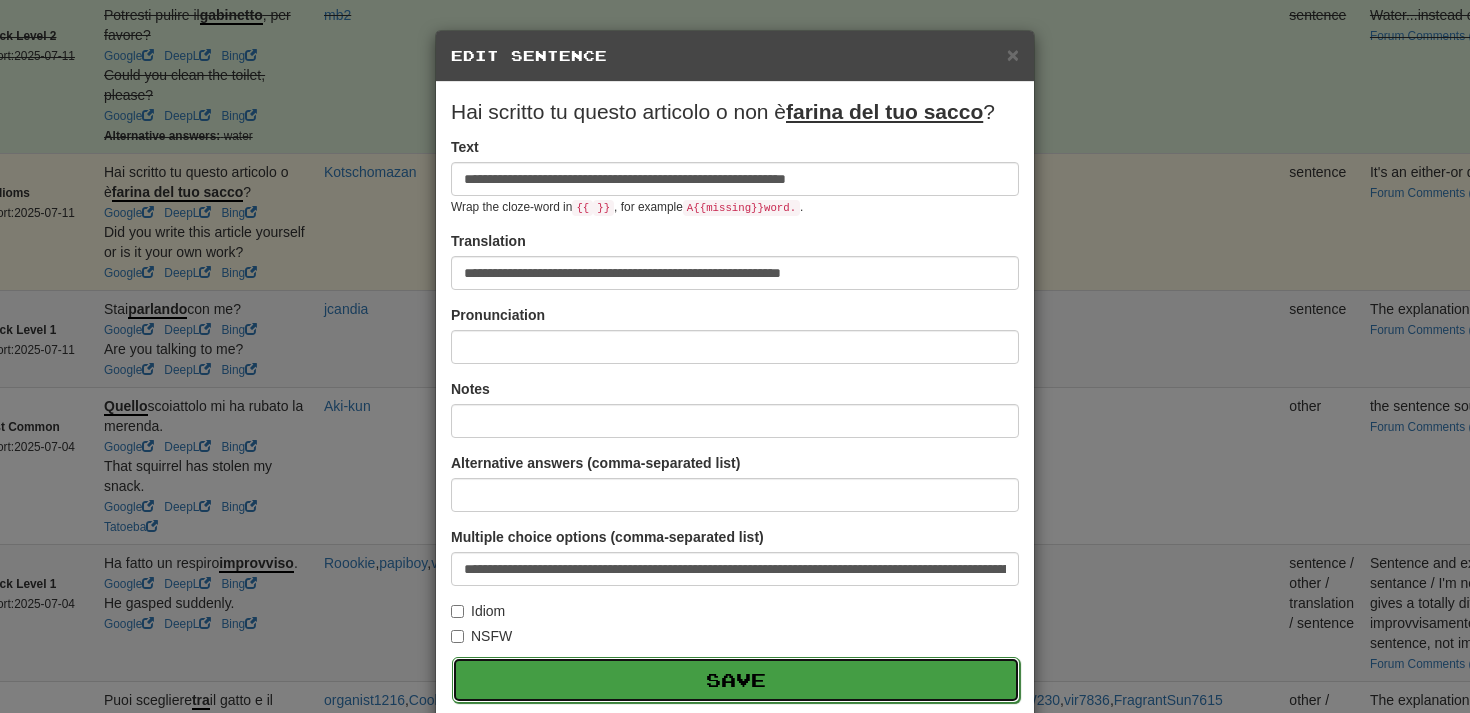 click on "Save" at bounding box center [736, 680] 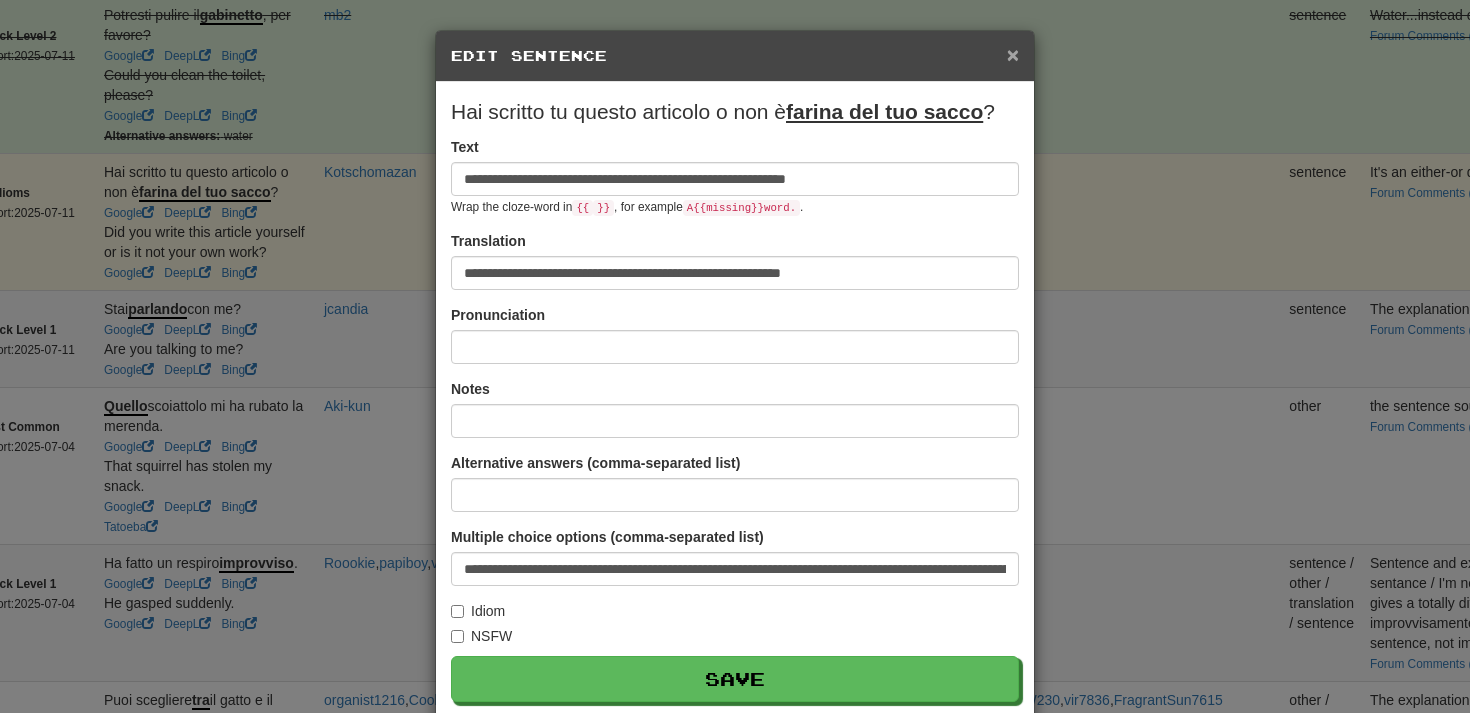 click on "×" at bounding box center (1013, 54) 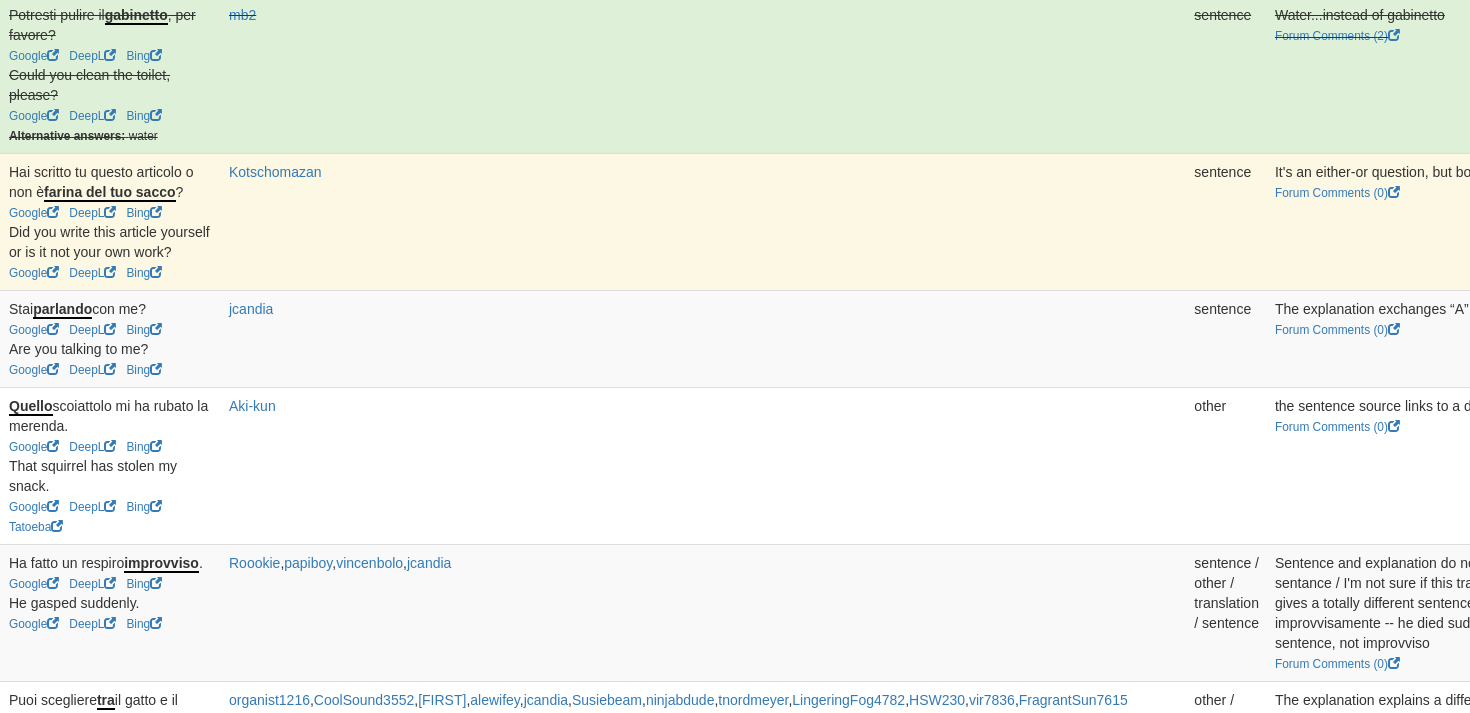 scroll, scrollTop: 292, scrollLeft: 171, axis: both 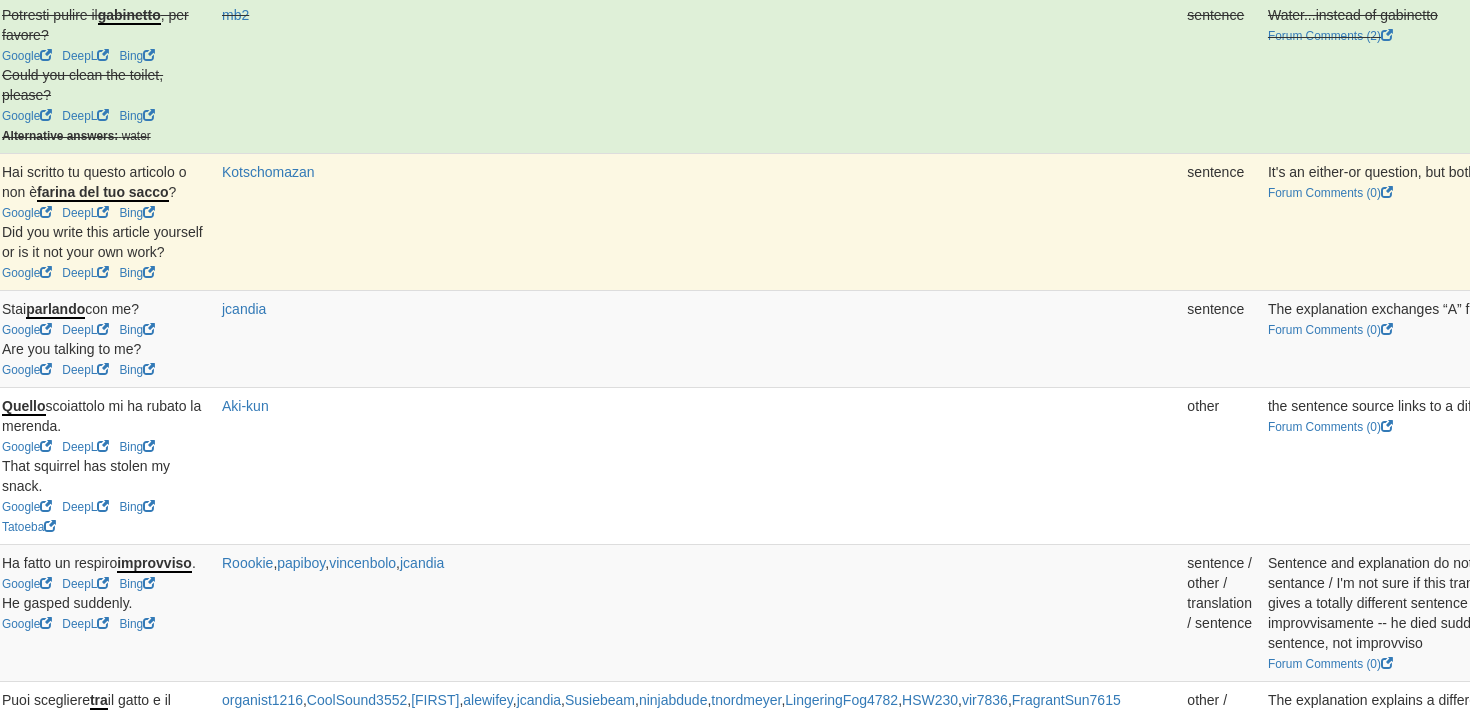 click on "Resolve" at bounding box center (2246, 179) 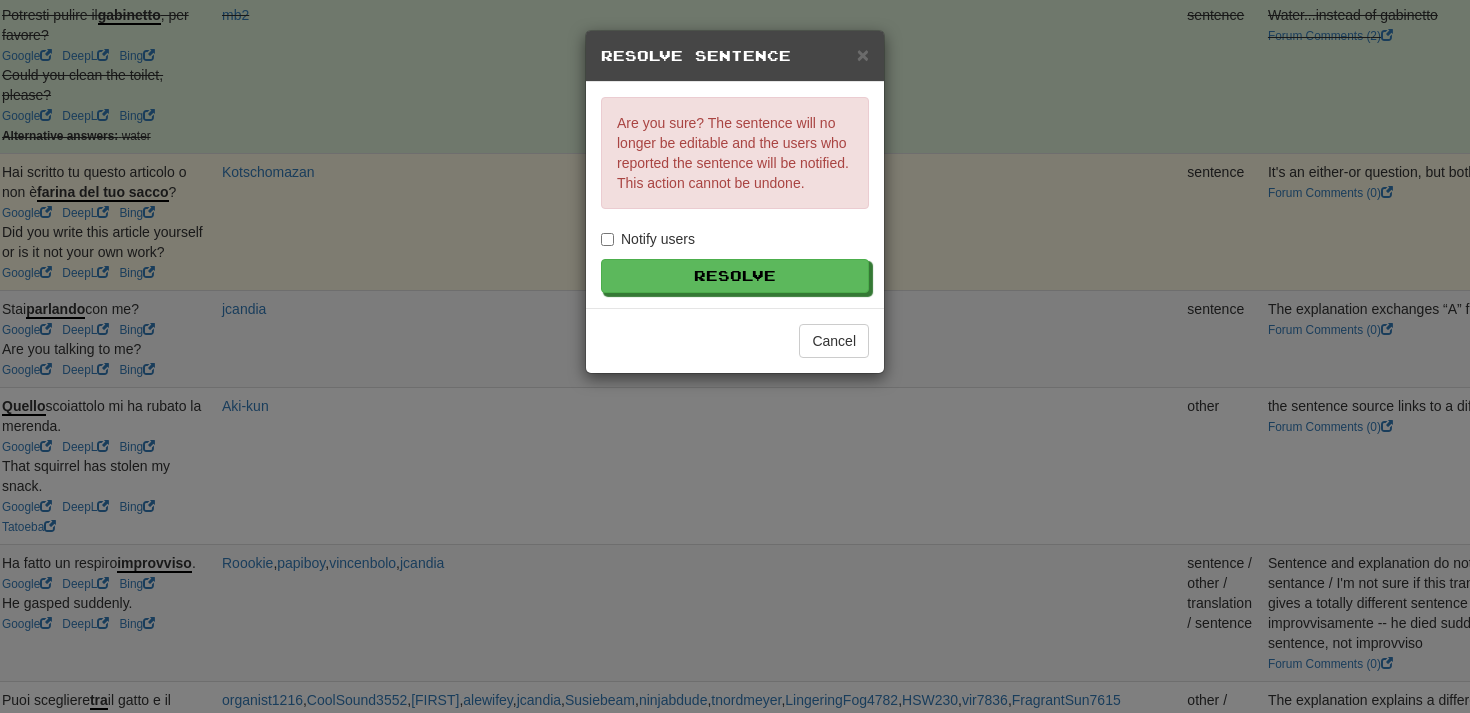 click on "Notify users" at bounding box center (648, 239) 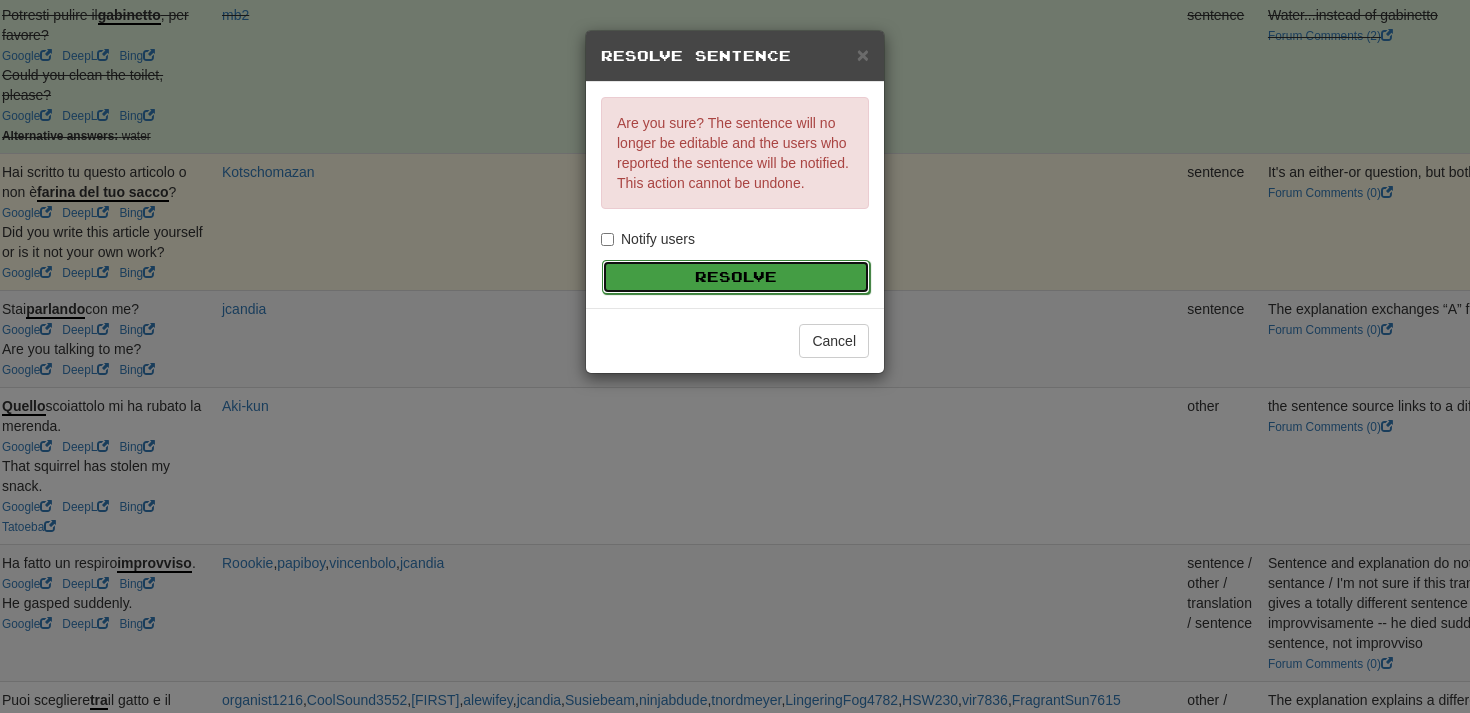 click on "Resolve" at bounding box center [736, 277] 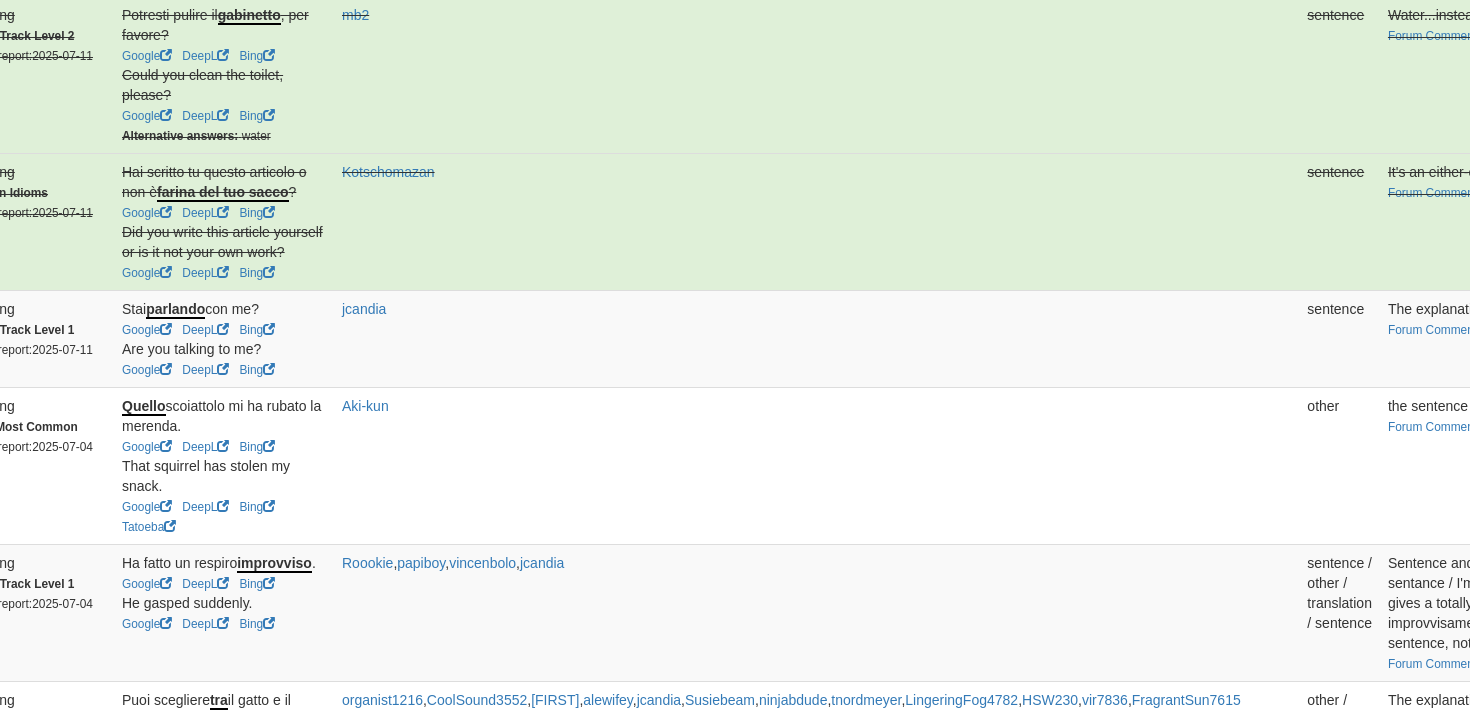 scroll, scrollTop: 292, scrollLeft: 34, axis: both 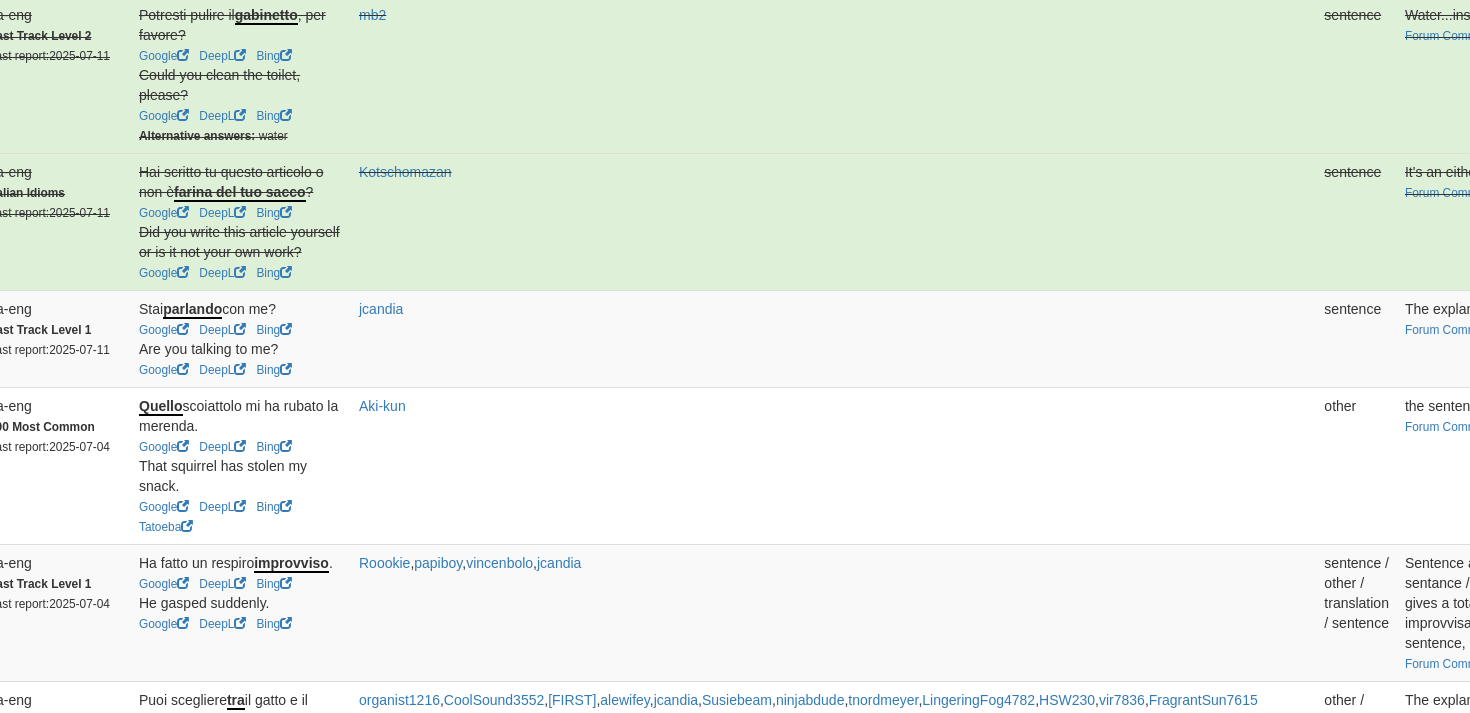 click on "Claim" at bounding box center [1946, 316] 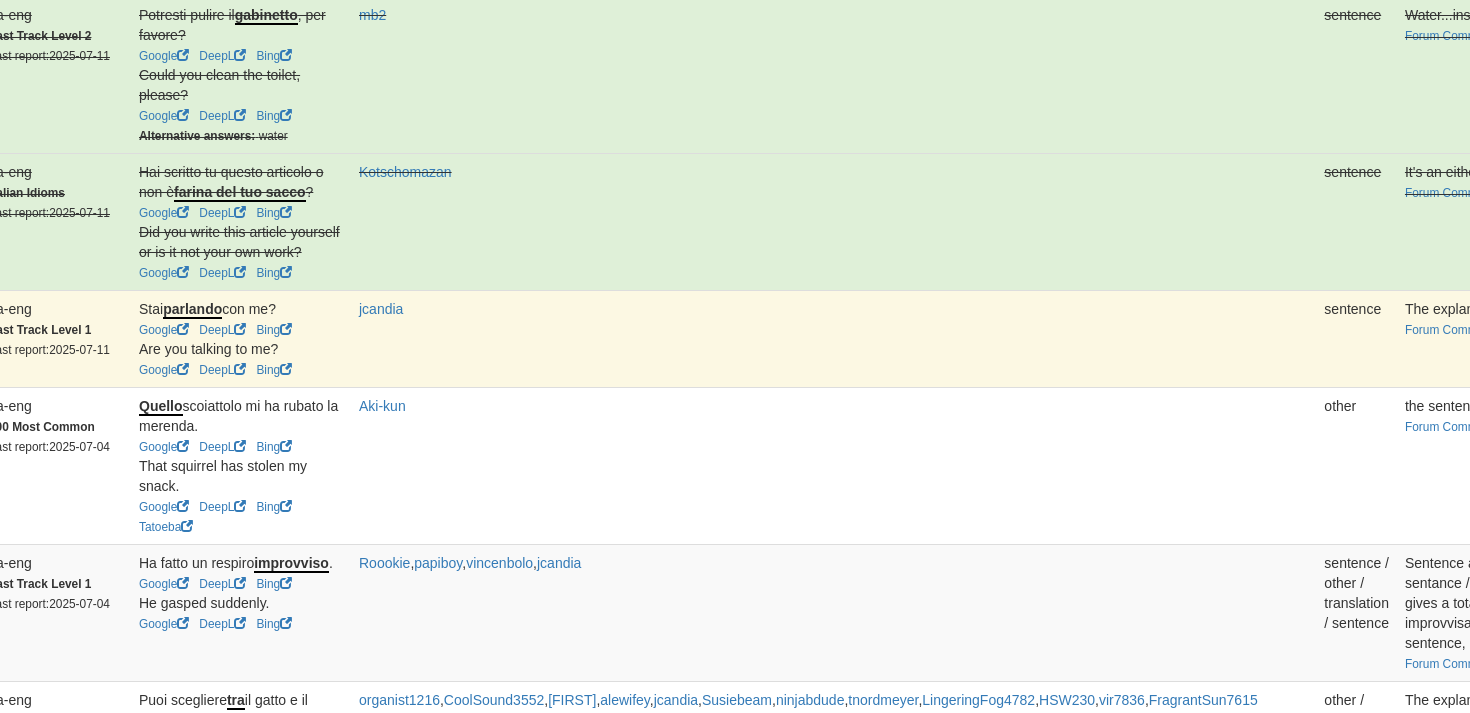 click on "Edit" at bounding box center [2124, 316] 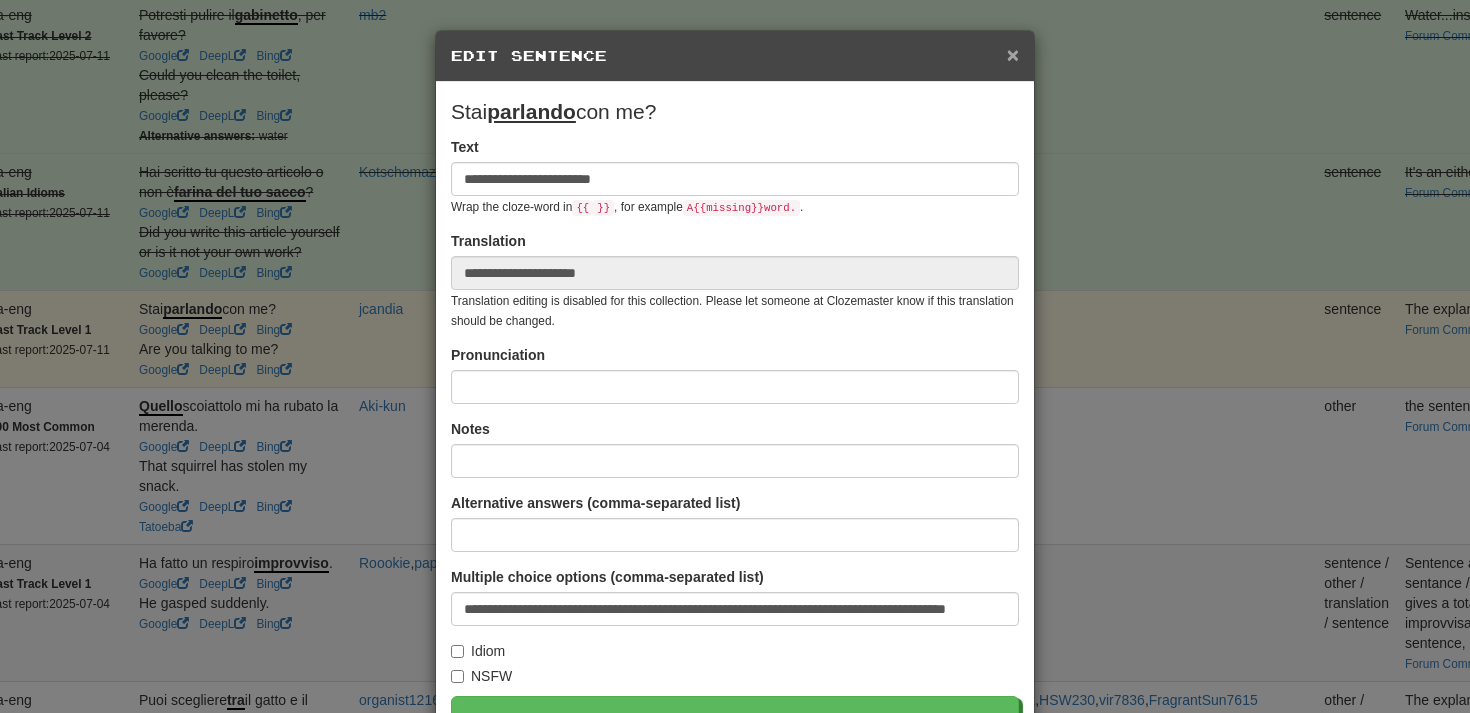 click on "×" at bounding box center (1013, 54) 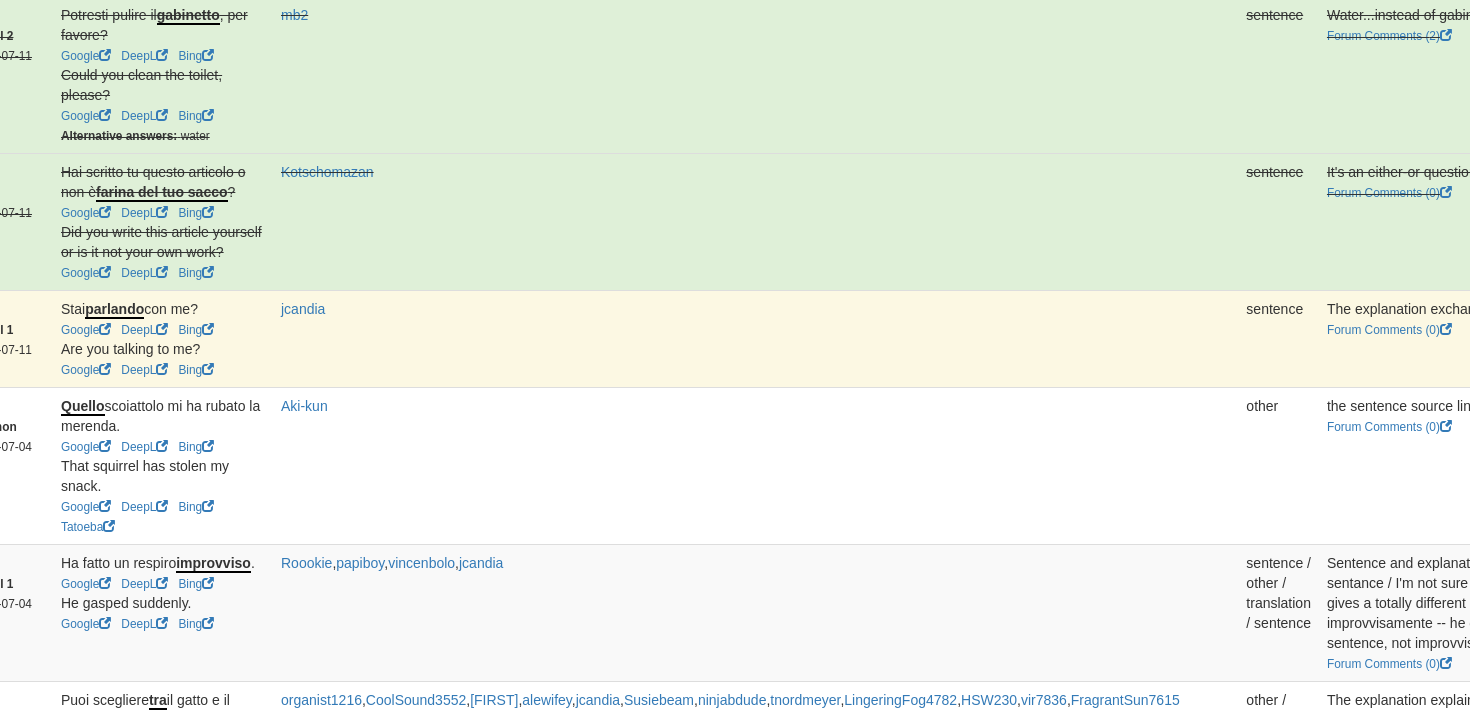 scroll, scrollTop: 292, scrollLeft: 171, axis: both 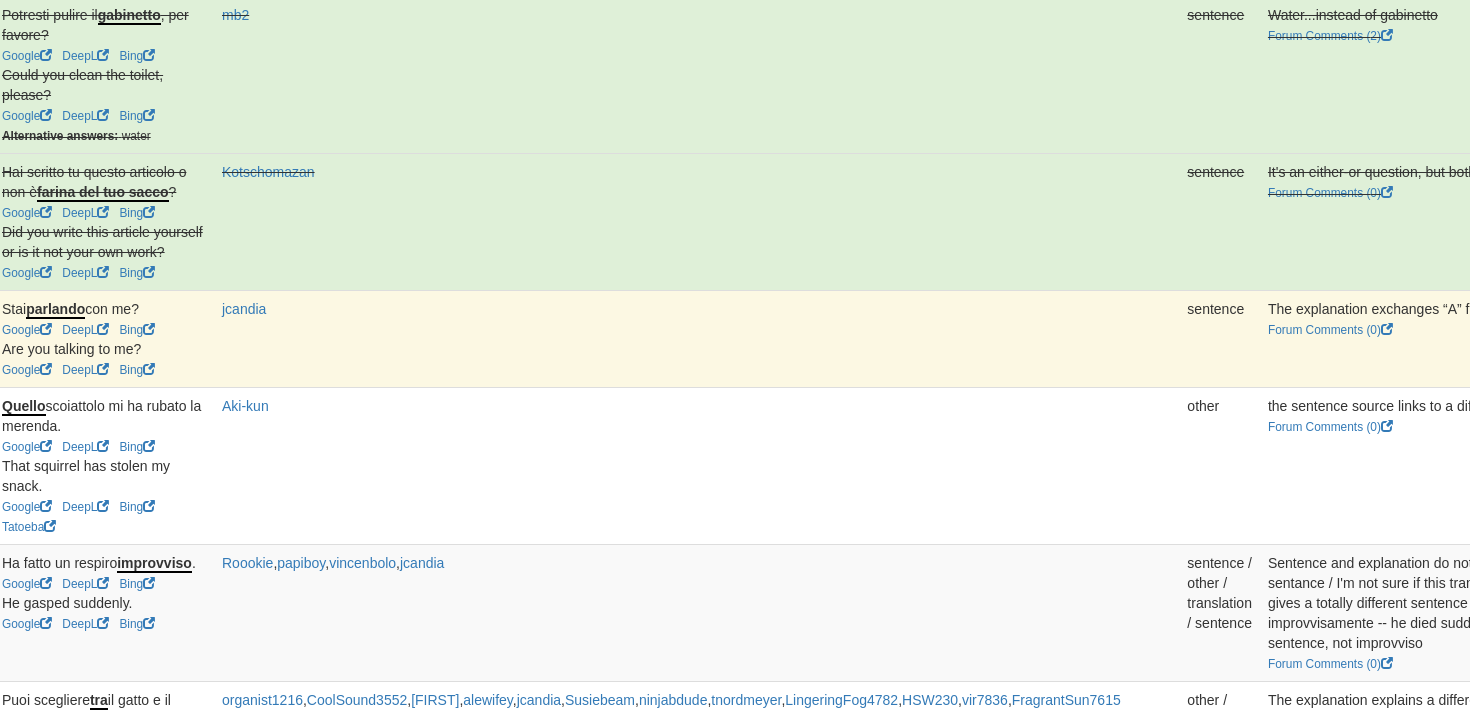 click on "Resolve" at bounding box center (2246, 316) 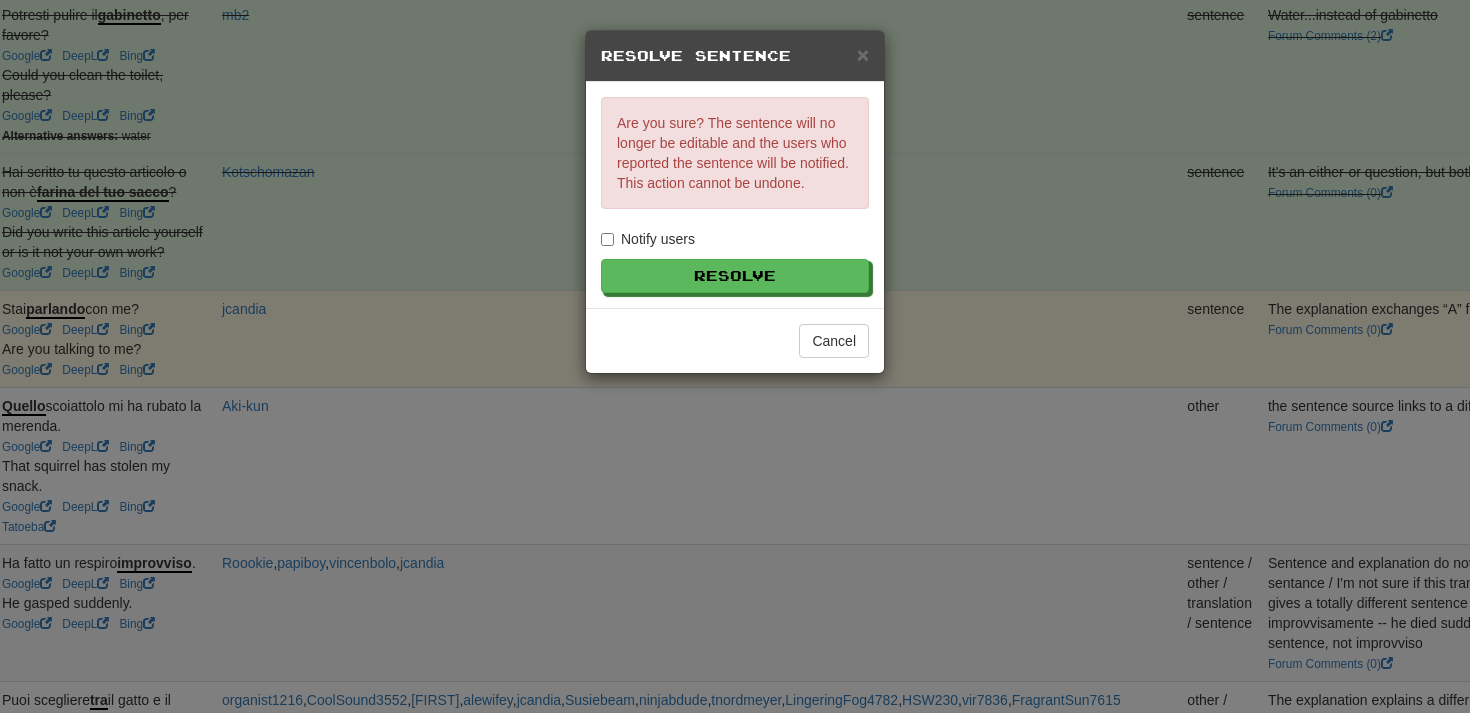 click on "Notify users" at bounding box center [648, 239] 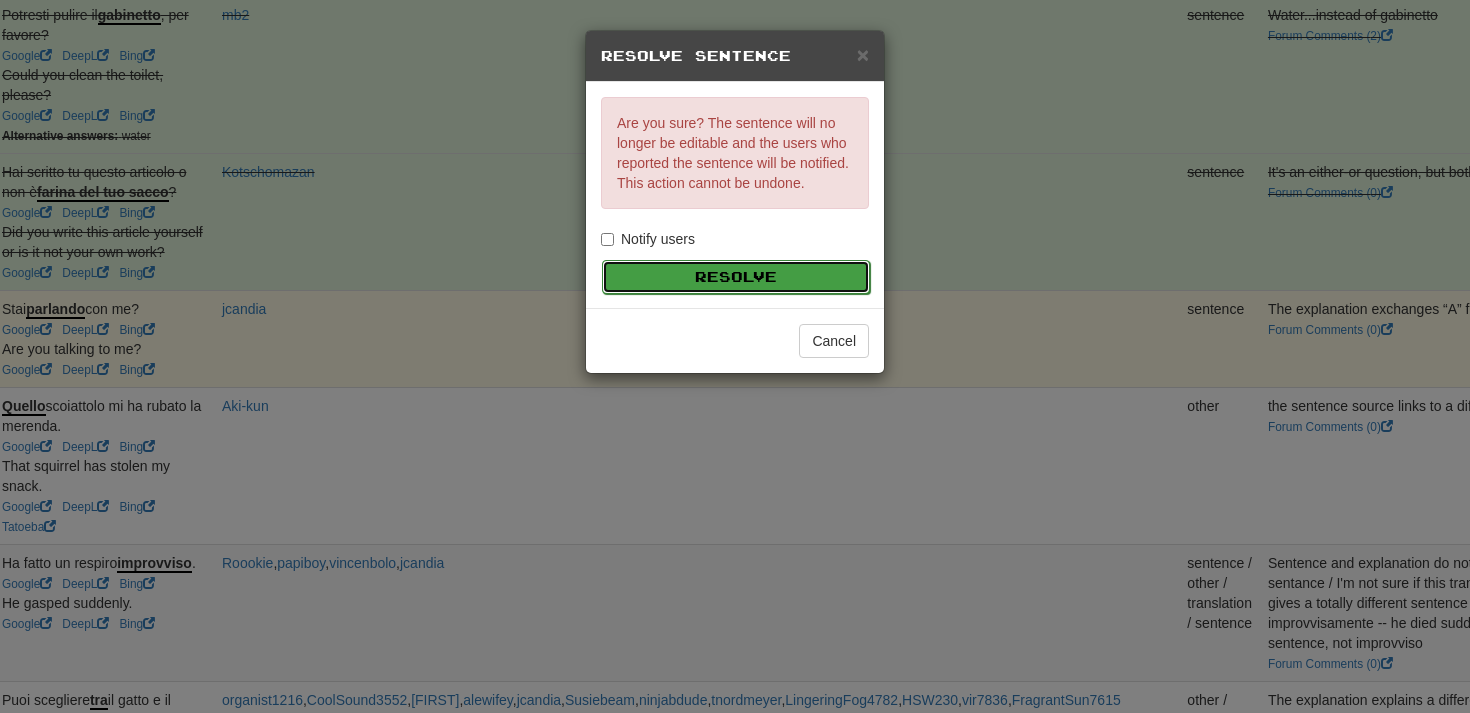 click on "Resolve" at bounding box center (736, 277) 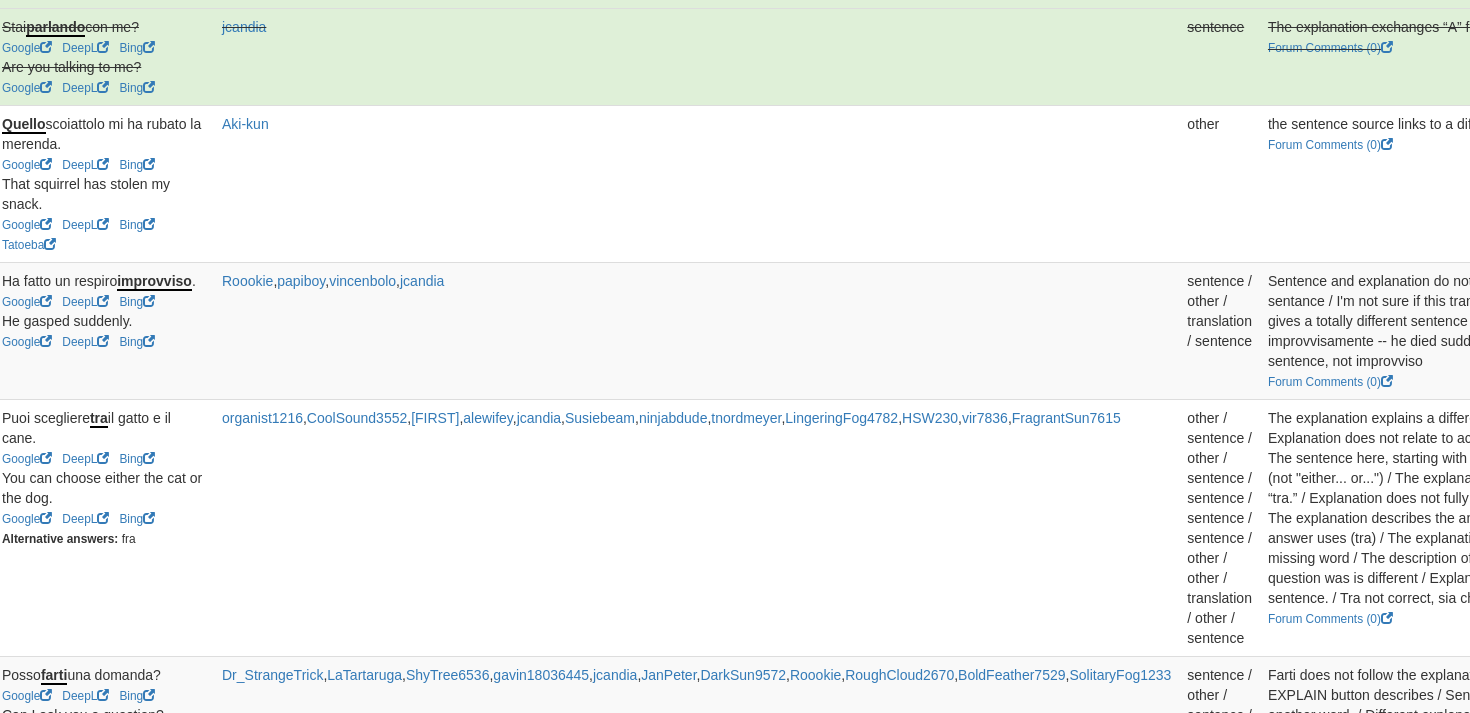scroll, scrollTop: 622, scrollLeft: 171, axis: both 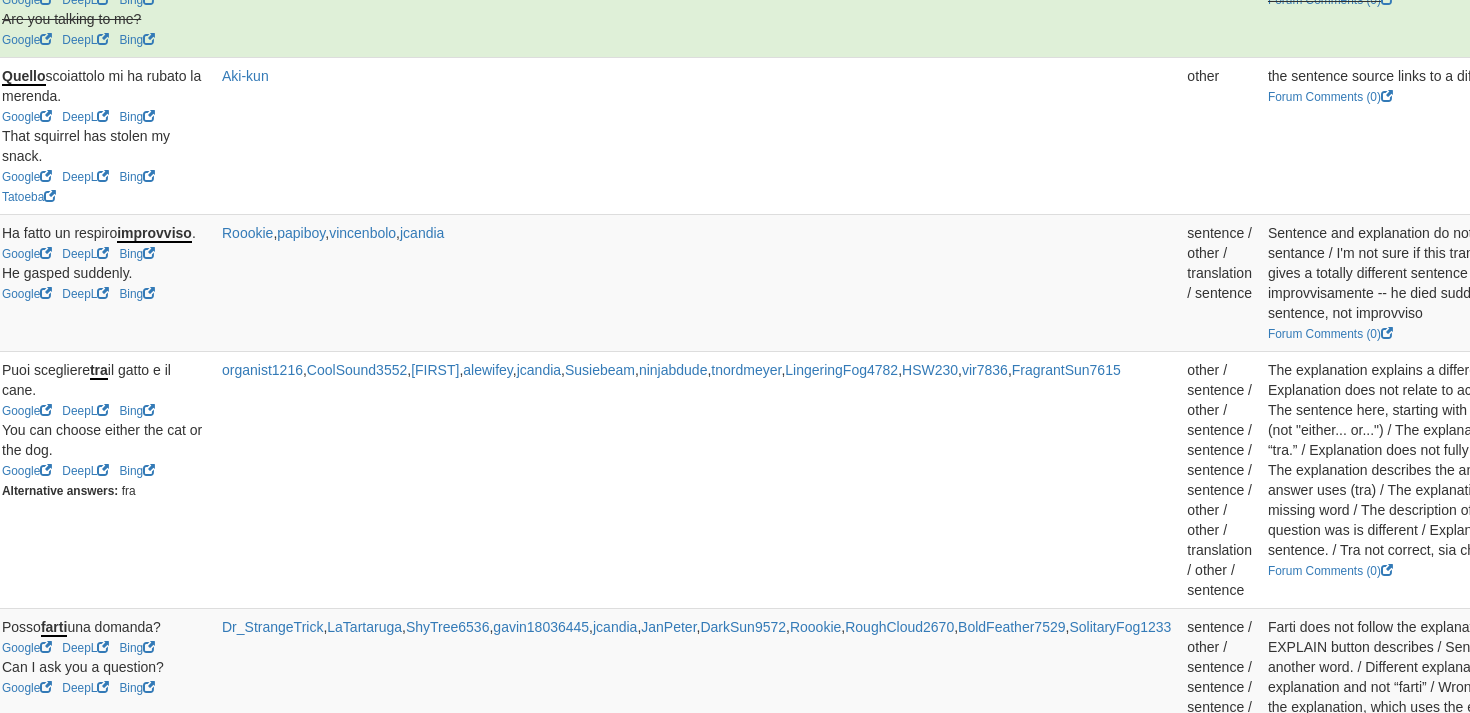 click on "Claim" at bounding box center (1809, 240) 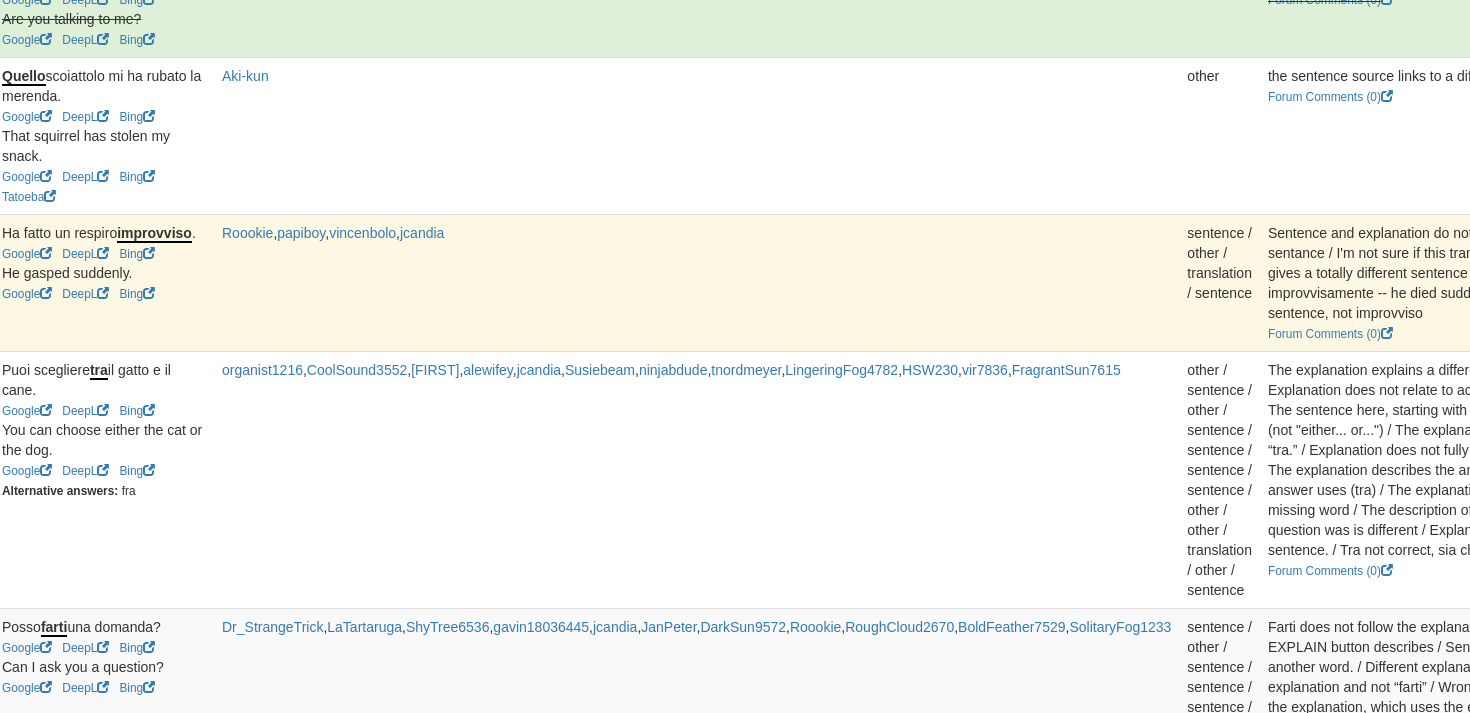 click on "Edit" at bounding box center (1987, 240) 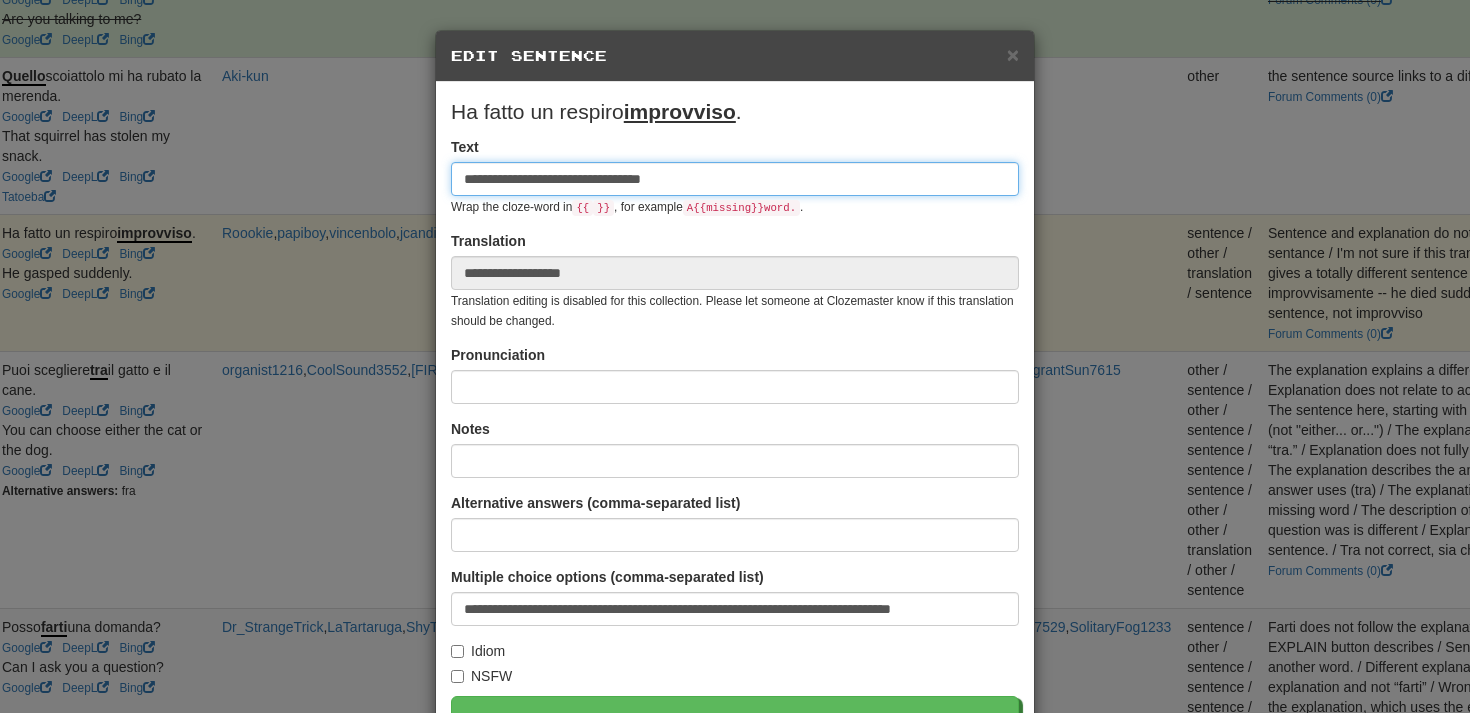 click on "**********" at bounding box center (735, 179) 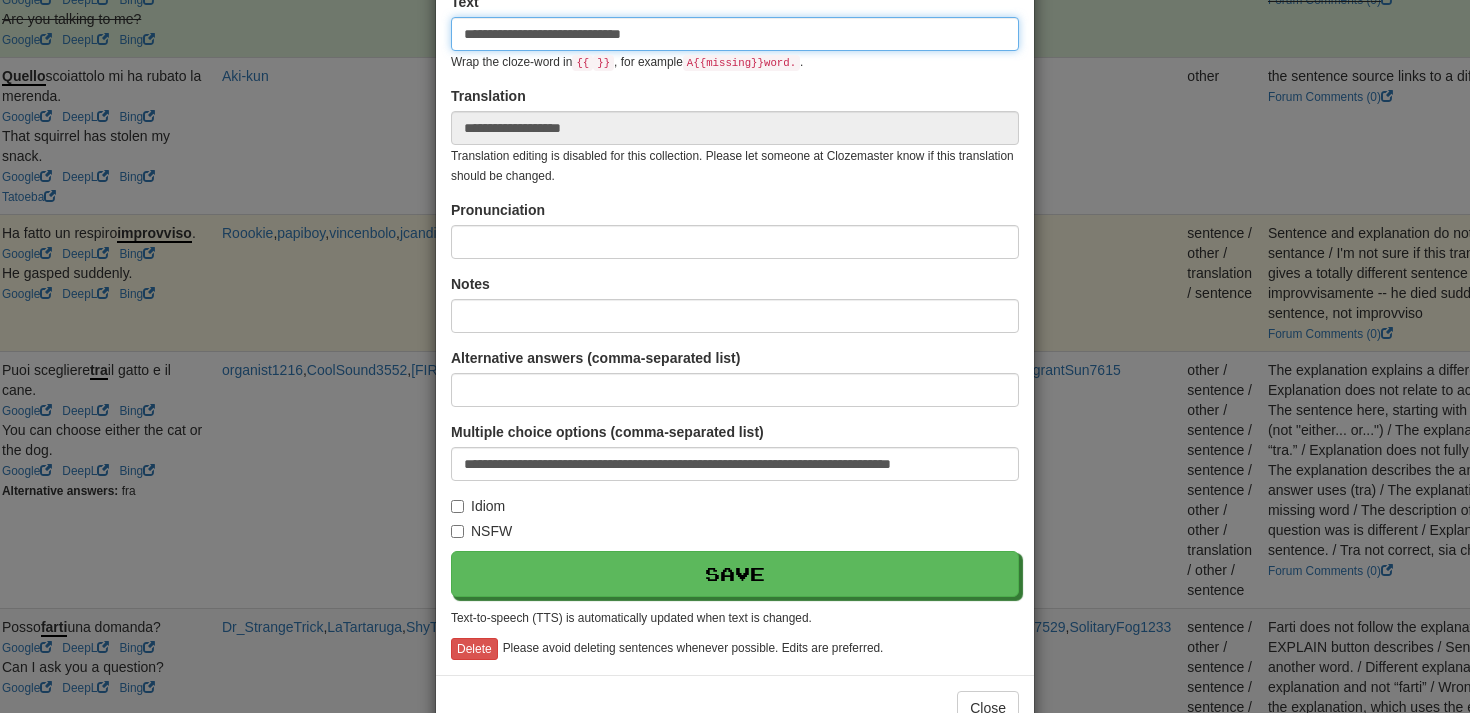 scroll, scrollTop: 179, scrollLeft: 0, axis: vertical 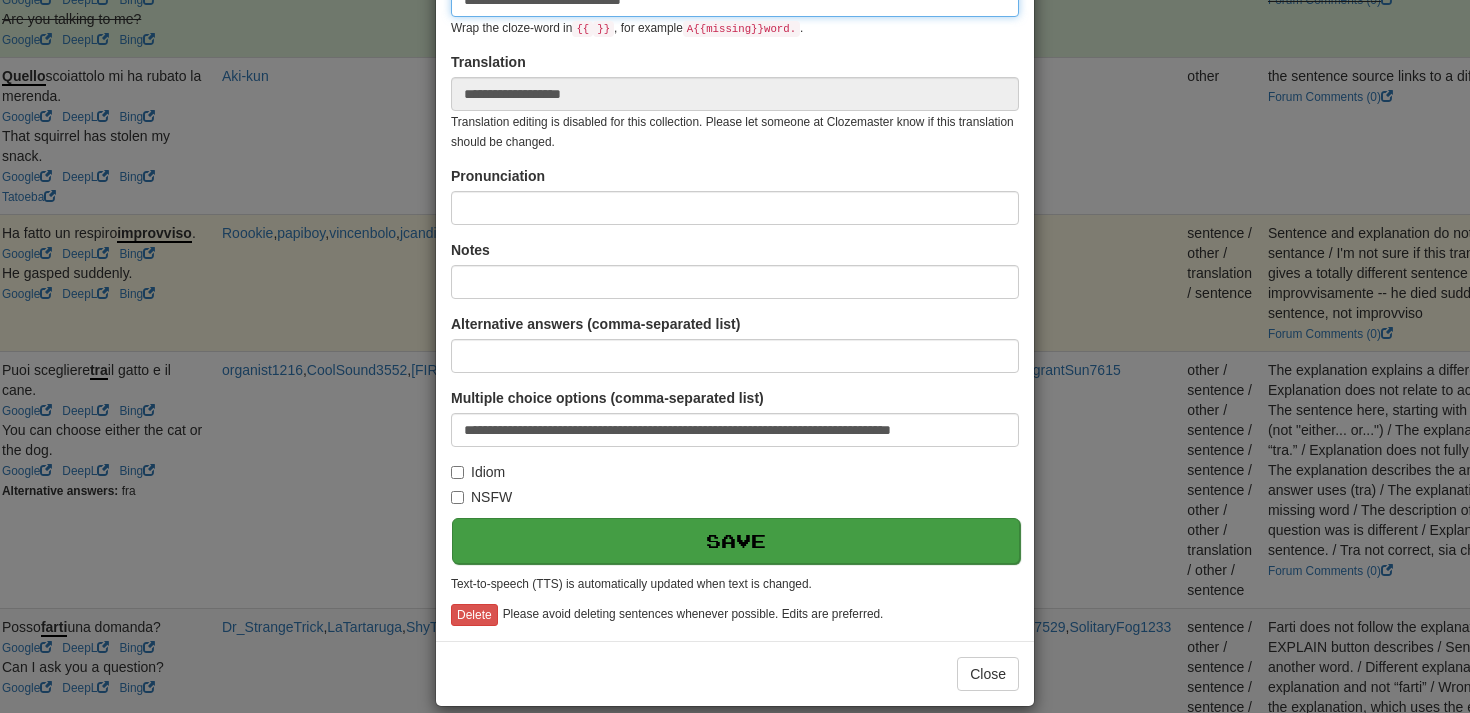 type on "**********" 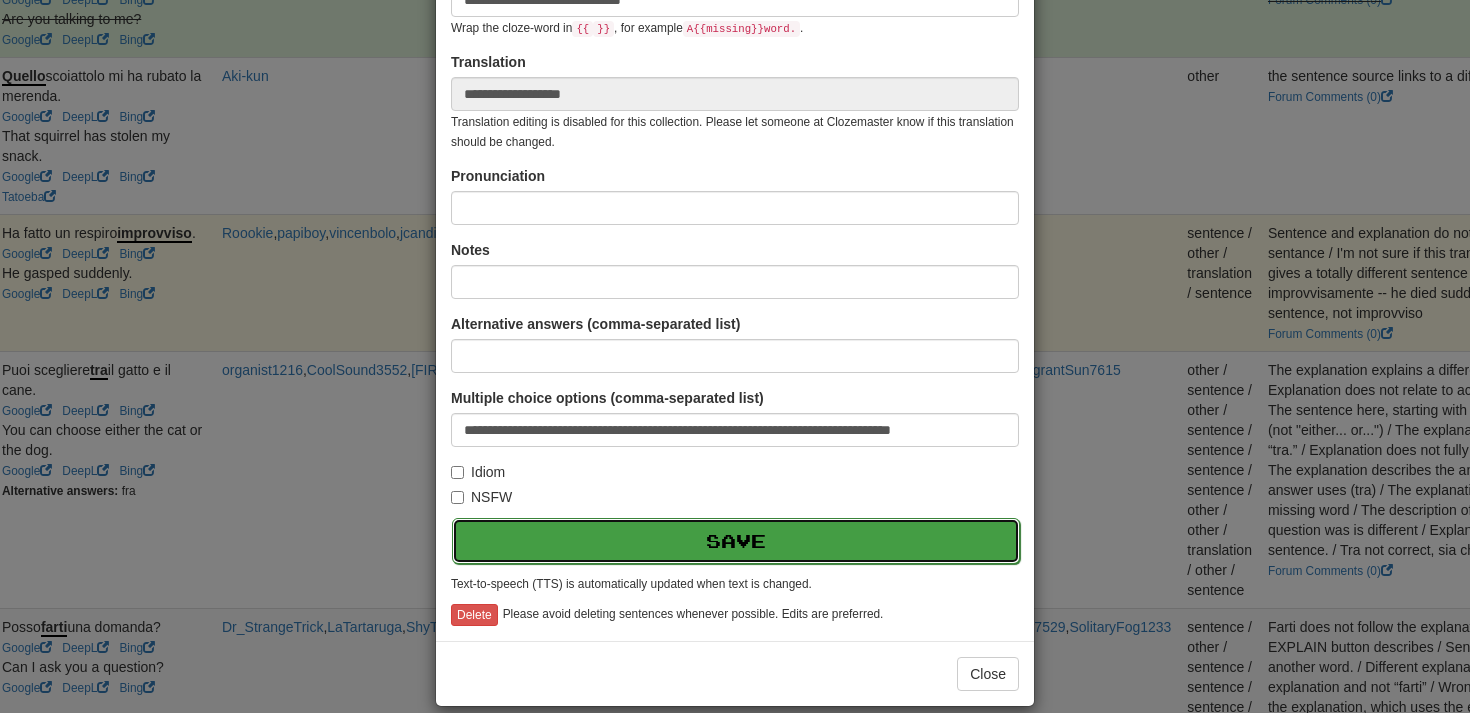 click on "Save" at bounding box center [736, 541] 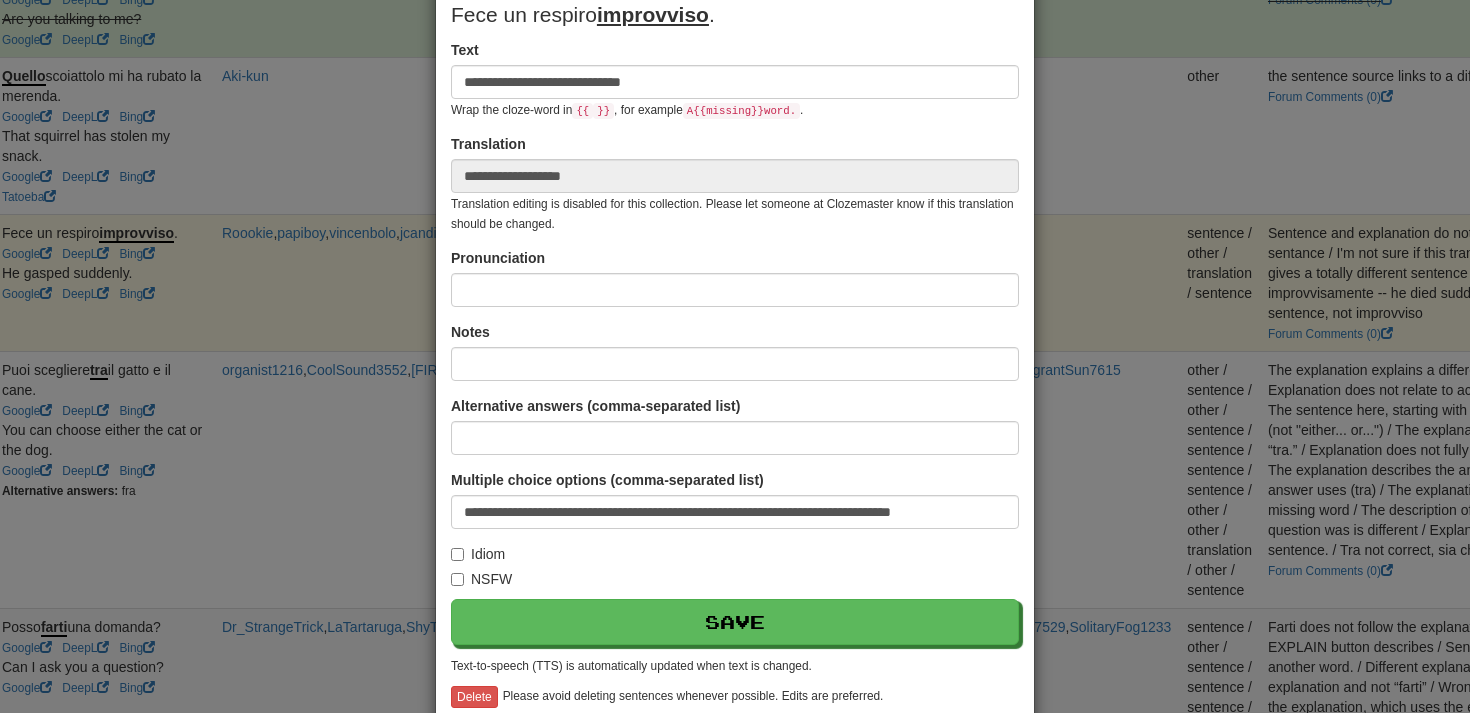 scroll, scrollTop: 0, scrollLeft: 0, axis: both 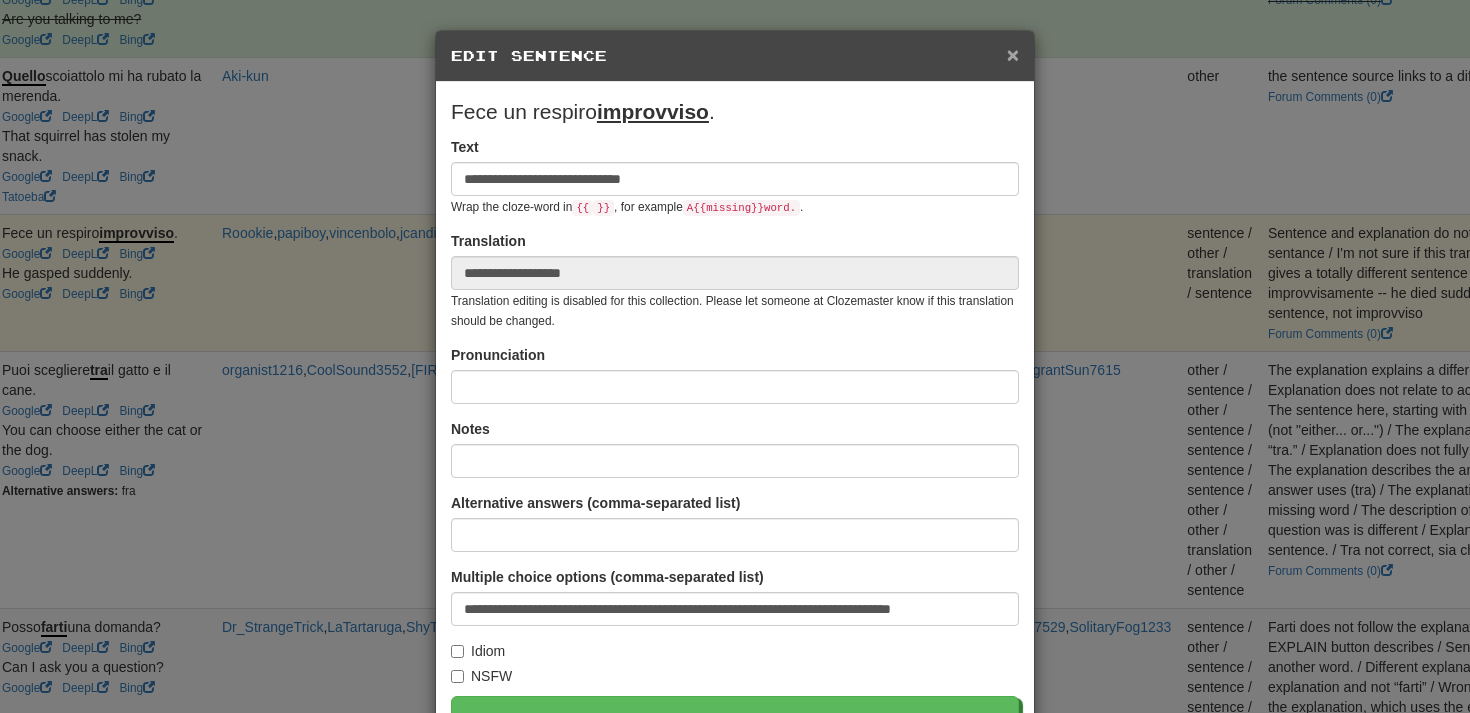 click on "×" at bounding box center (1013, 54) 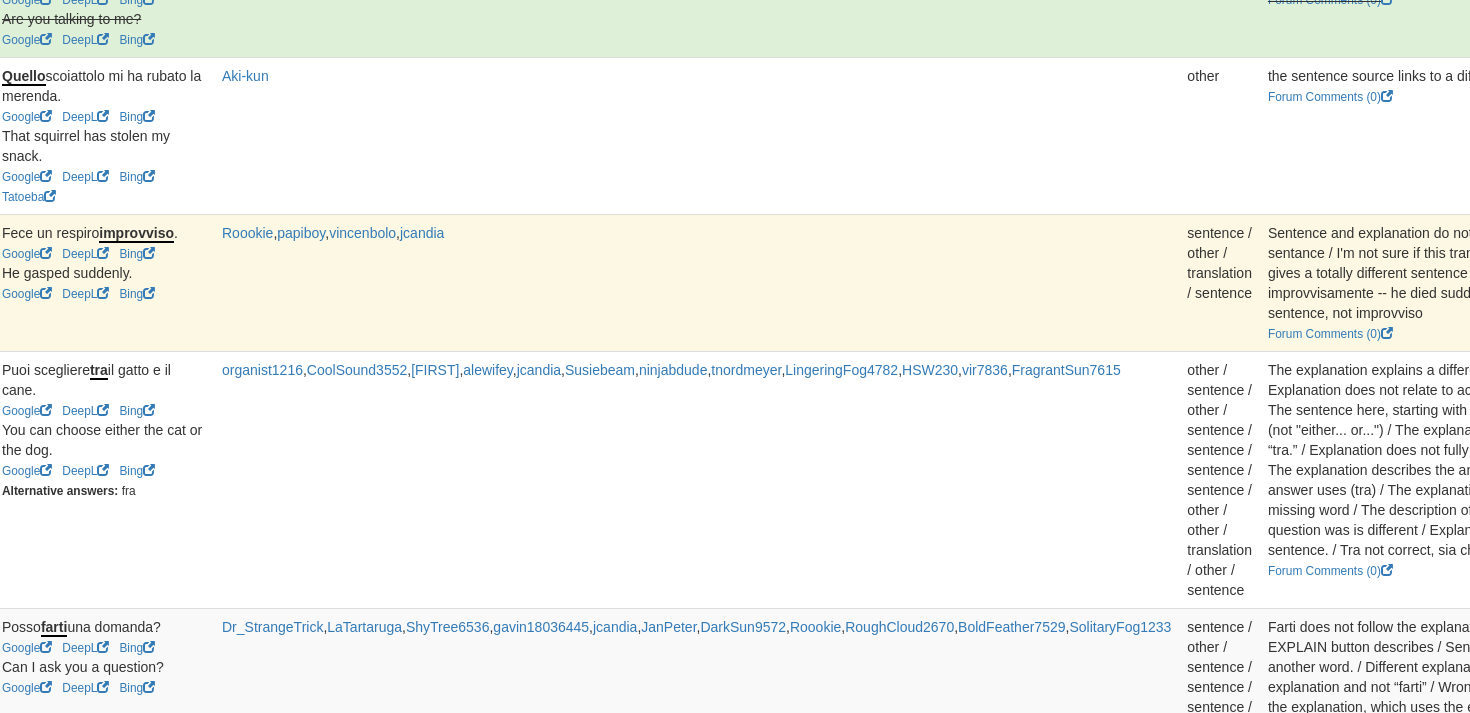click on "Resolve" at bounding box center (2246, 240) 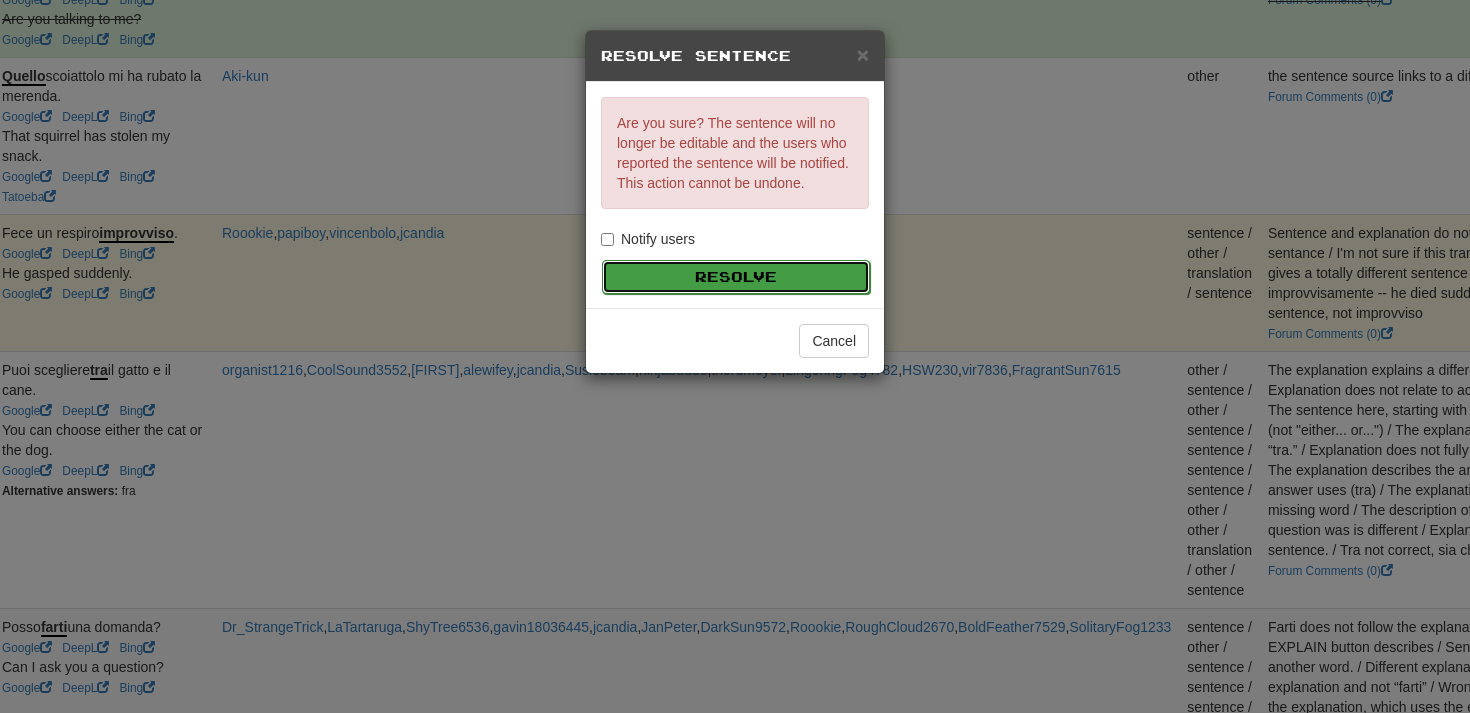 click on "Resolve" at bounding box center [736, 277] 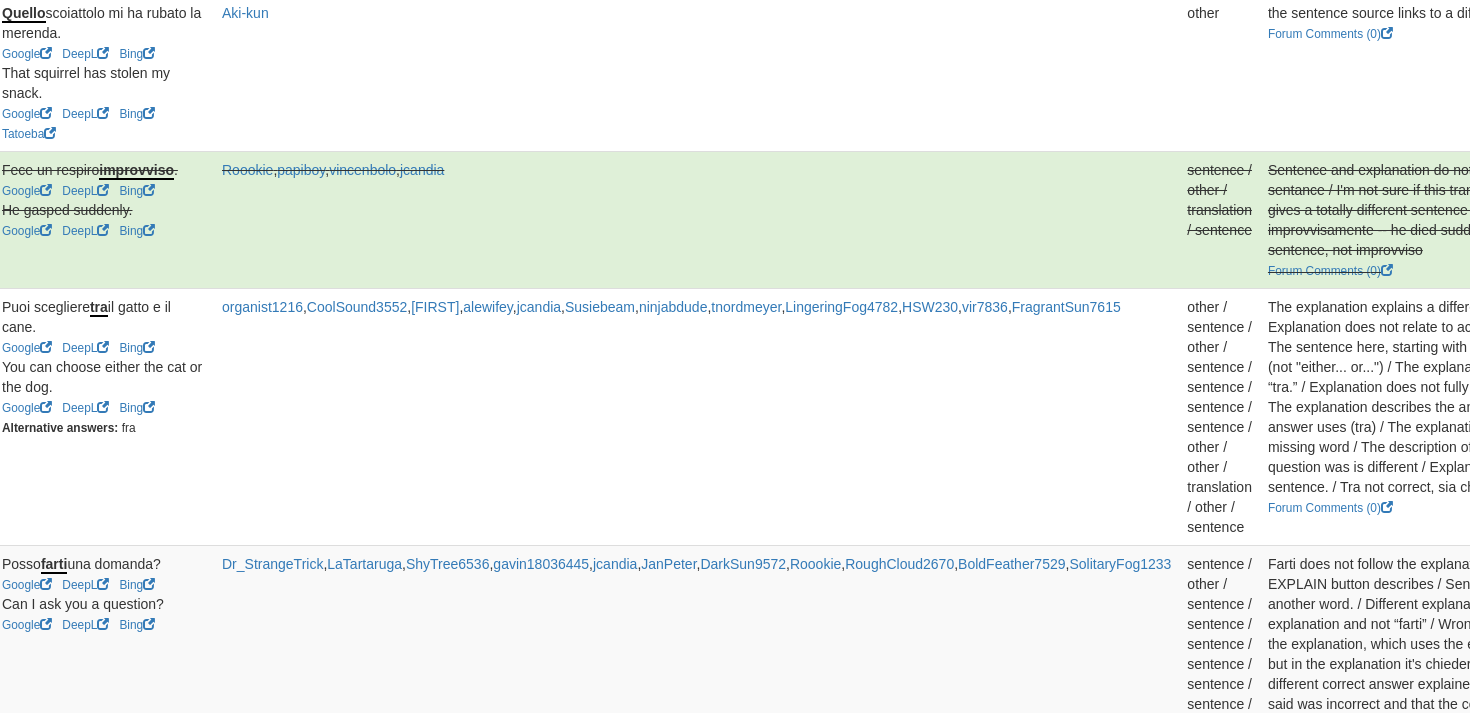 scroll, scrollTop: 687, scrollLeft: 171, axis: both 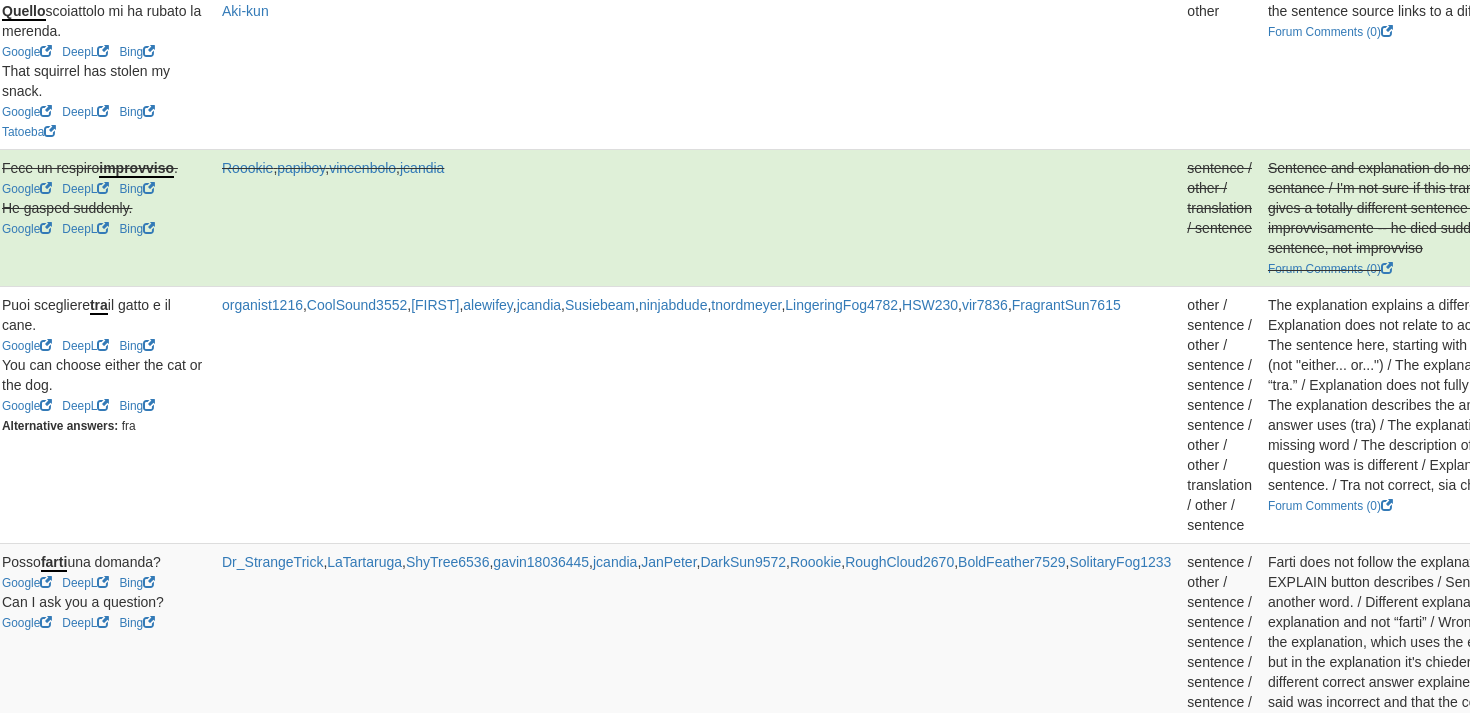 click on "Claim" at bounding box center [1809, 312] 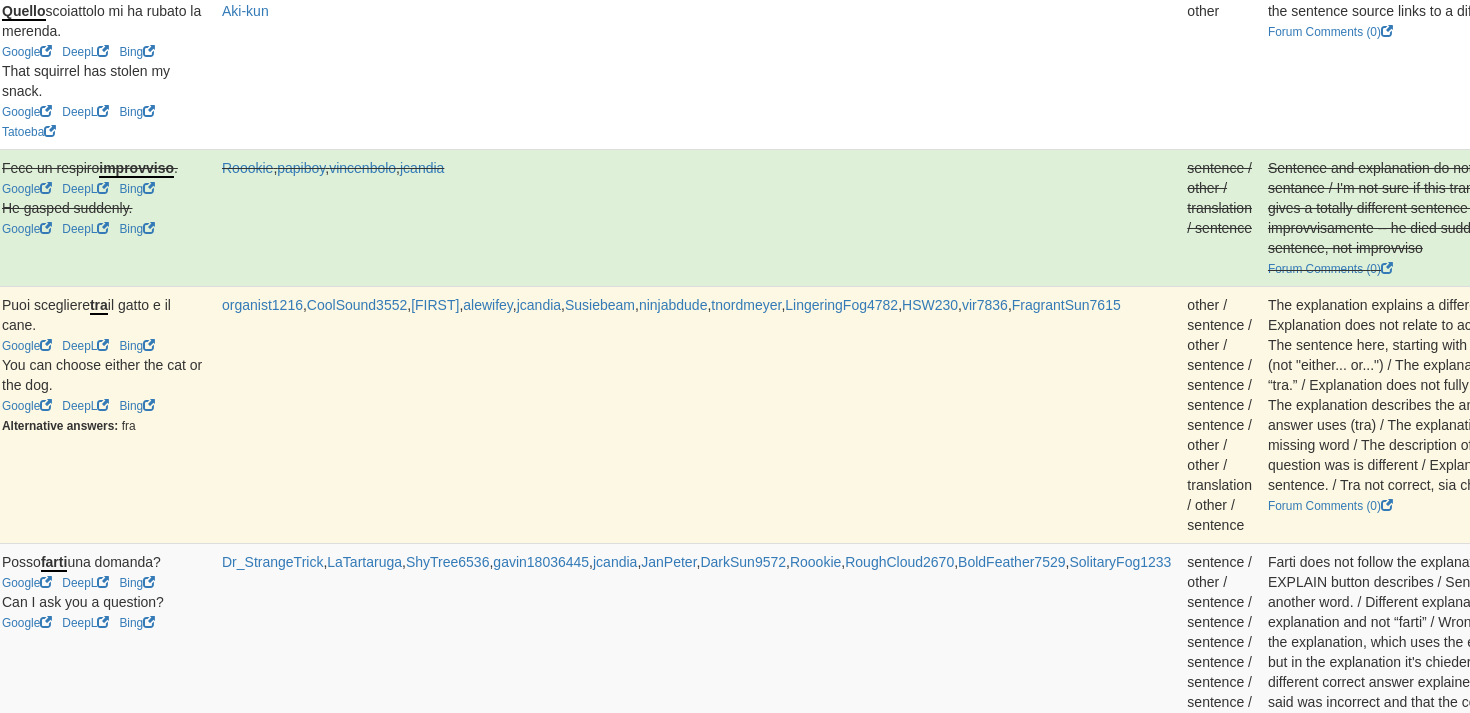 click on "Edit" at bounding box center [1987, 312] 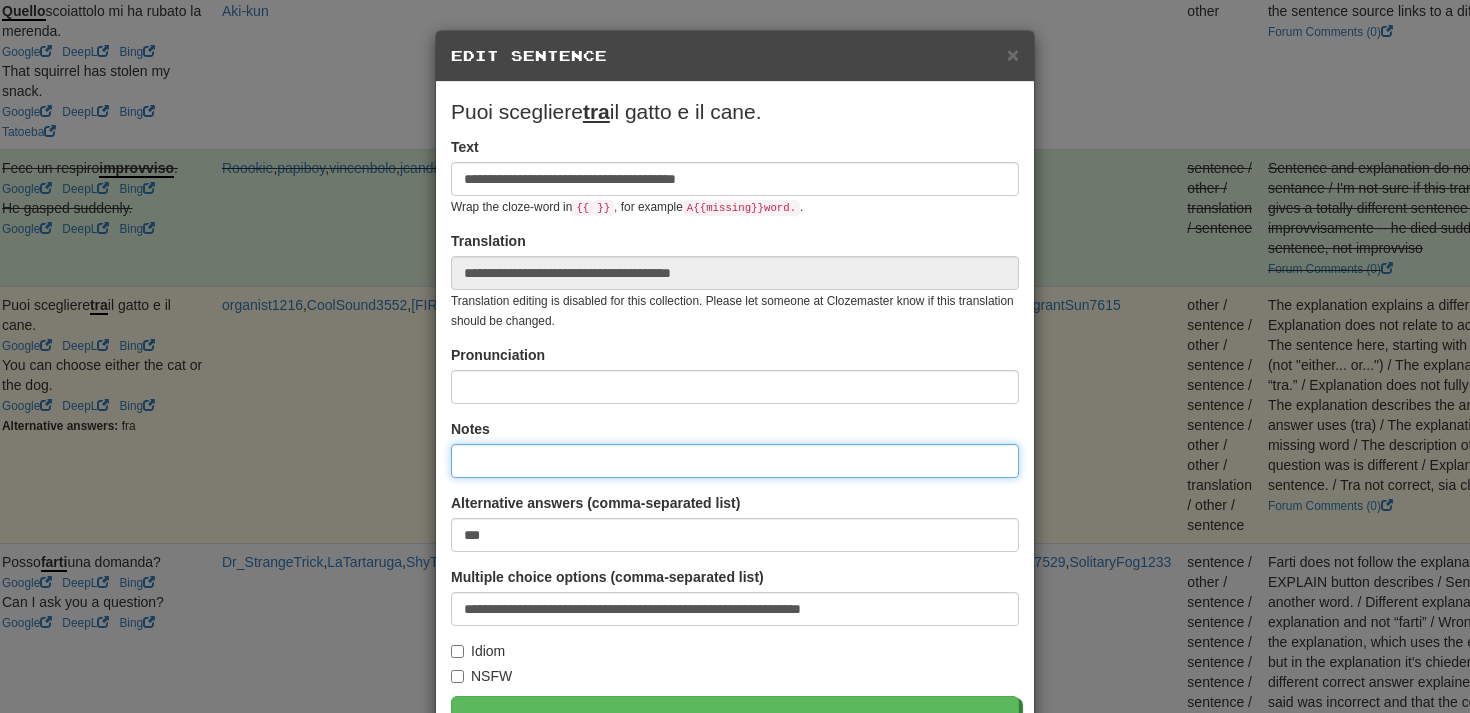 click at bounding box center [735, 461] 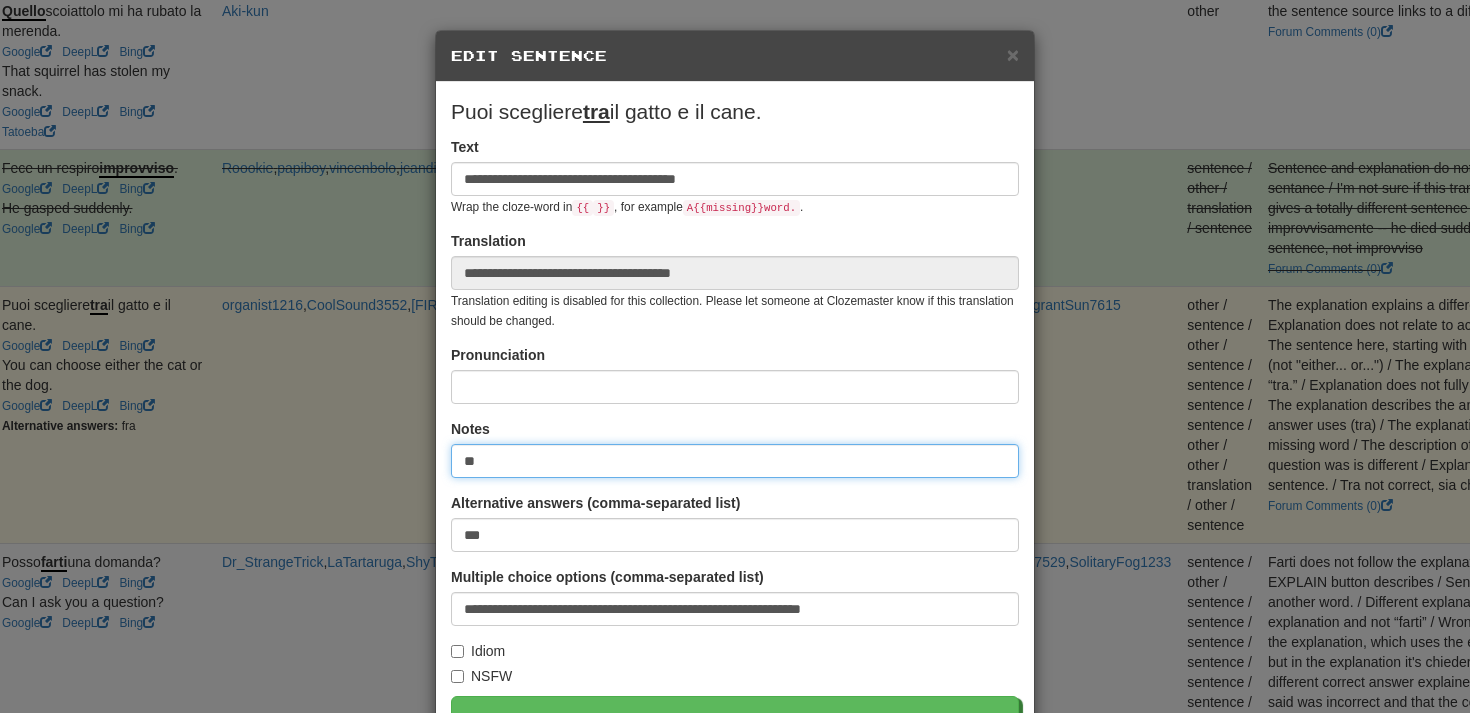 type on "*" 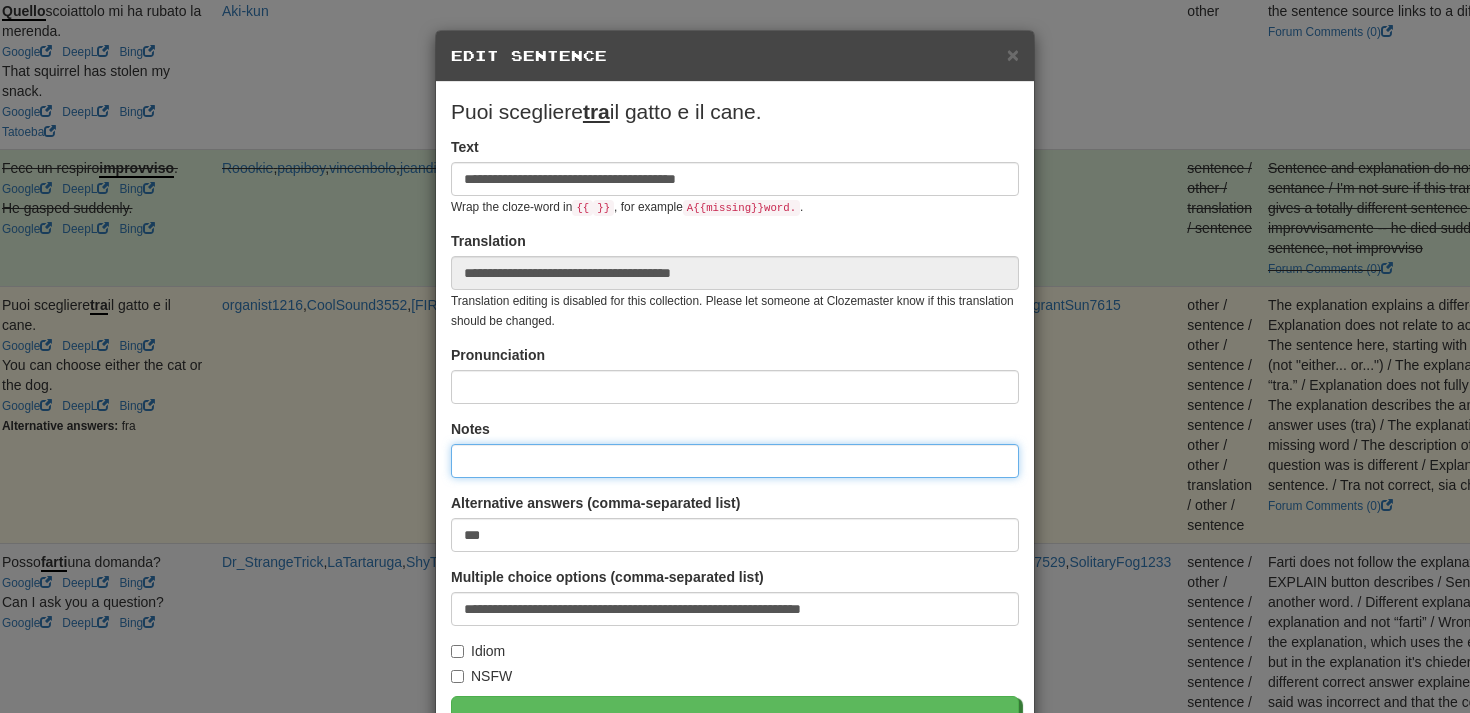 type on "*" 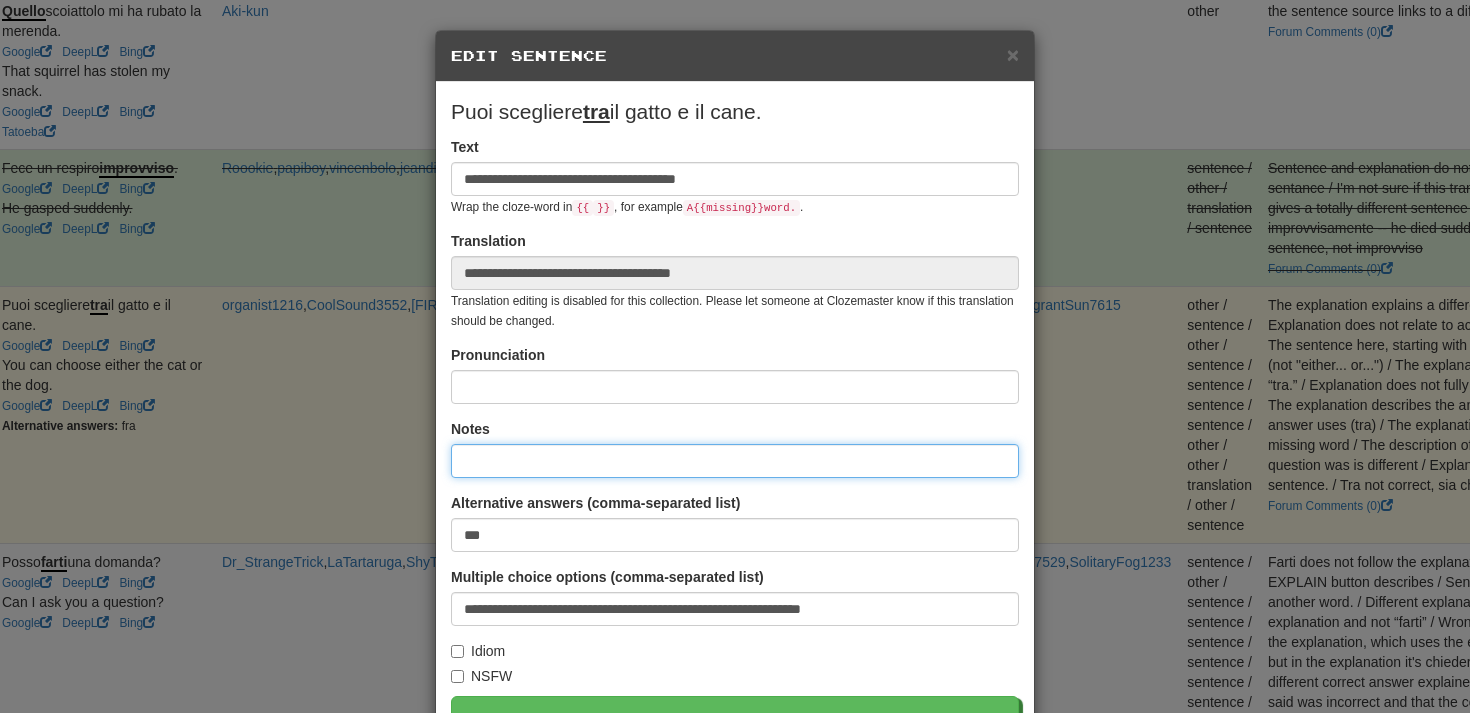 type on "*" 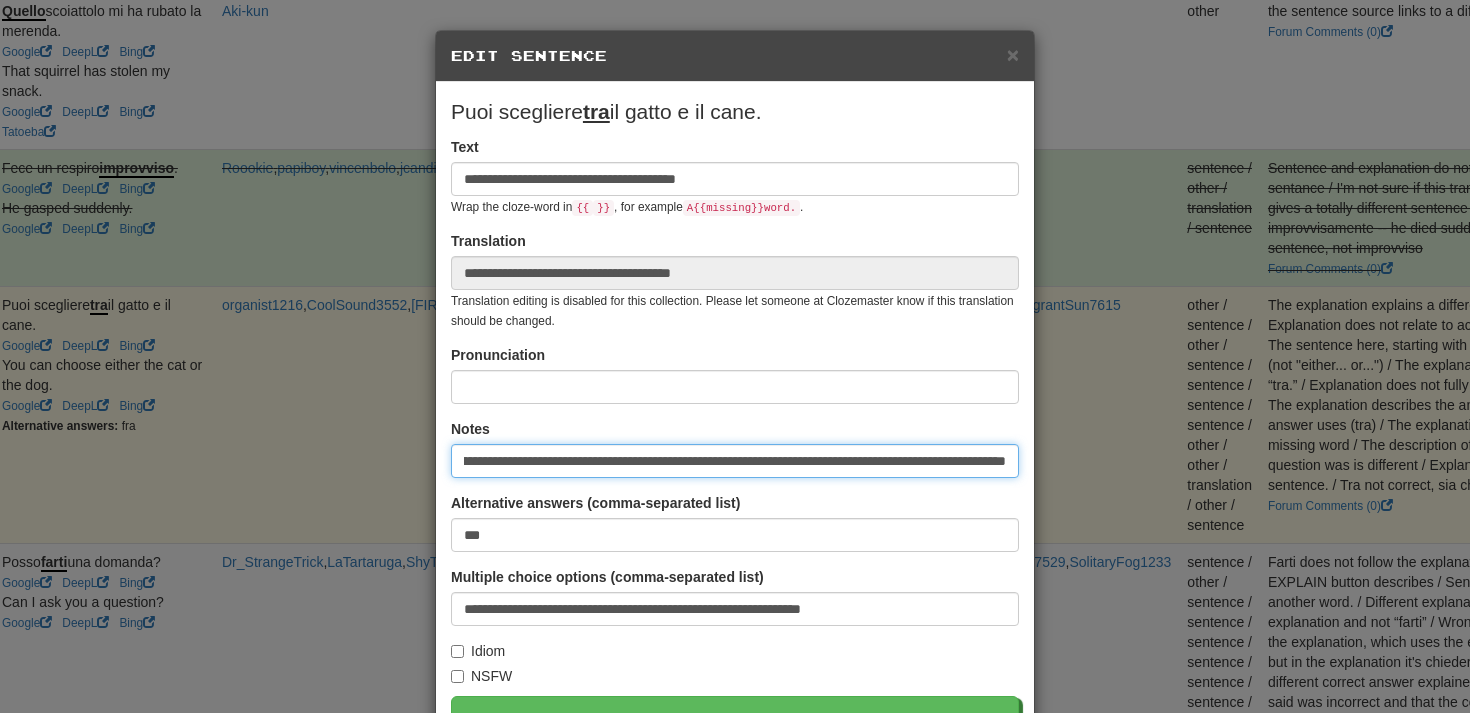 scroll, scrollTop: 0, scrollLeft: 369, axis: horizontal 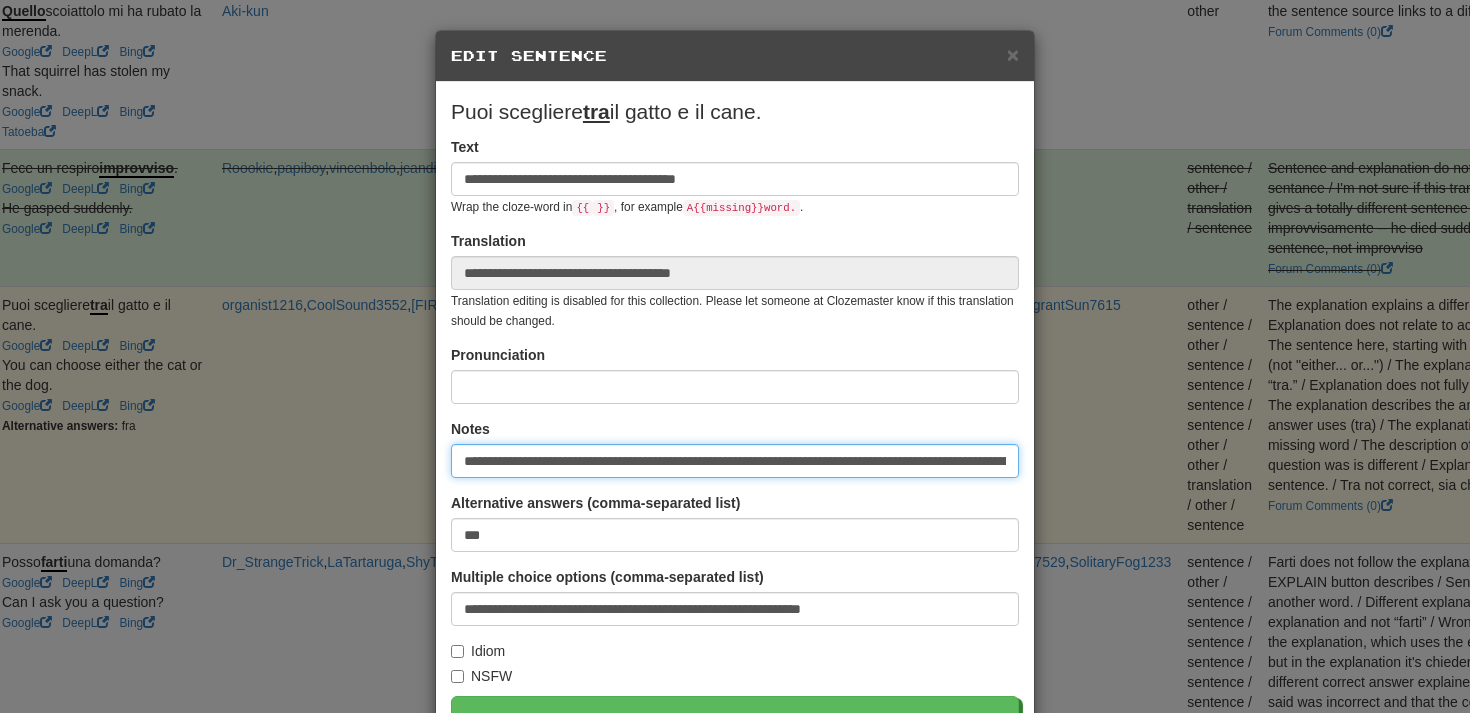 drag, startPoint x: 880, startPoint y: 460, endPoint x: 376, endPoint y: 459, distance: 504.001 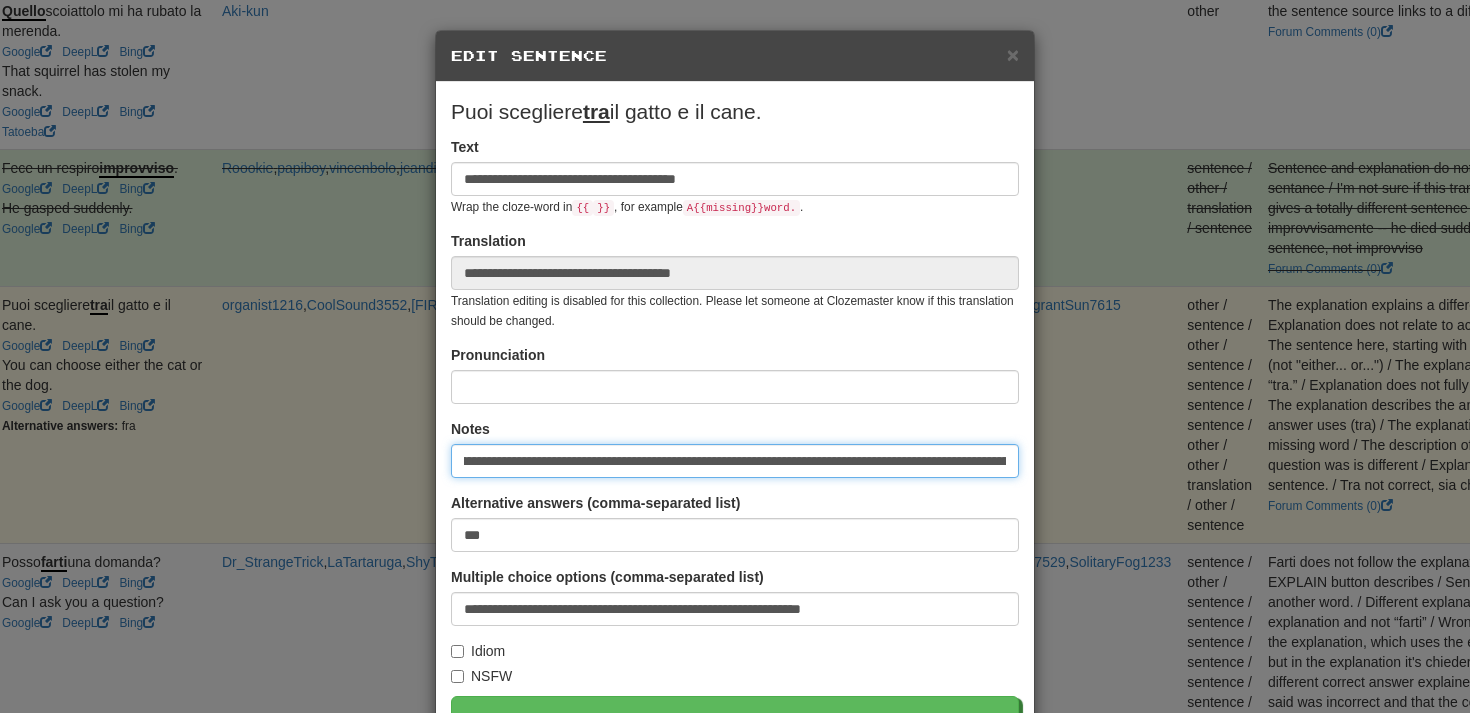 scroll, scrollTop: 0, scrollLeft: 238, axis: horizontal 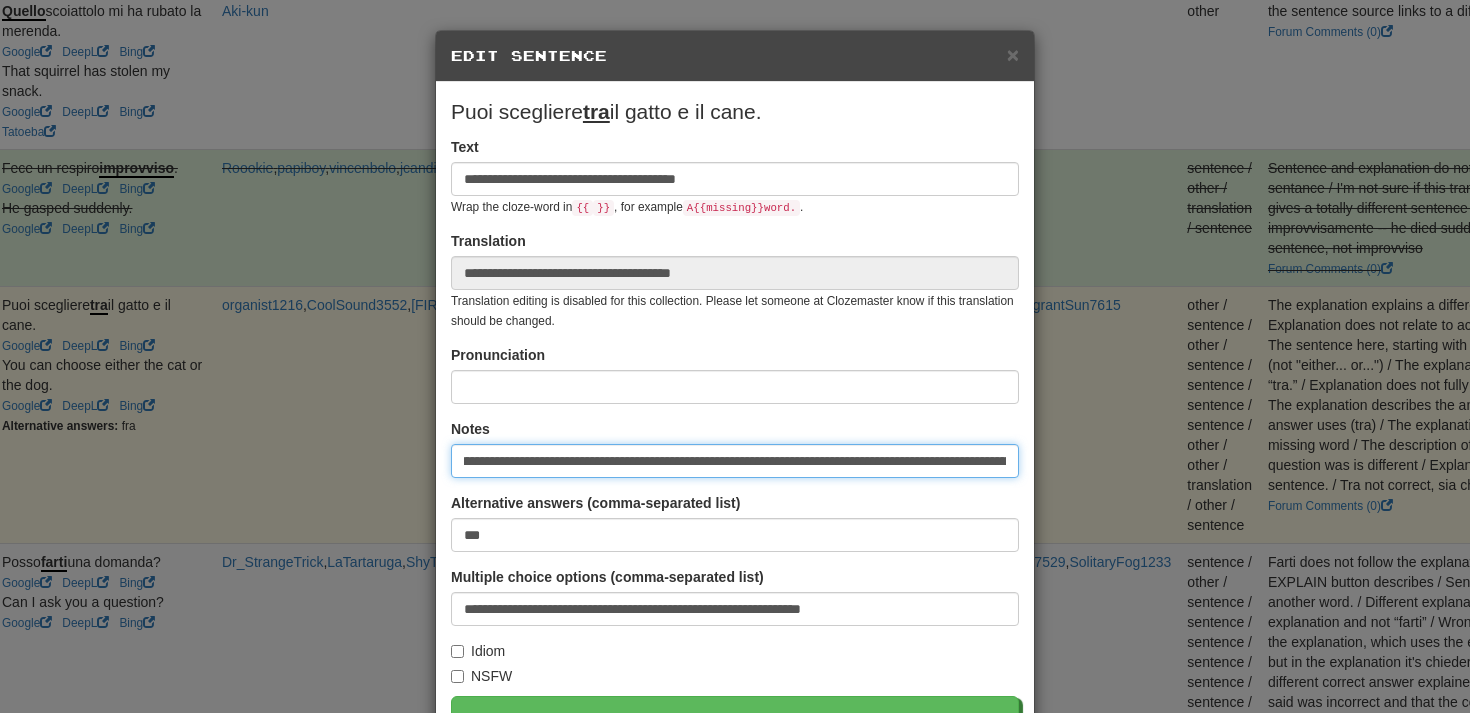 drag, startPoint x: 842, startPoint y: 463, endPoint x: 1007, endPoint y: 461, distance: 165.01212 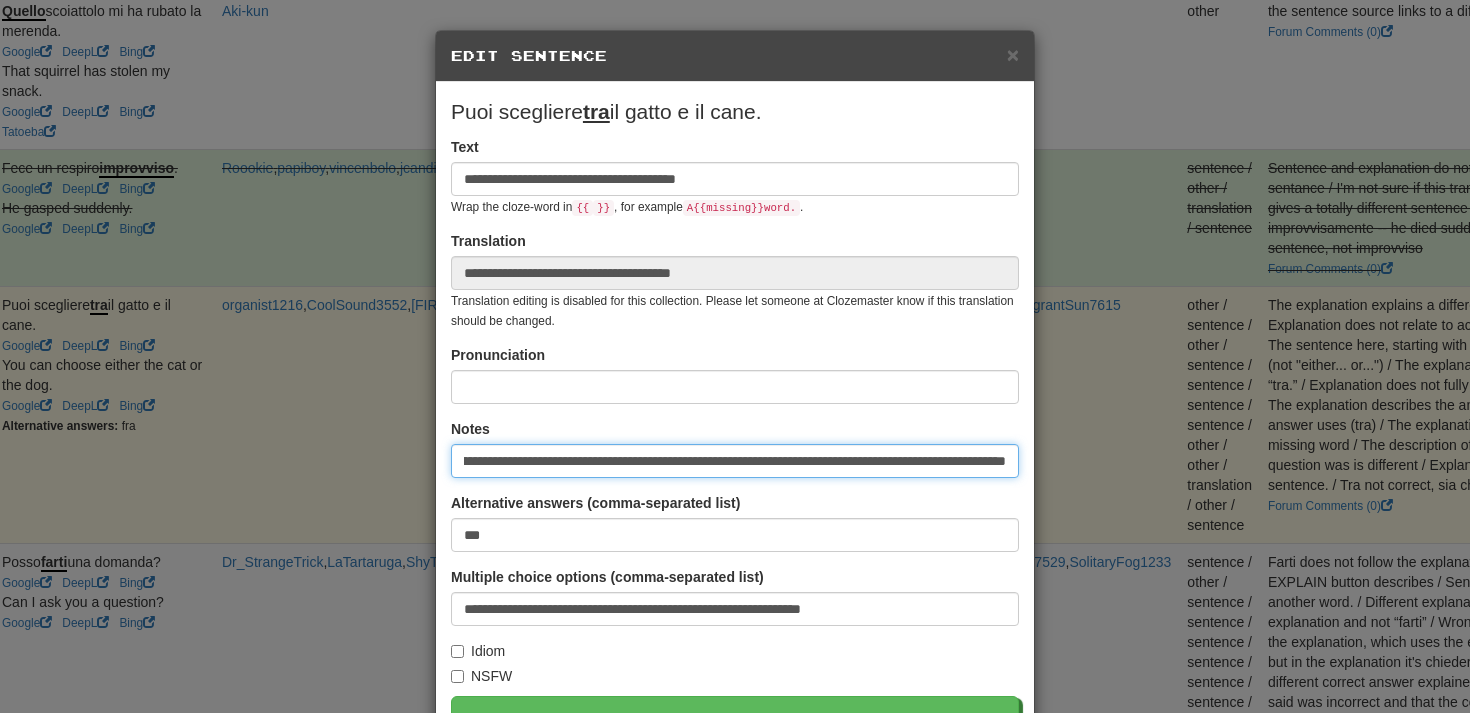 click on "**********" at bounding box center (735, 461) 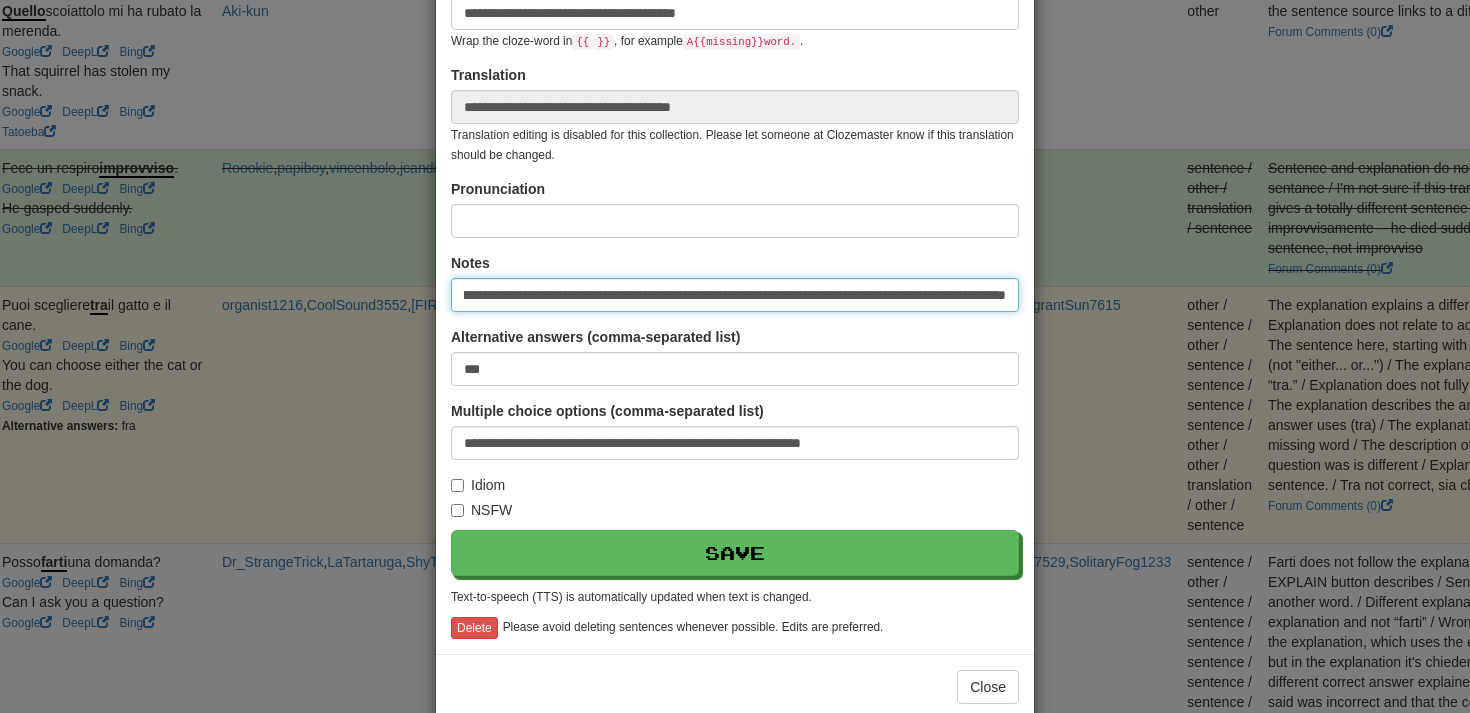 scroll, scrollTop: 203, scrollLeft: 0, axis: vertical 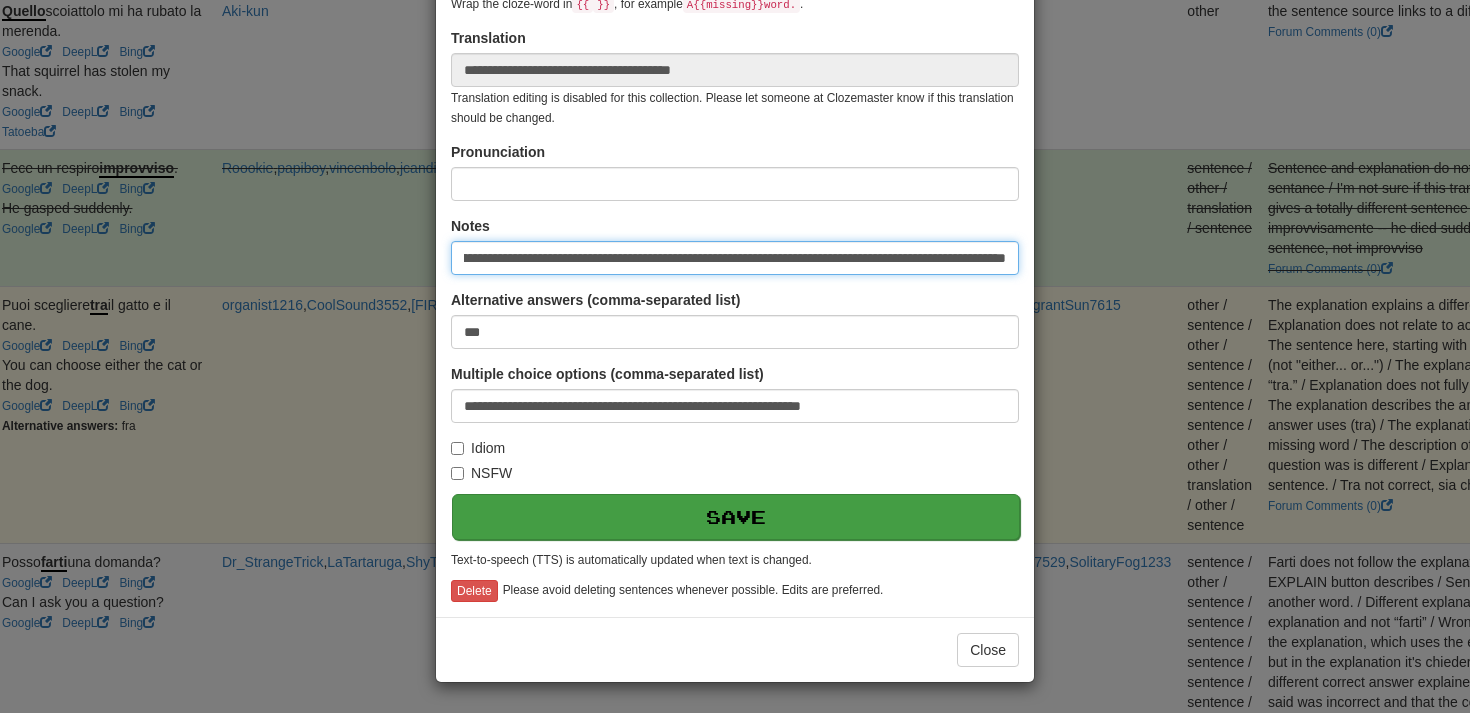 type on "**********" 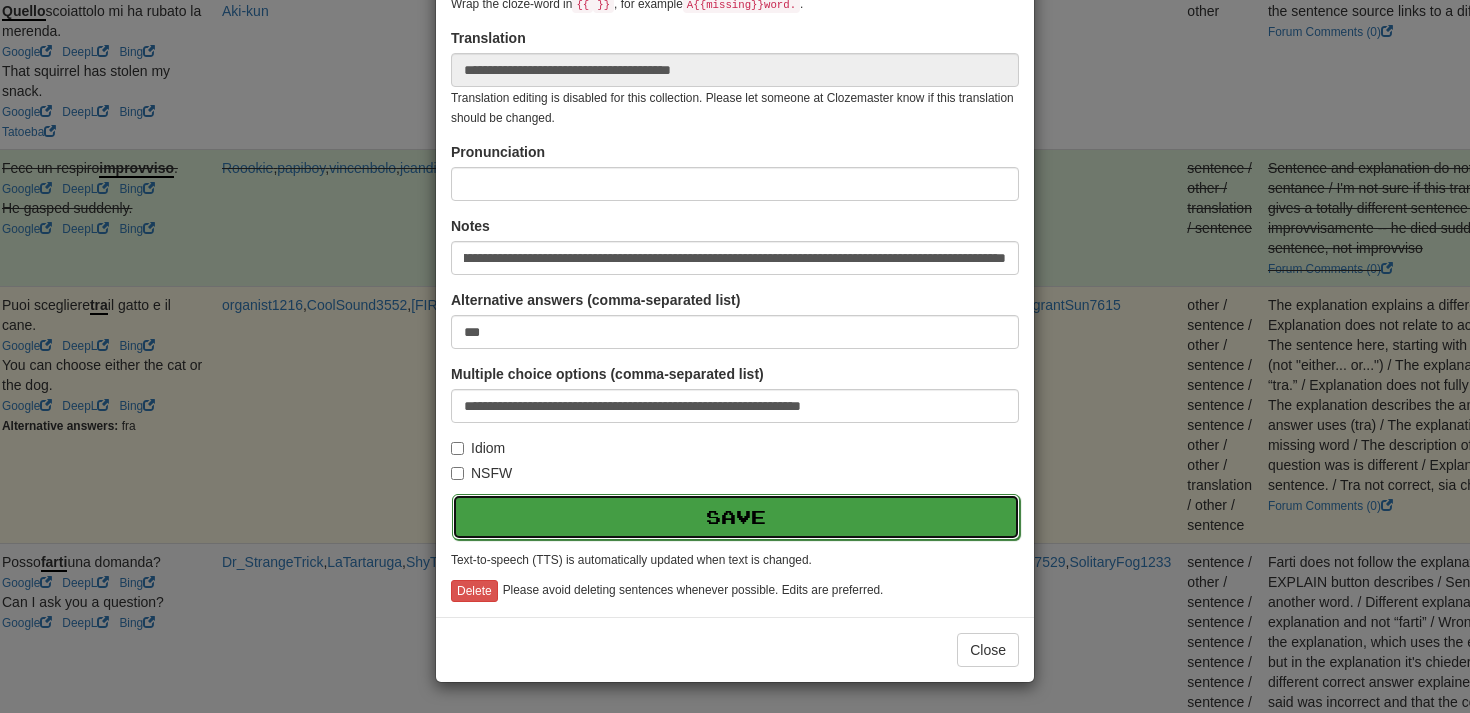 click on "Save" at bounding box center (736, 517) 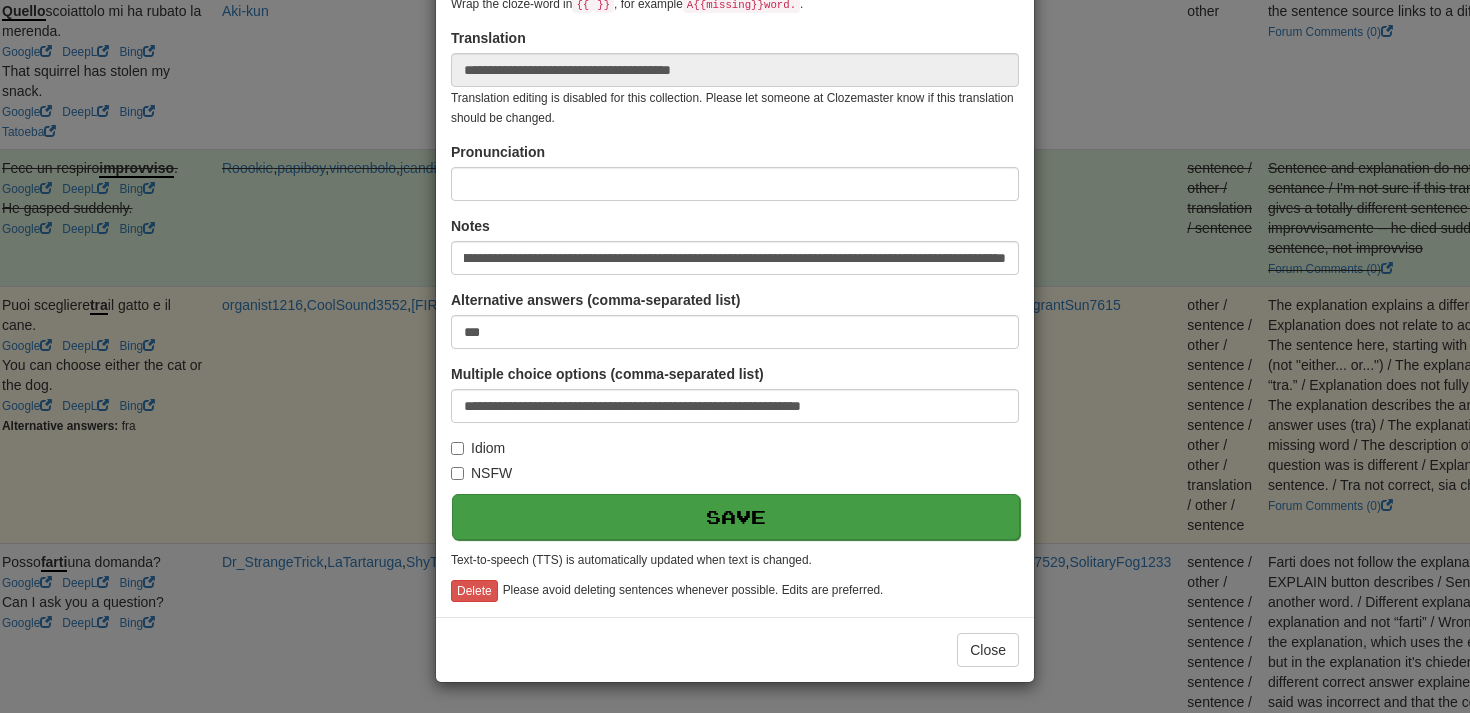 scroll, scrollTop: 0, scrollLeft: 0, axis: both 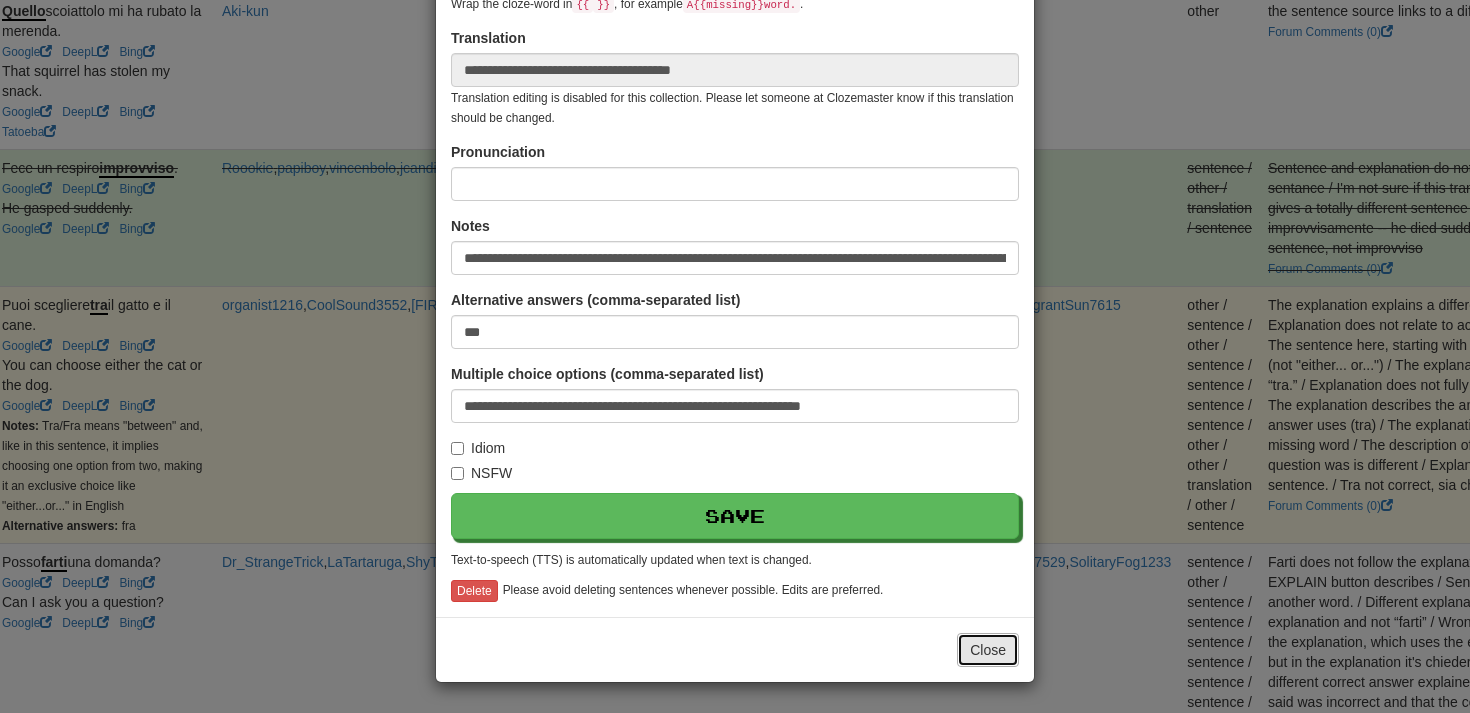 click on "Close" at bounding box center (988, 650) 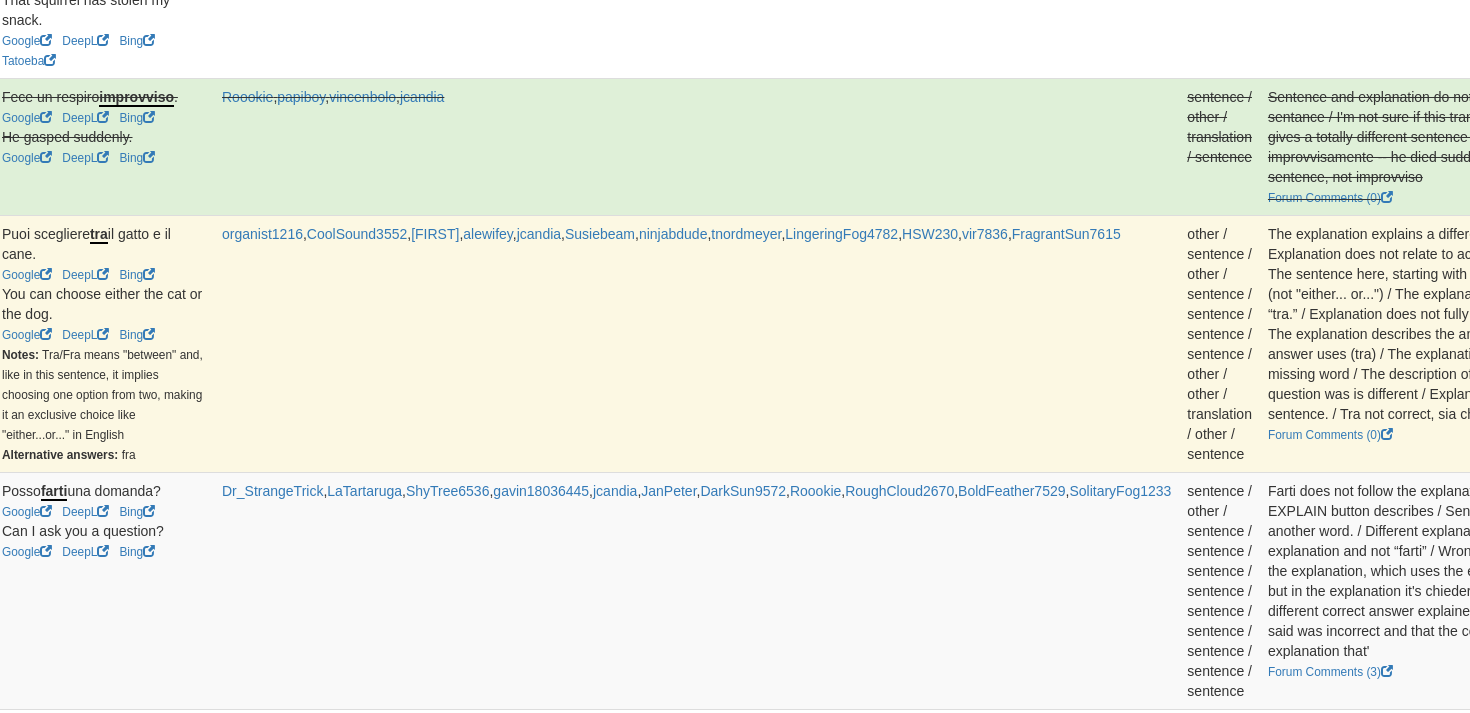 scroll, scrollTop: 790, scrollLeft: 171, axis: both 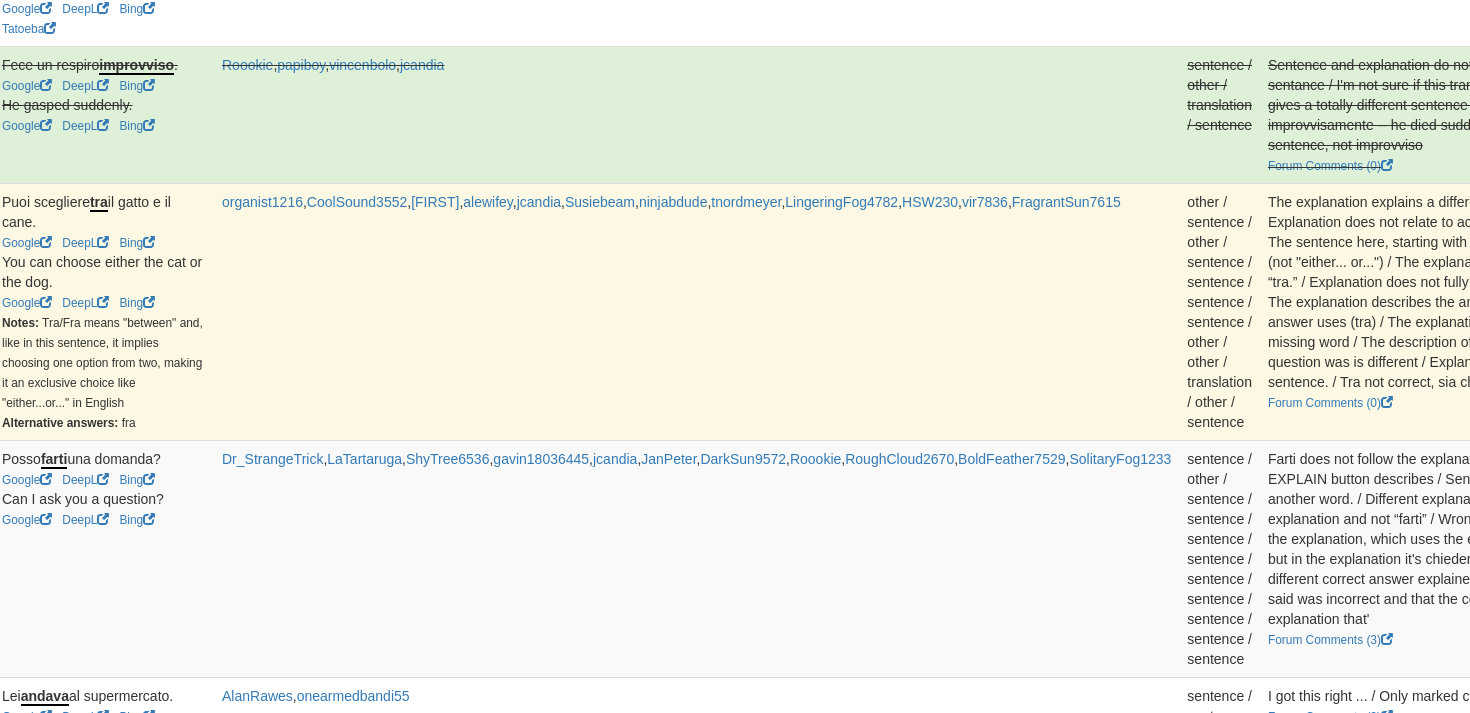 click on "Resolve" at bounding box center (2246, 209) 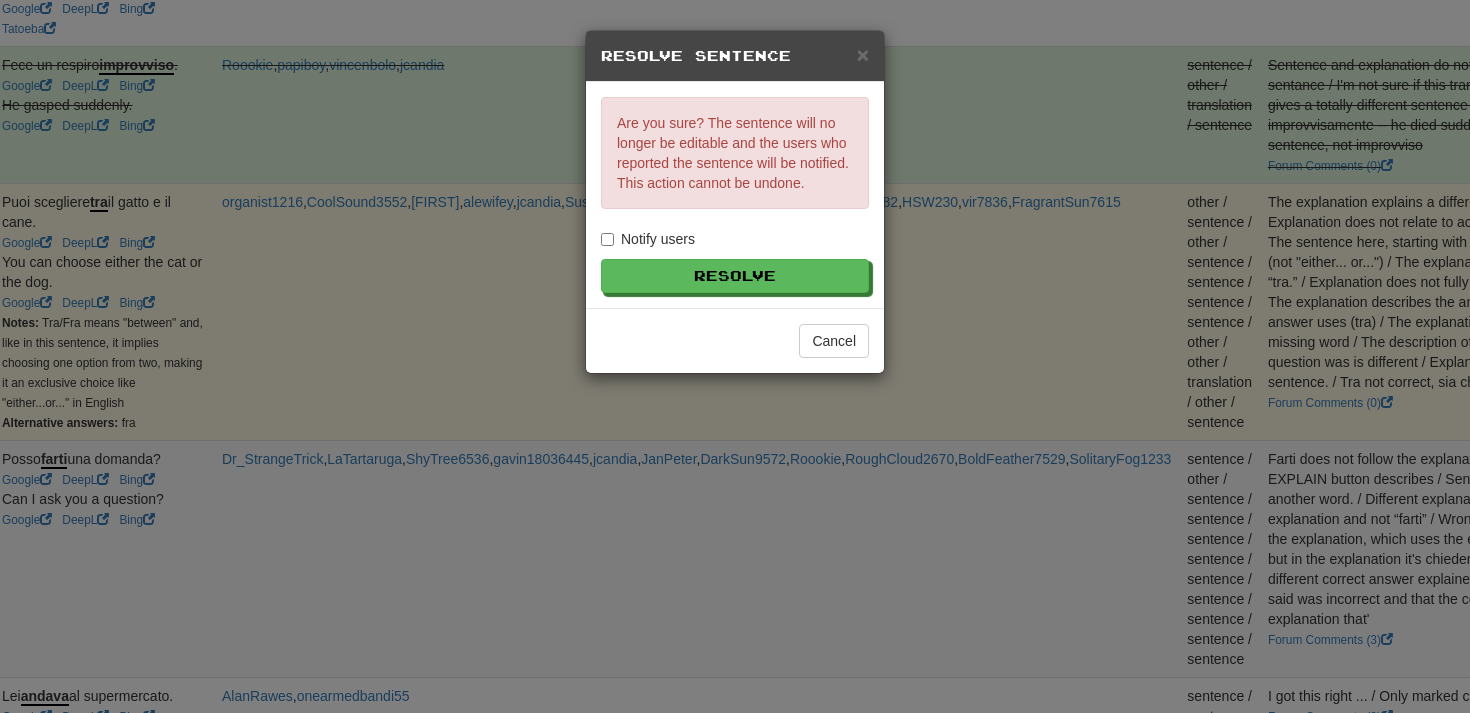 click on "Notify users" at bounding box center (648, 239) 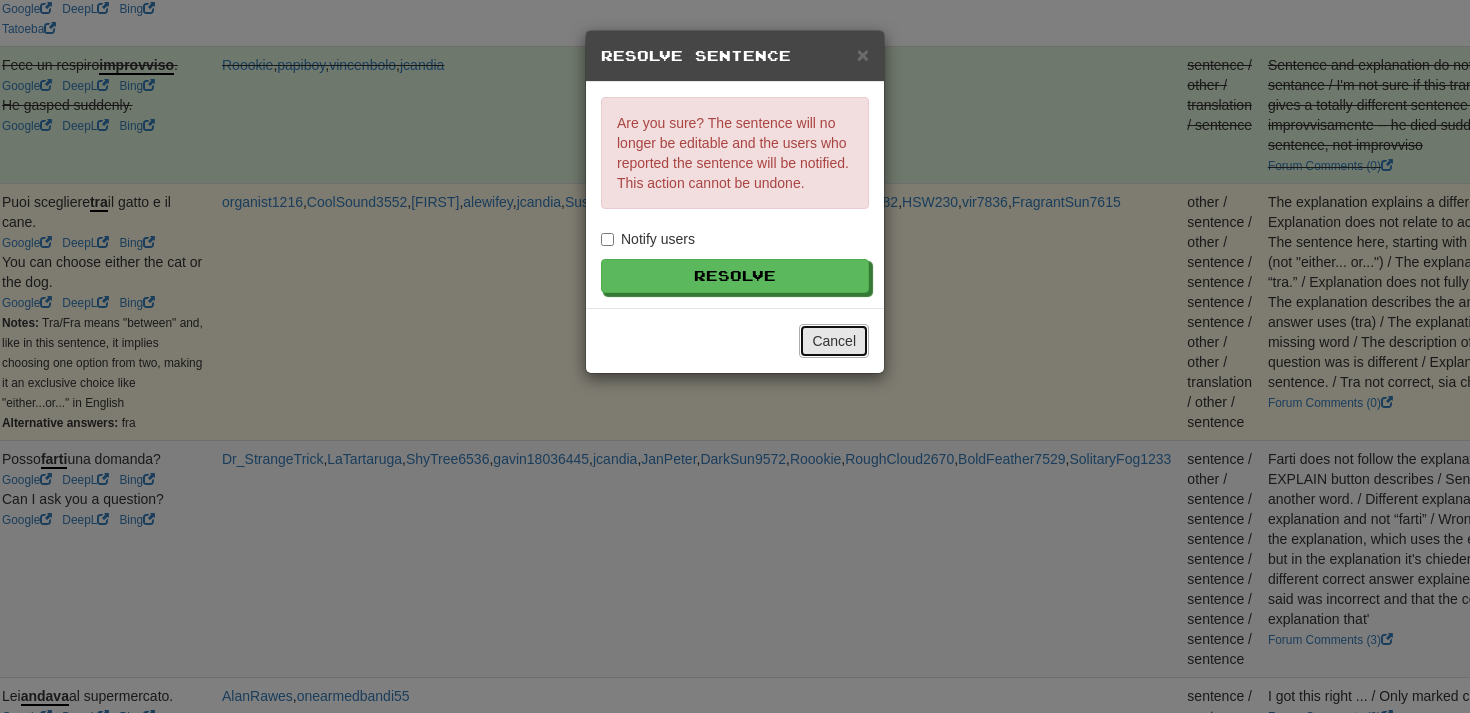 click on "Cancel" at bounding box center [834, 341] 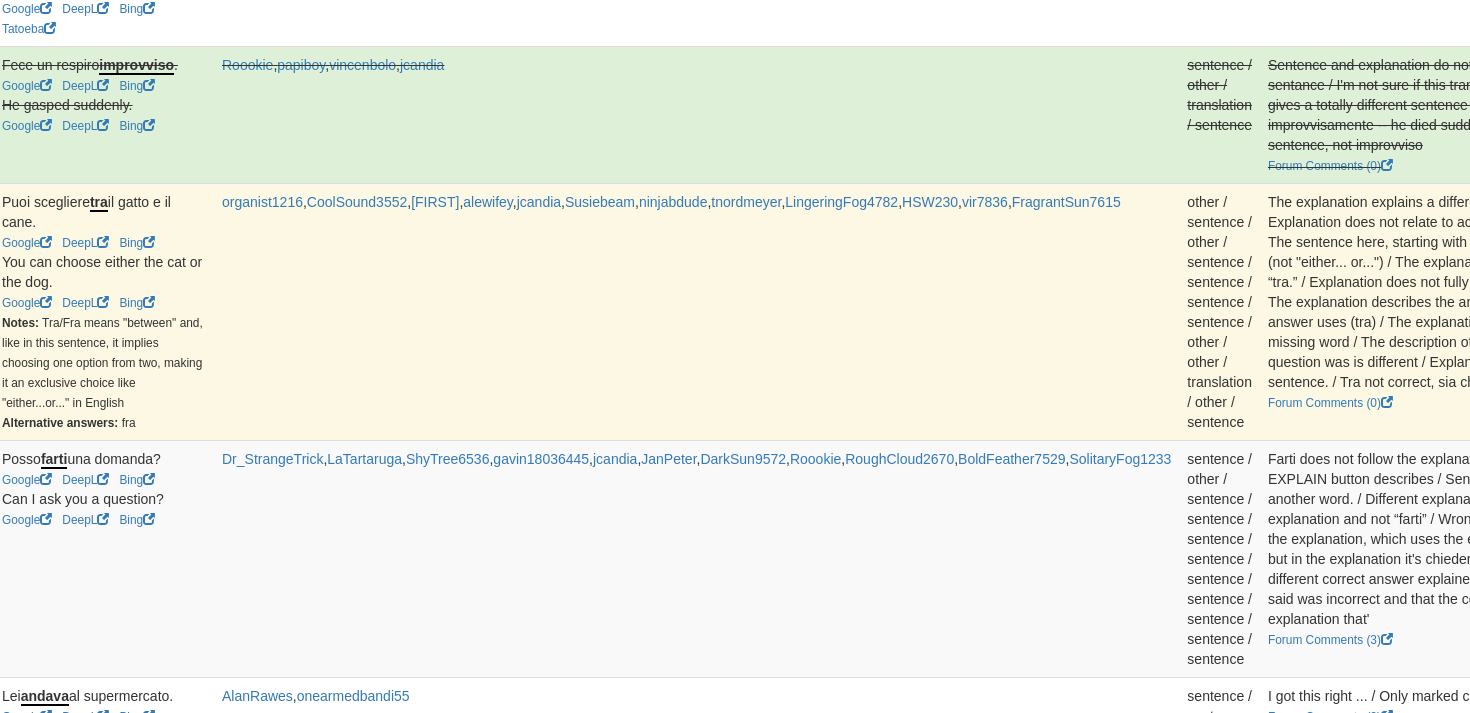 click on "Resolve" at bounding box center (2246, 209) 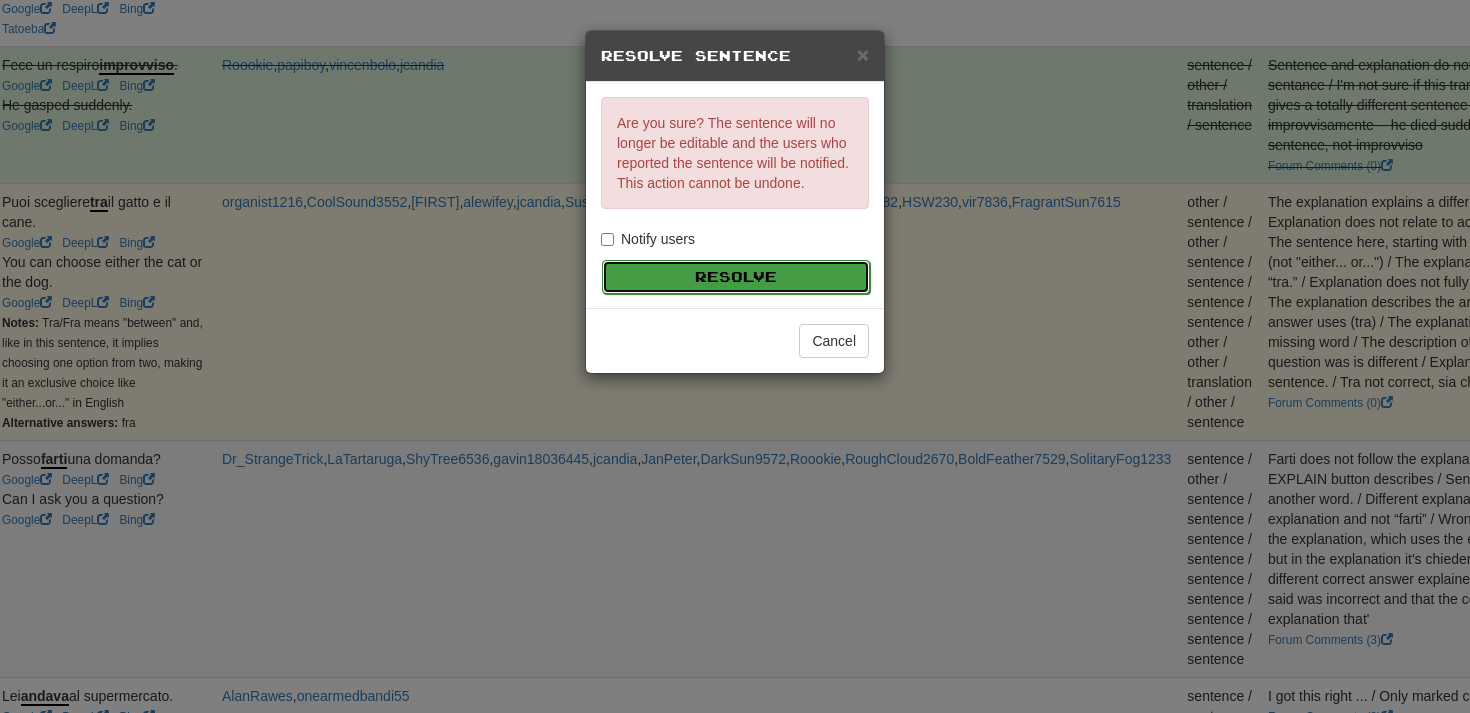 click on "Resolve" at bounding box center (736, 277) 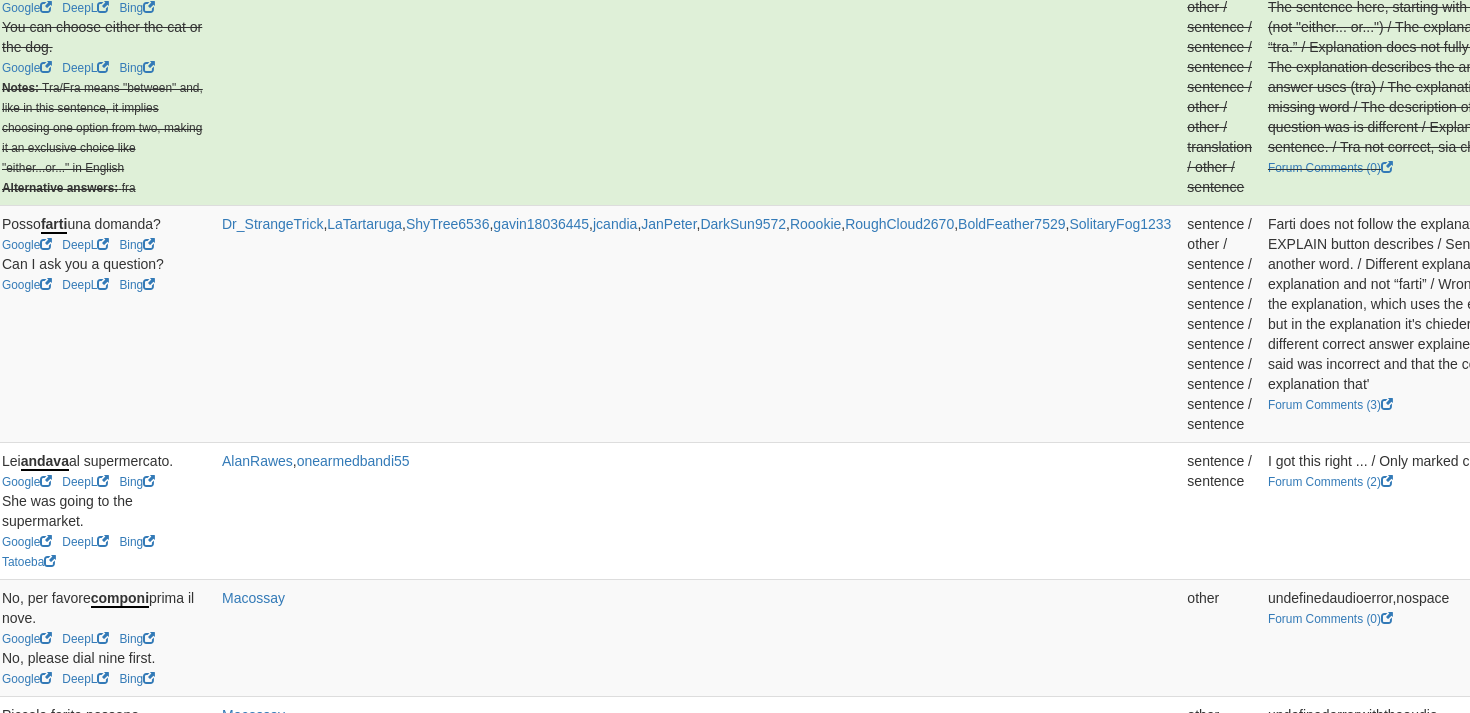 scroll, scrollTop: 1062, scrollLeft: 171, axis: both 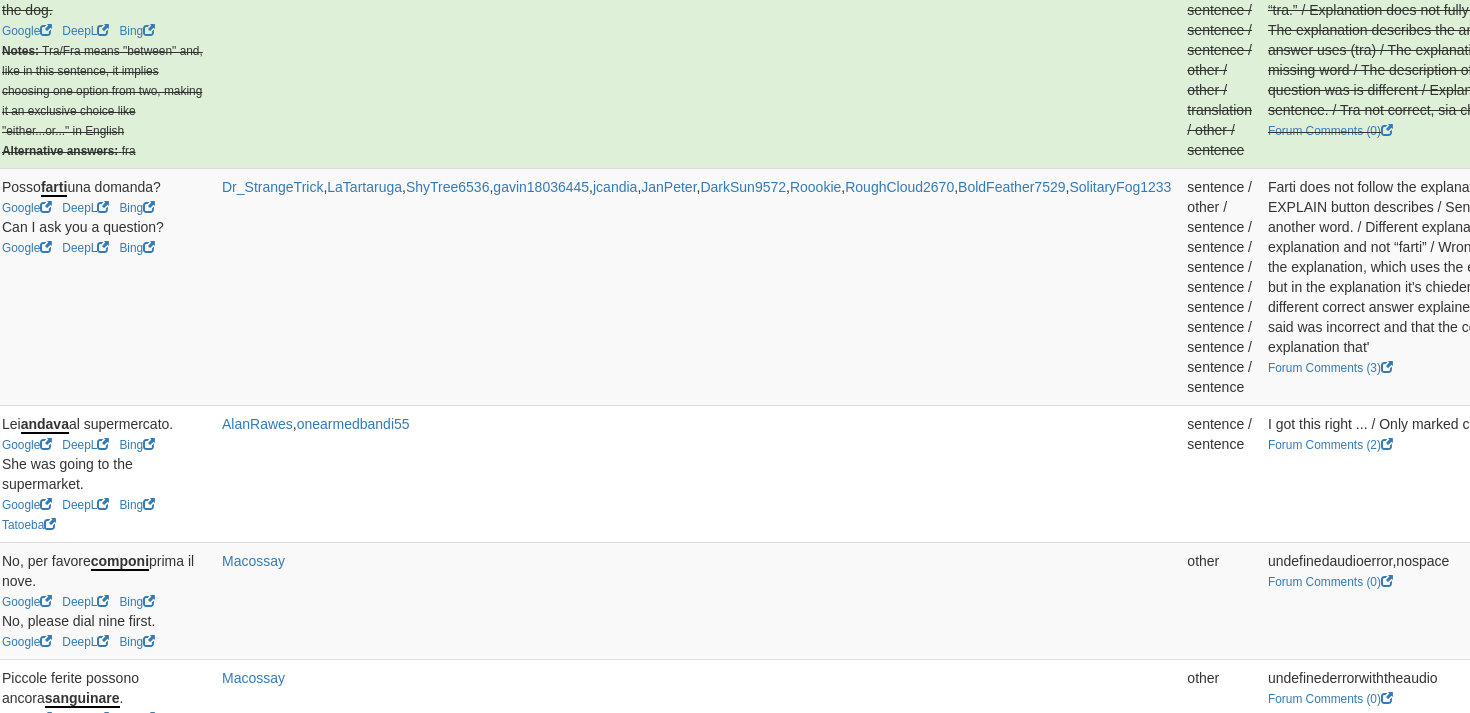 click on "Claim" at bounding box center (1809, 194) 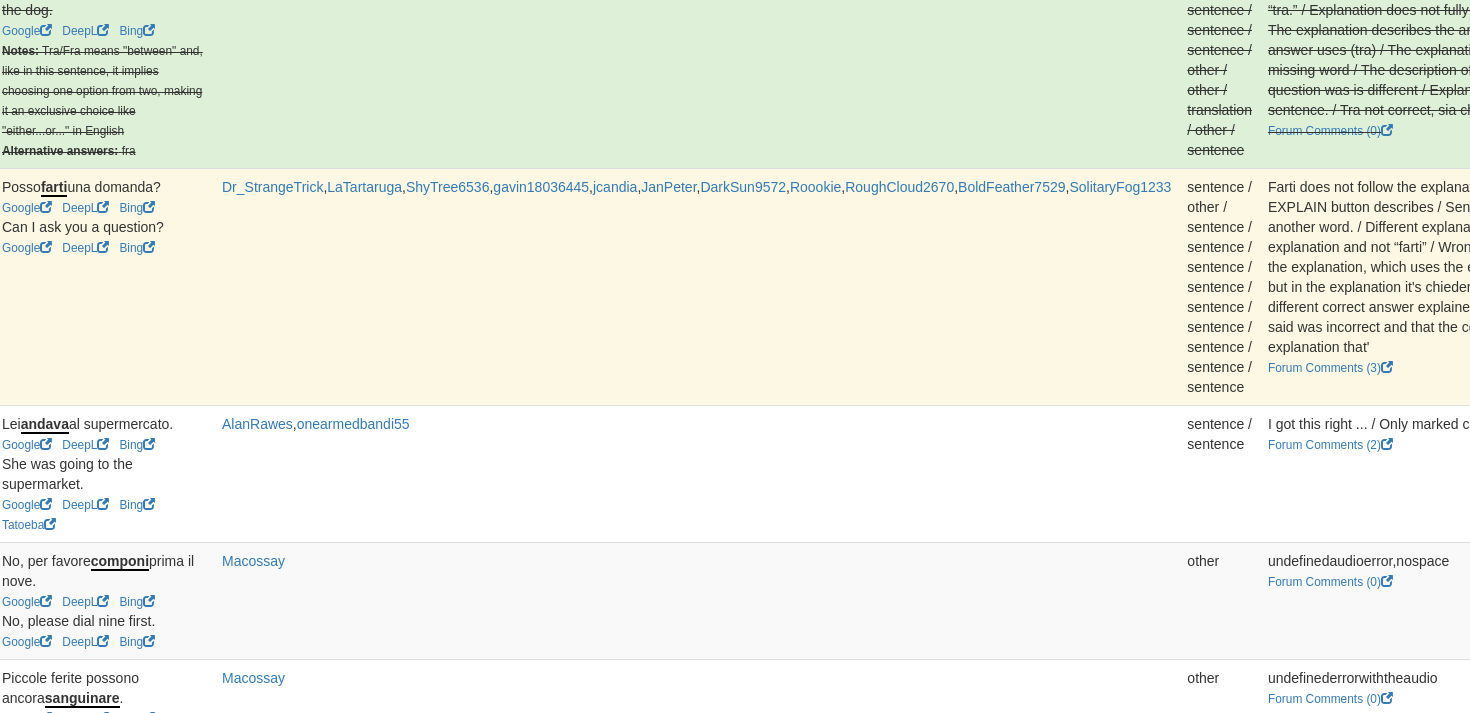 click on "Edit" at bounding box center [1987, 194] 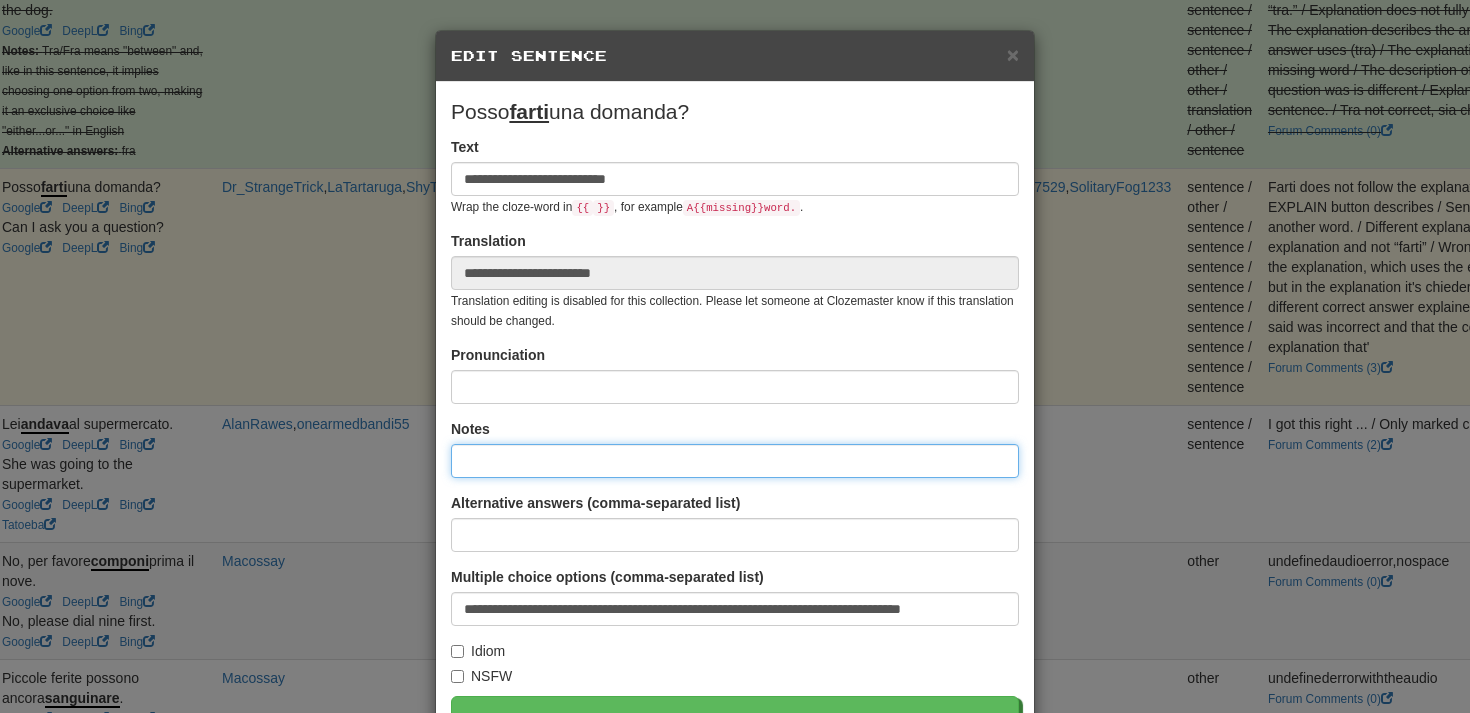 click at bounding box center [735, 461] 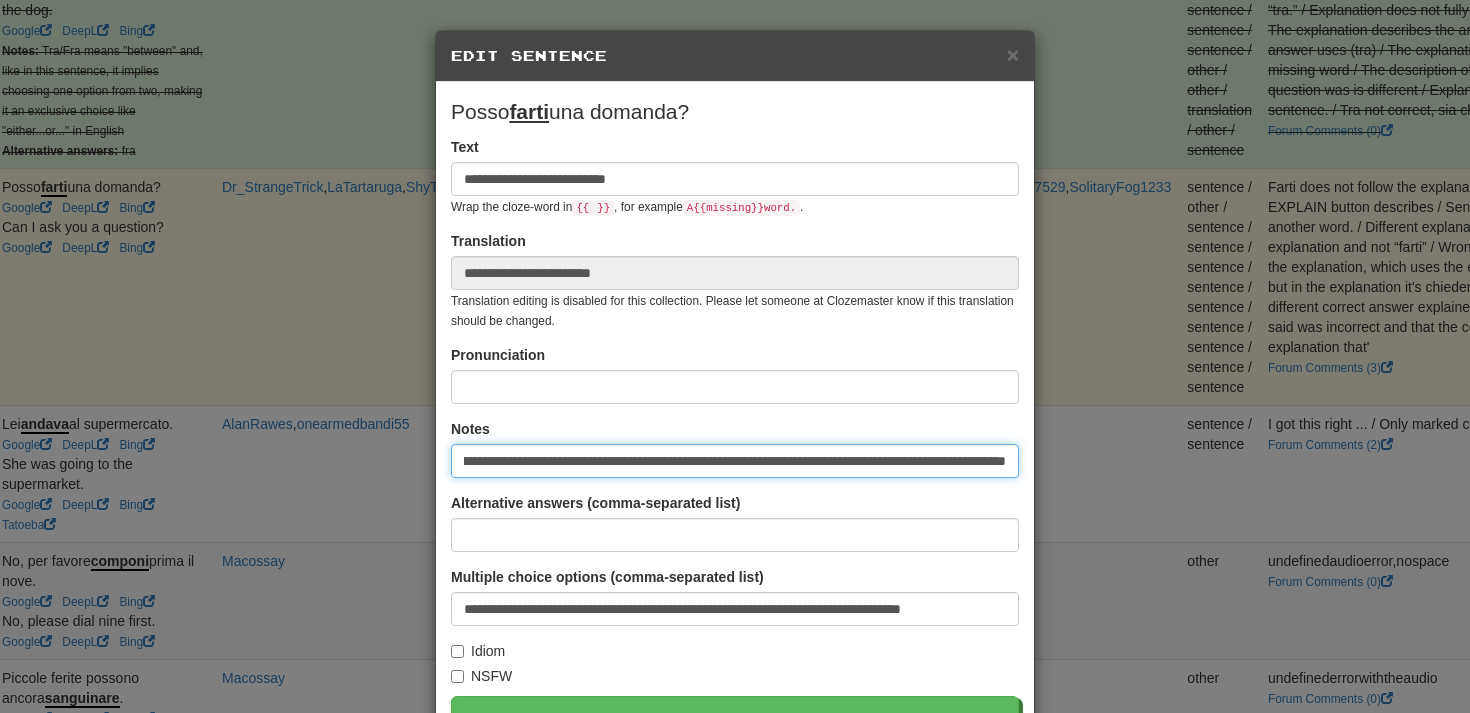 scroll, scrollTop: 0, scrollLeft: 259, axis: horizontal 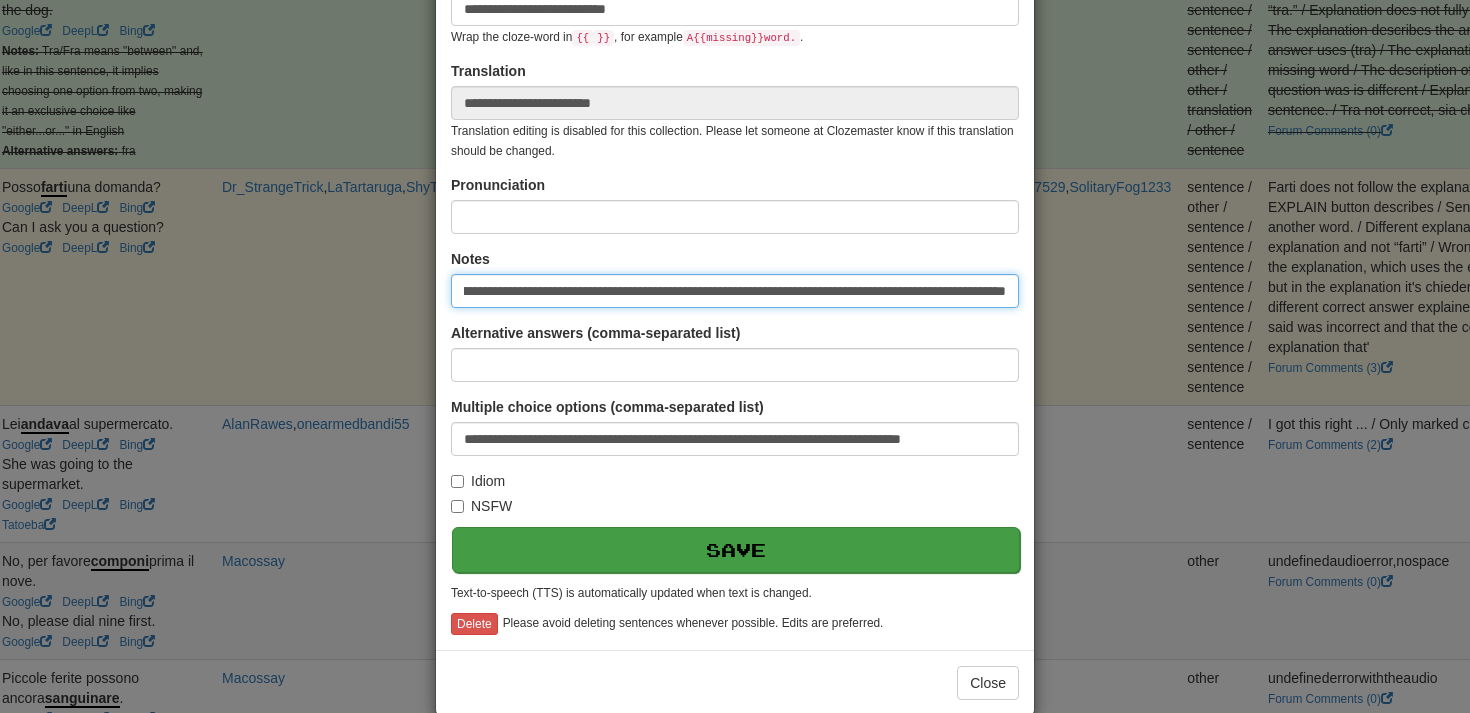 type on "**********" 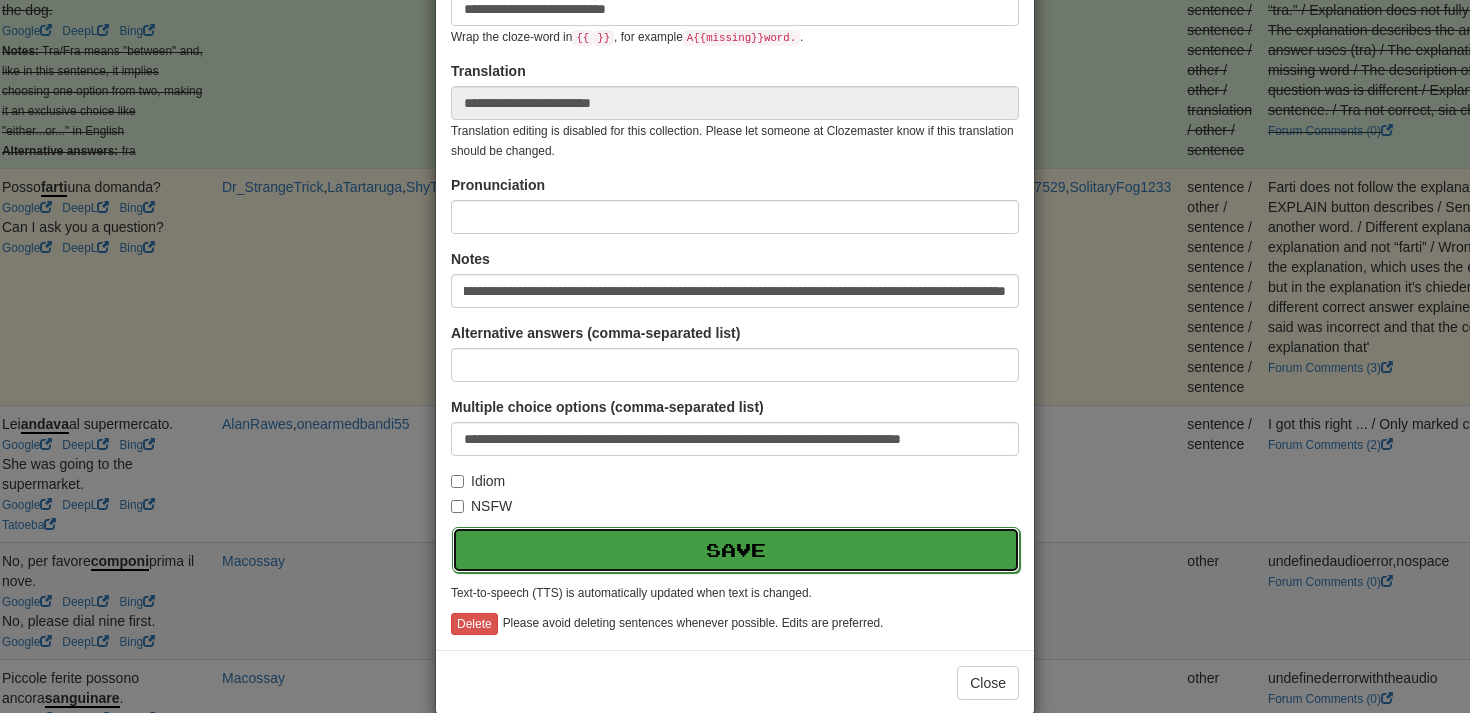click on "Save" at bounding box center (736, 550) 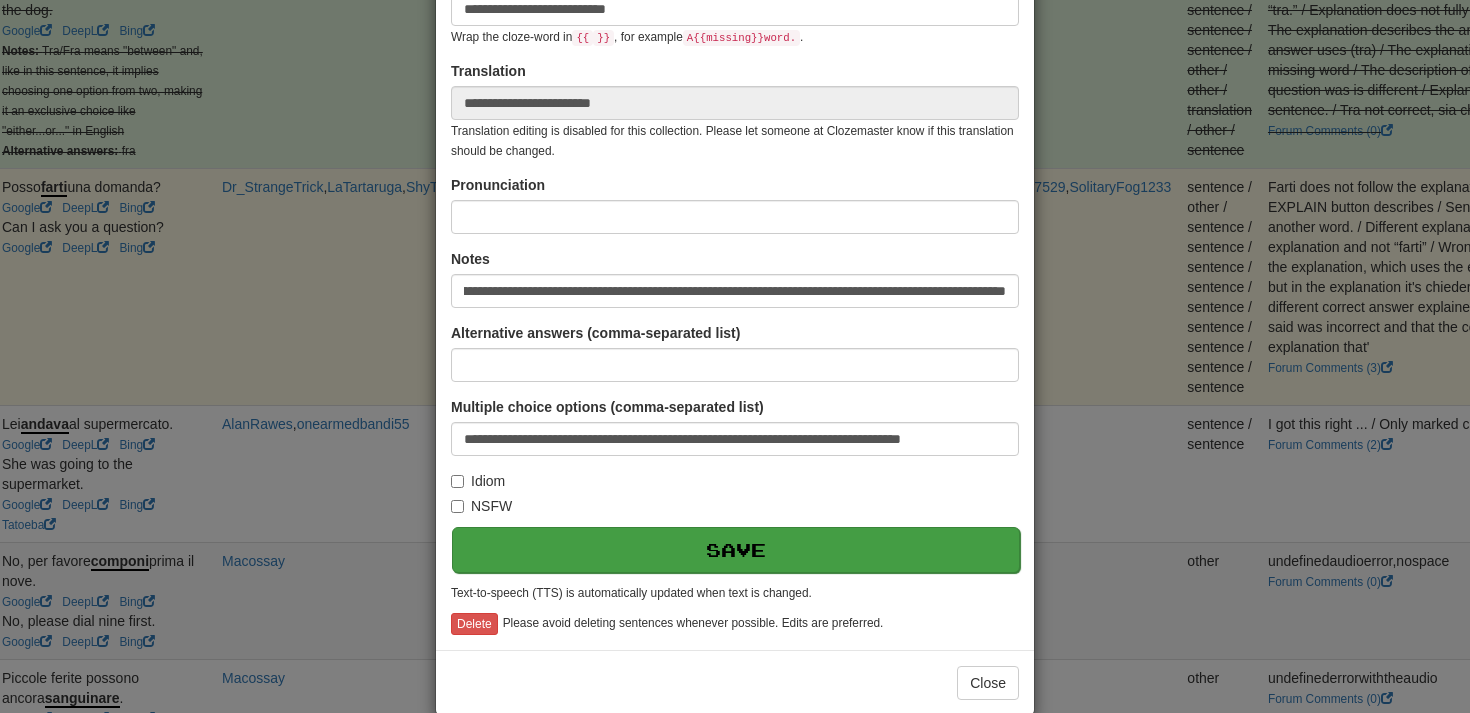 scroll, scrollTop: 0, scrollLeft: 0, axis: both 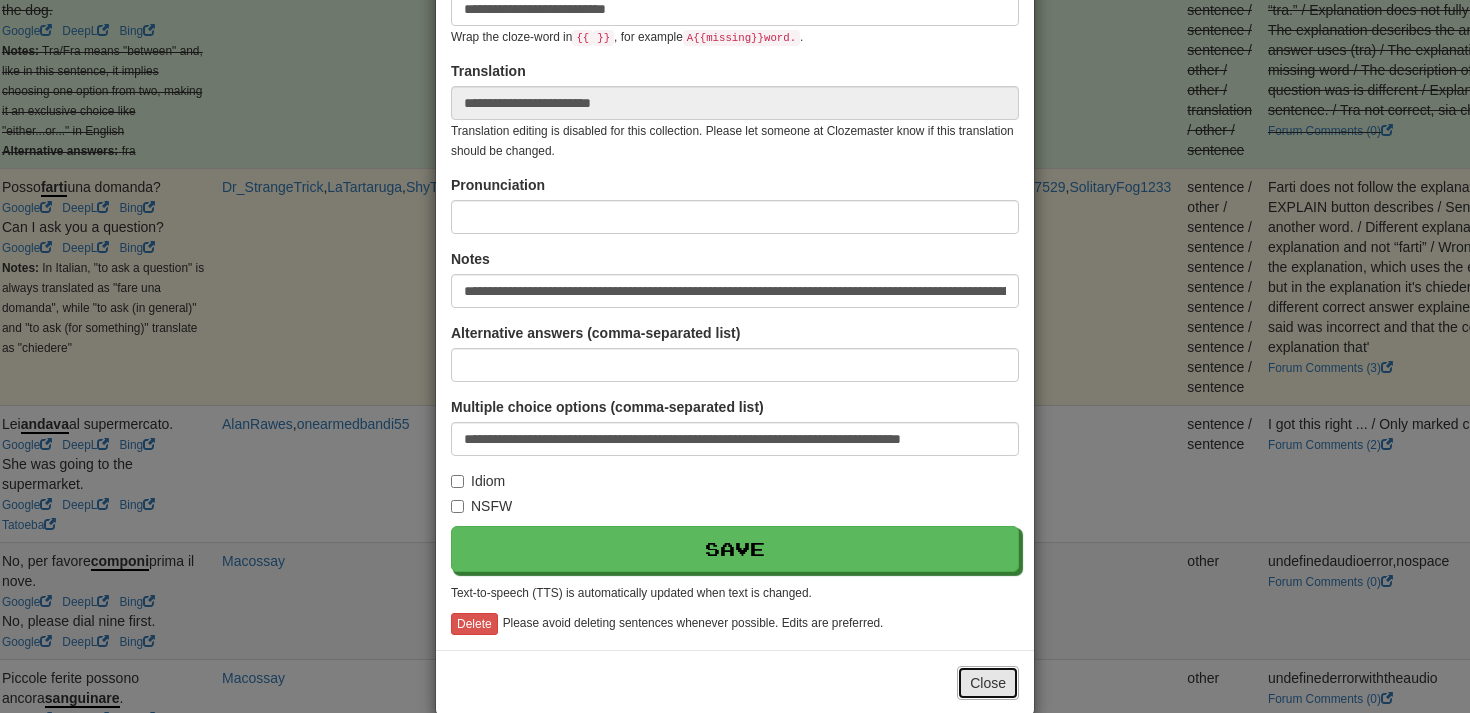 click on "Close" at bounding box center (988, 683) 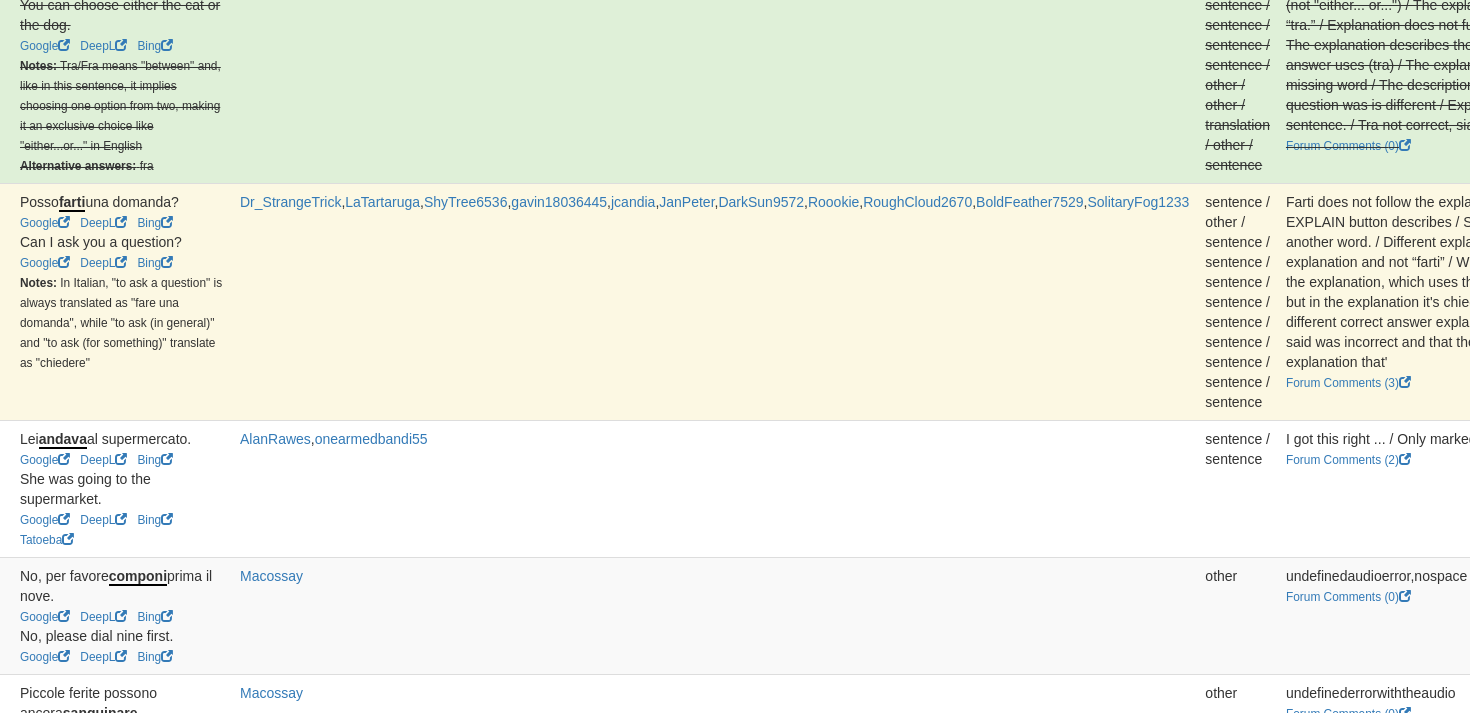 scroll, scrollTop: 1047, scrollLeft: 171, axis: both 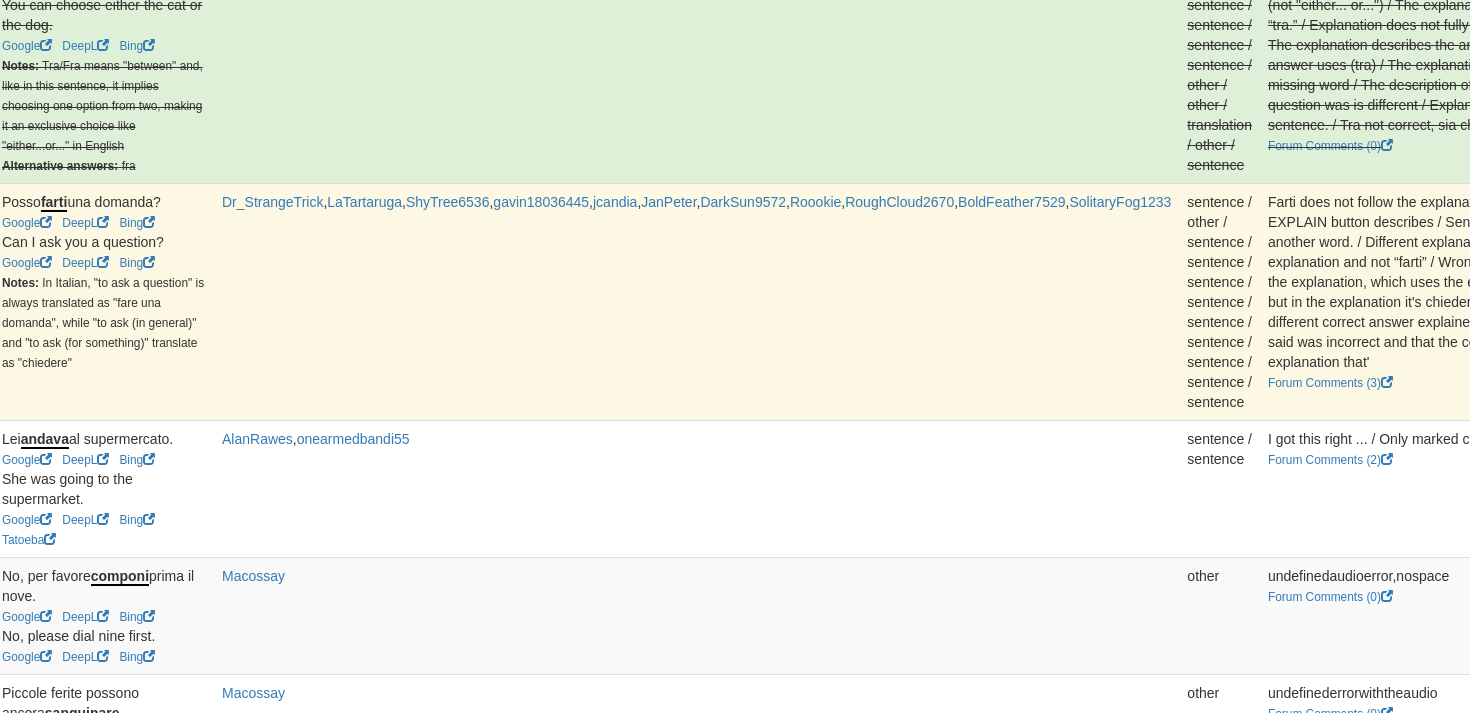click on "Resolve" at bounding box center [2246, 209] 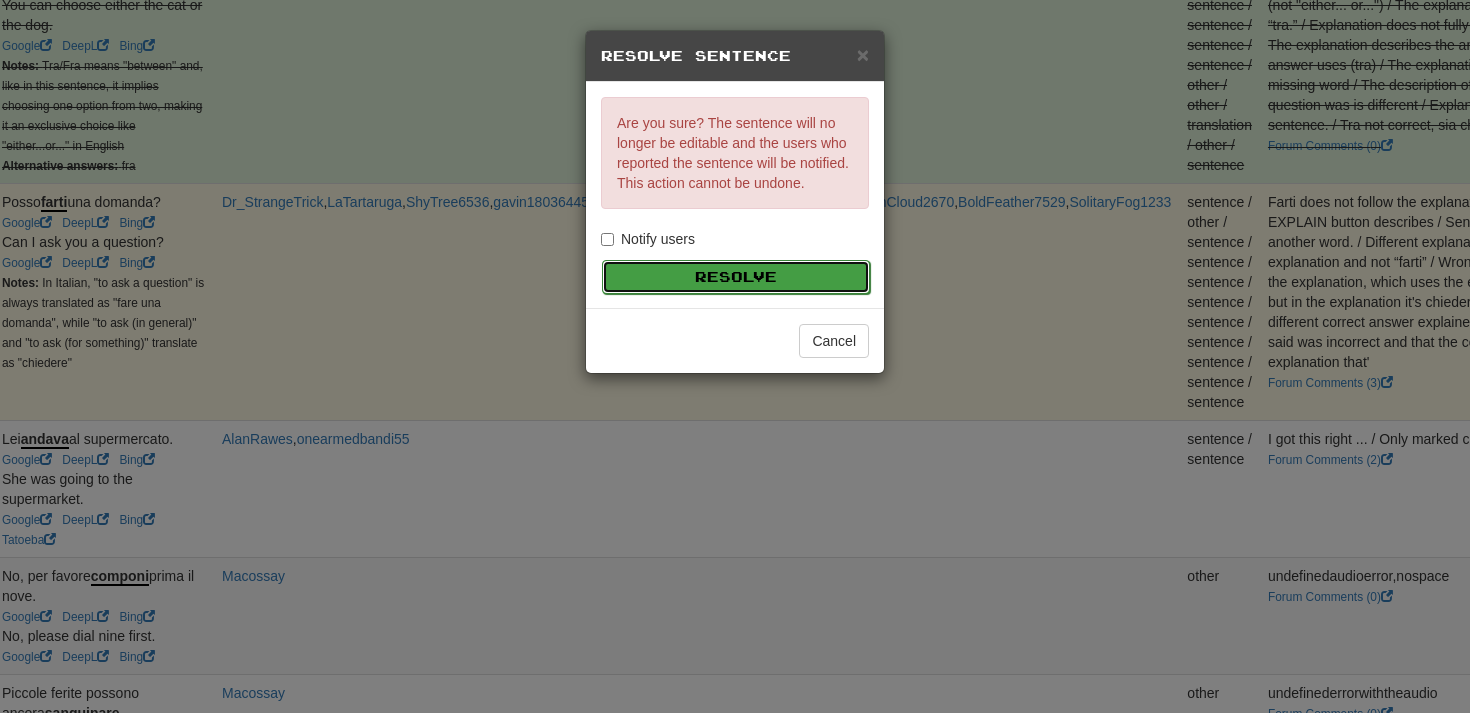 click on "Resolve" at bounding box center (736, 277) 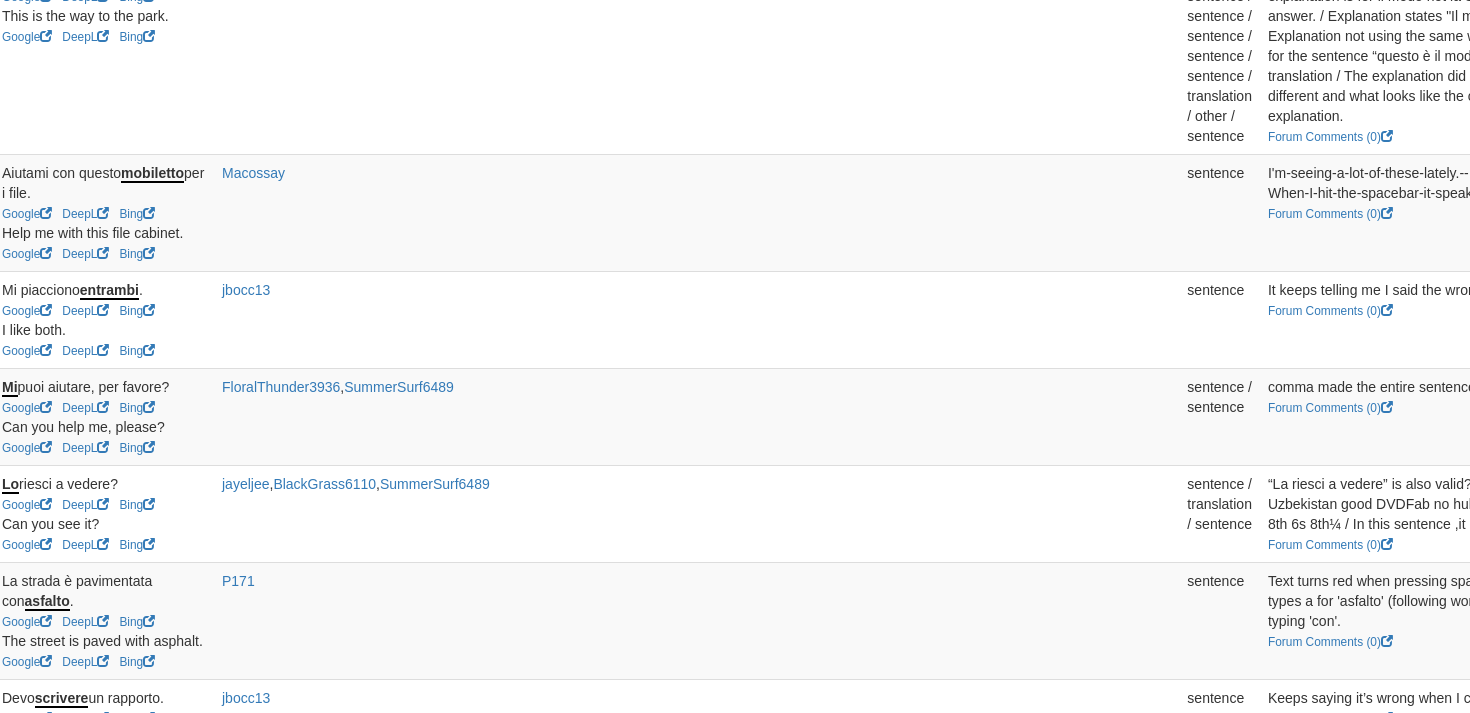 scroll, scrollTop: 3153, scrollLeft: 171, axis: both 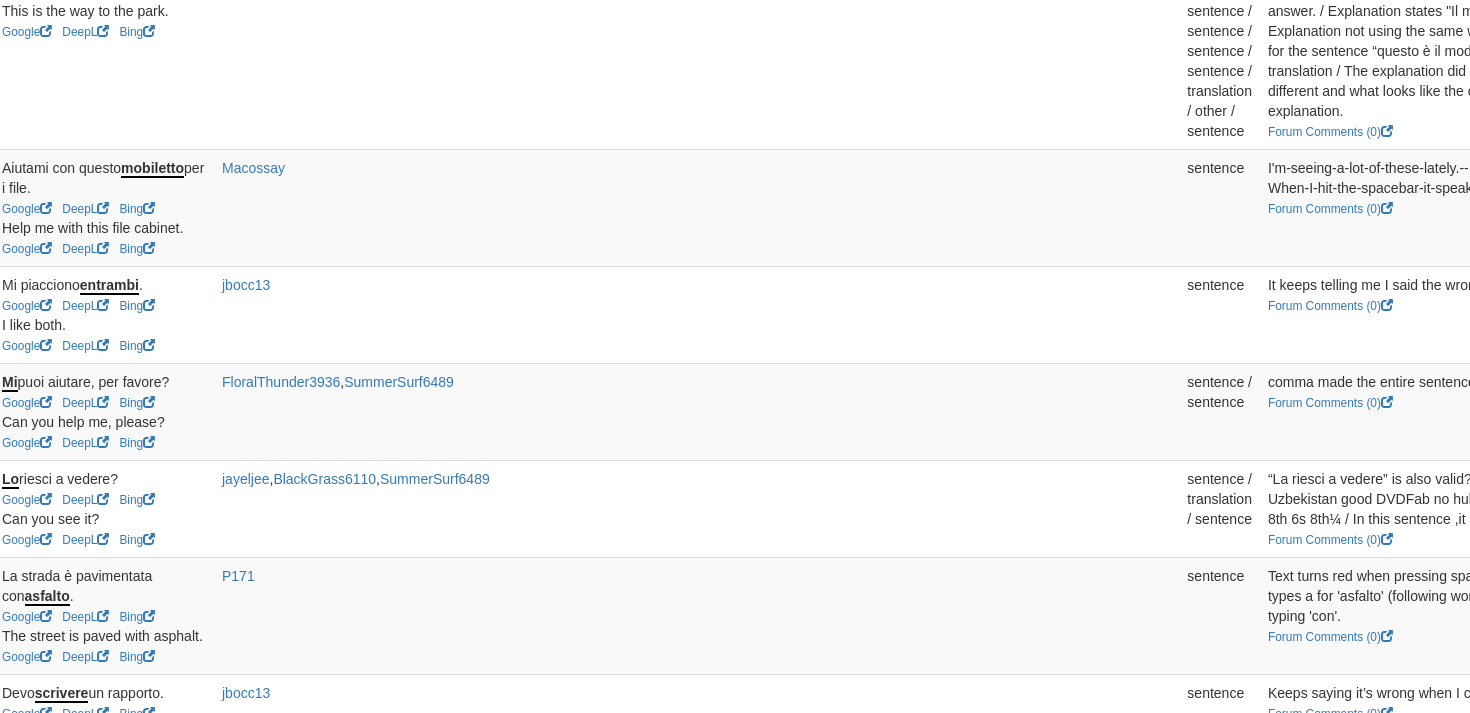 click on "Claim" at bounding box center [1809, -22] 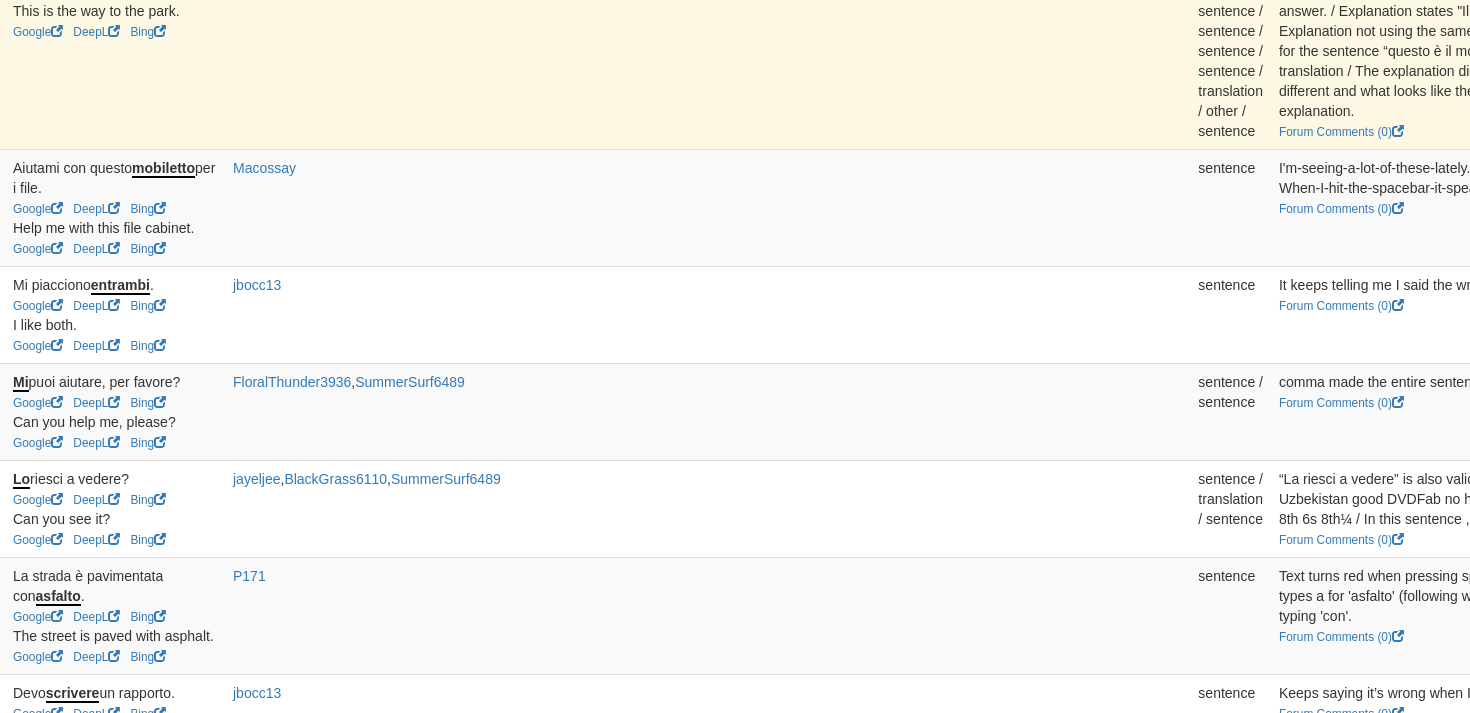 click on "Edit" at bounding box center (1986, -22) 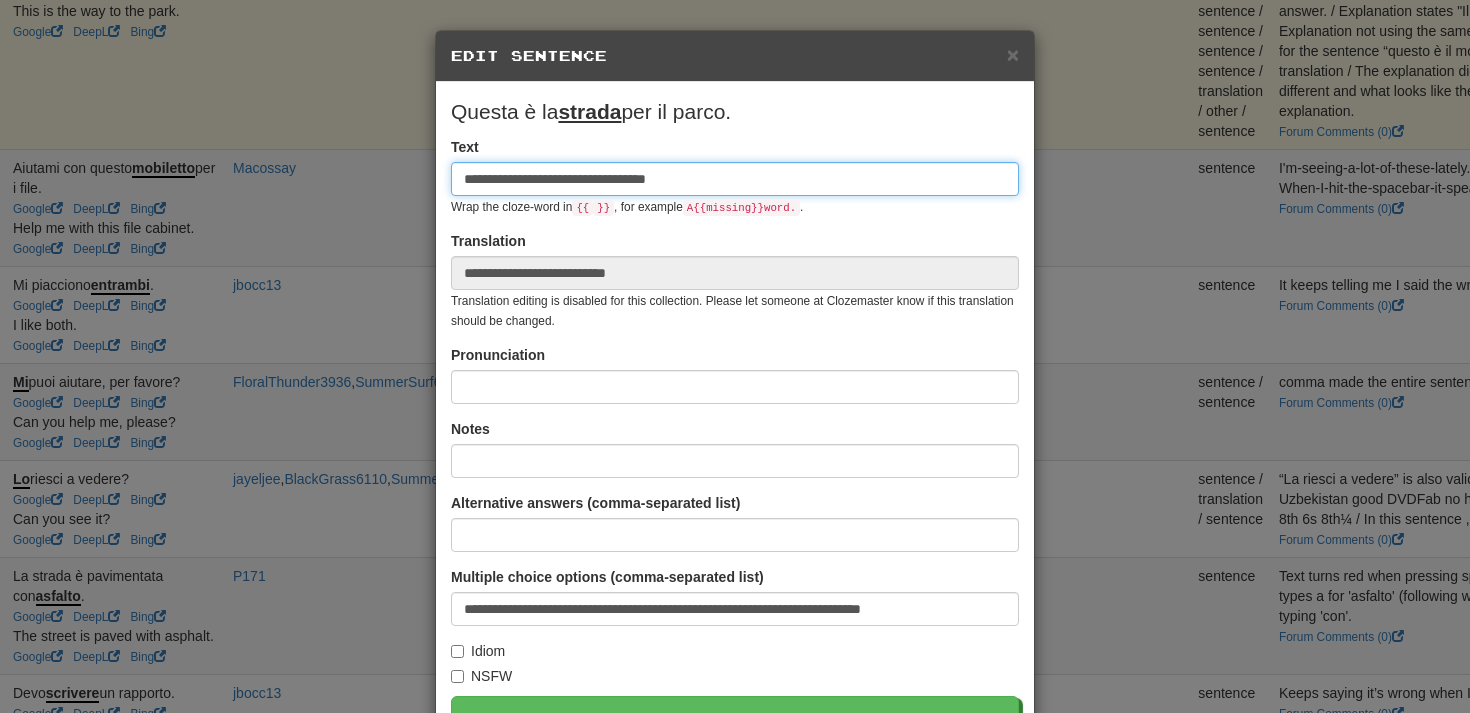 click on "**********" at bounding box center (735, 179) 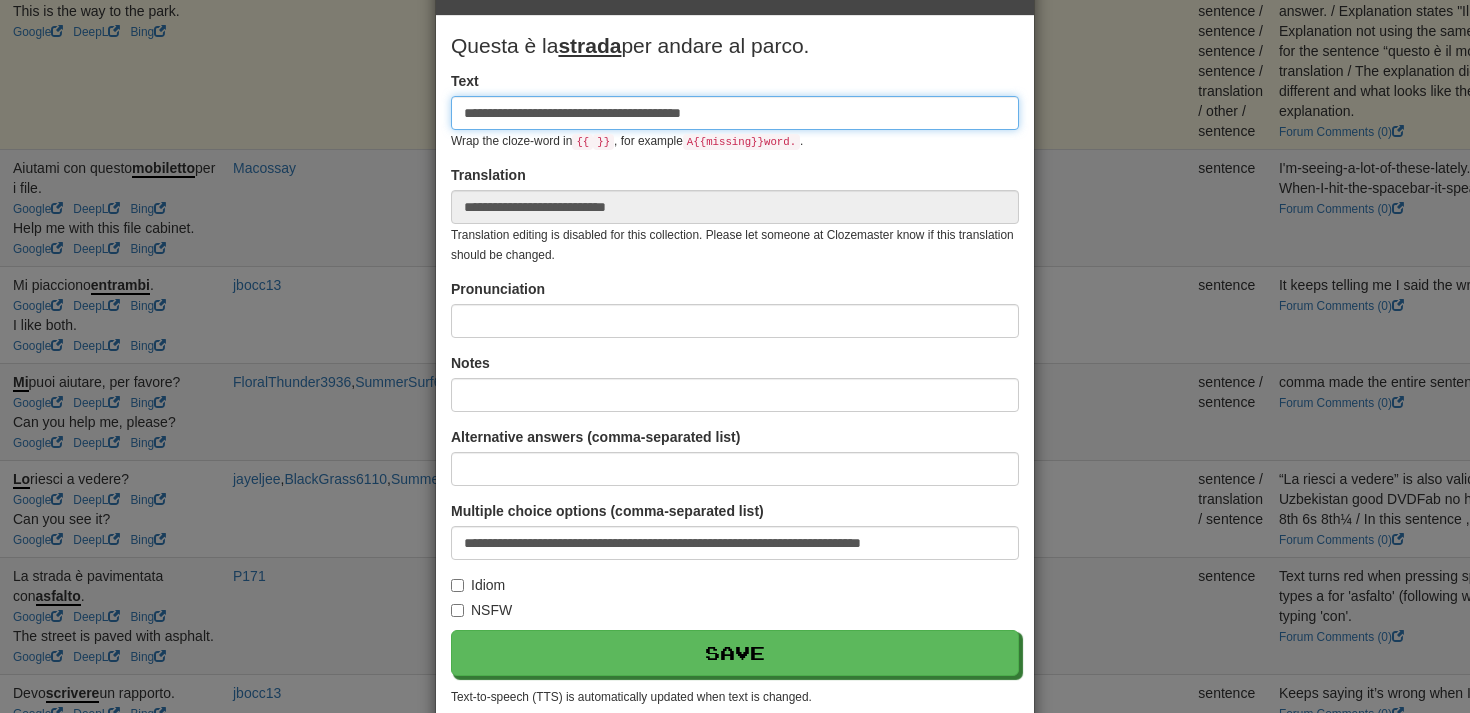 scroll, scrollTop: 84, scrollLeft: 0, axis: vertical 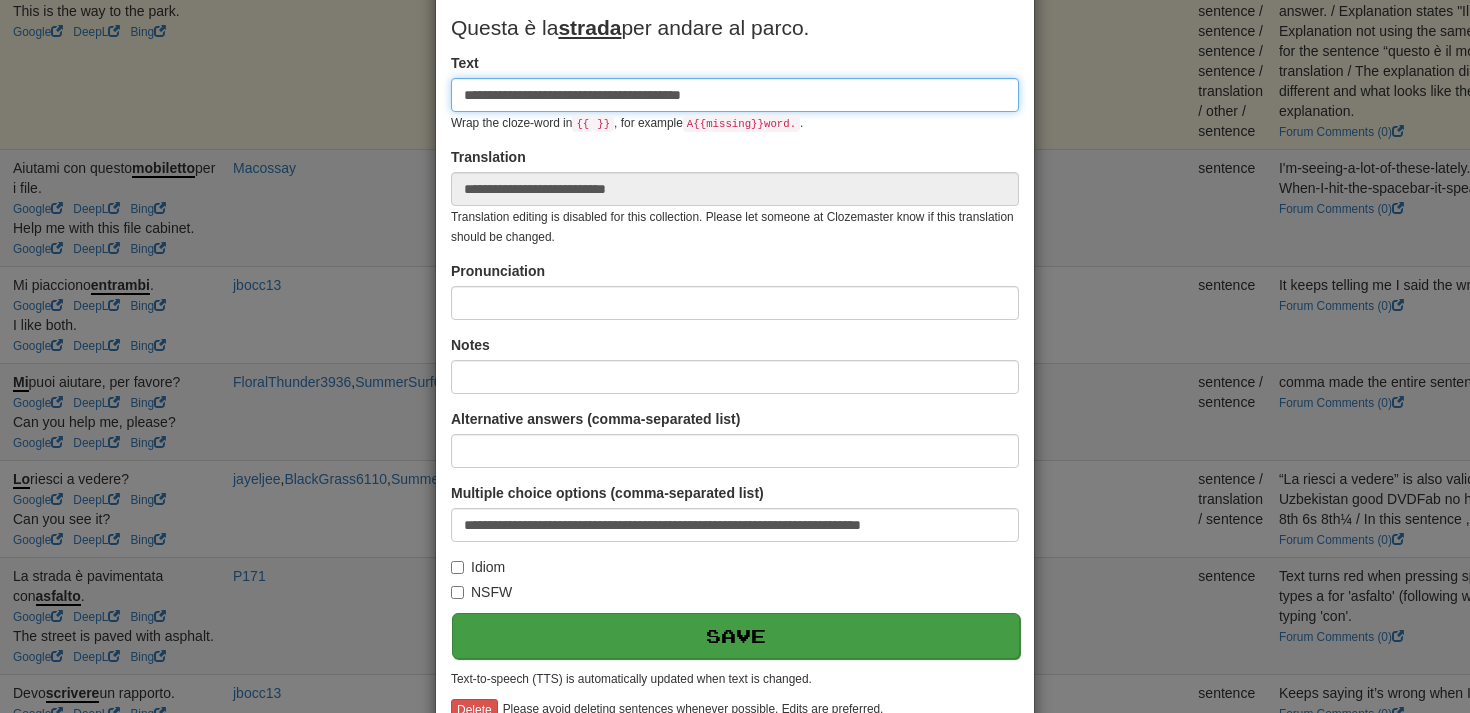 type on "**********" 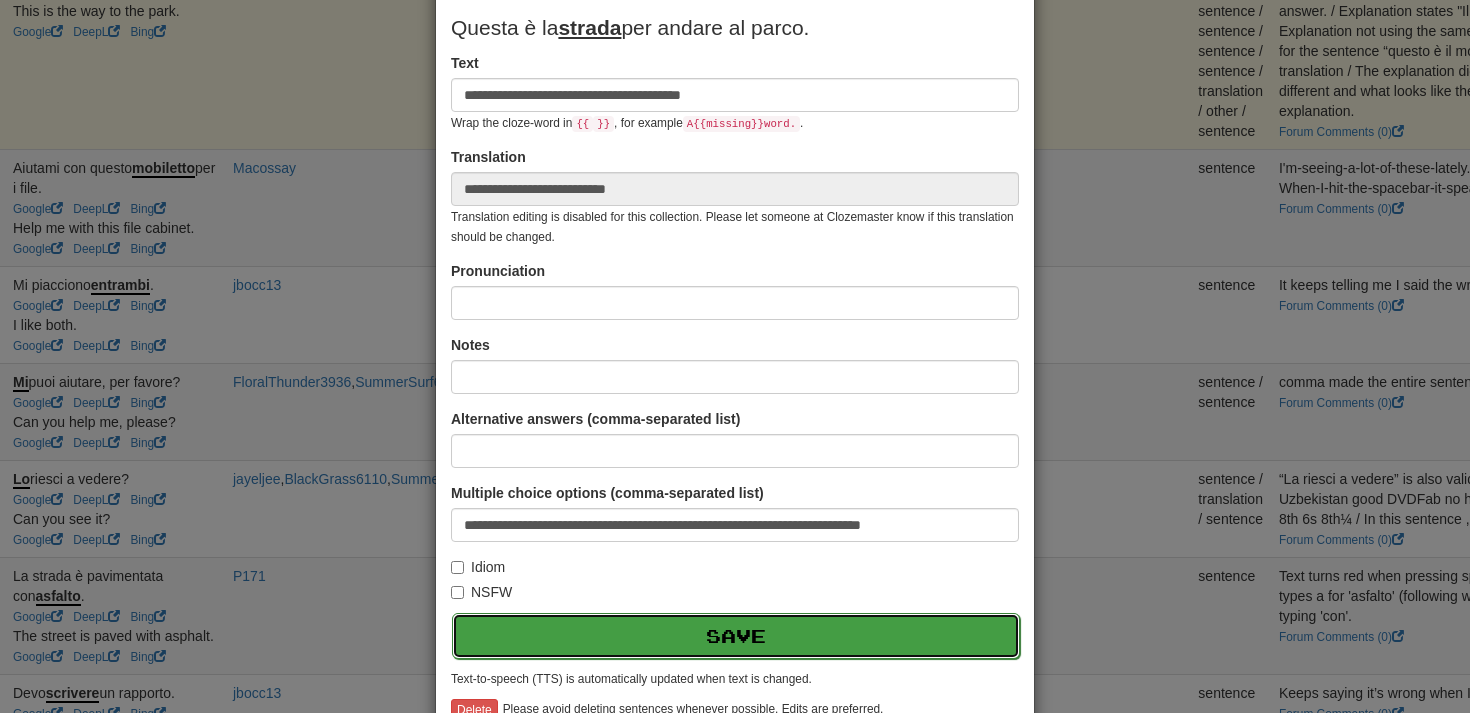 click on "Save" at bounding box center (736, 636) 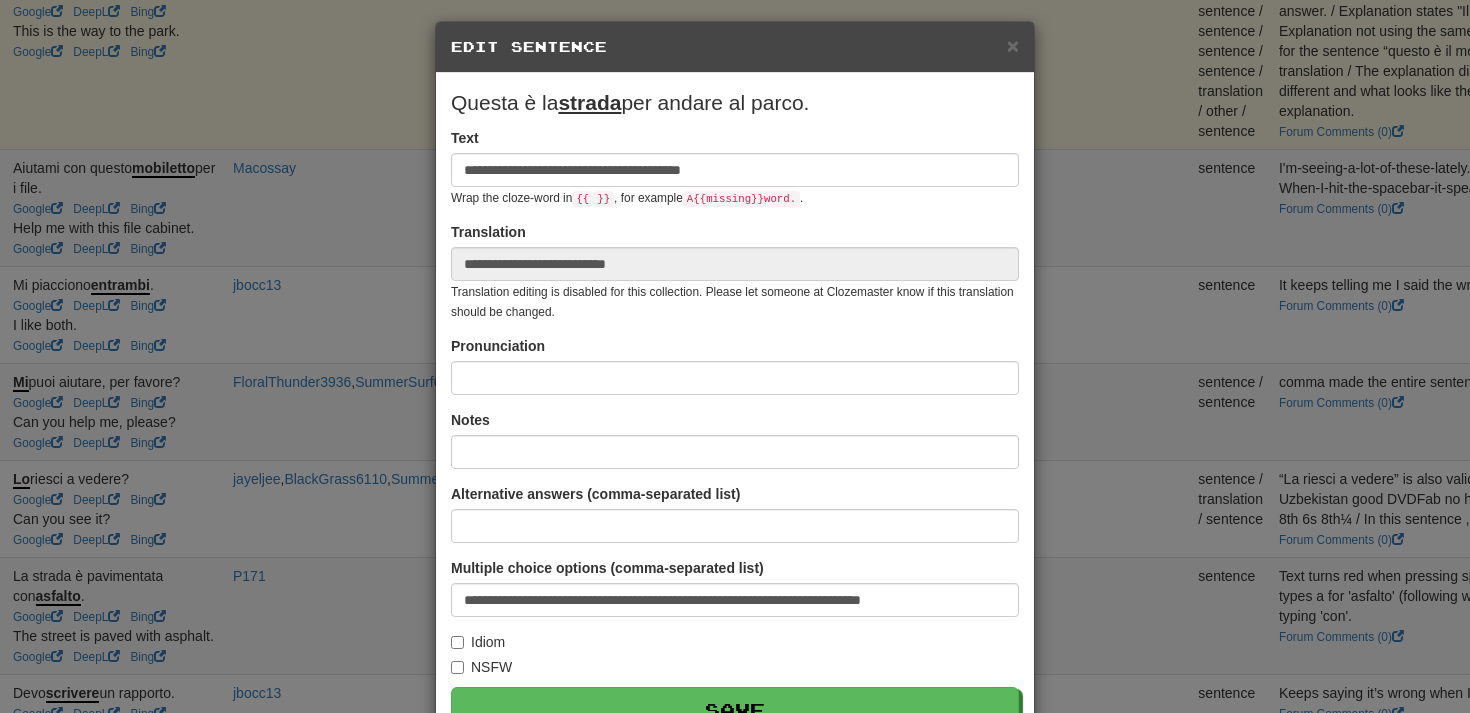 scroll, scrollTop: 3, scrollLeft: 0, axis: vertical 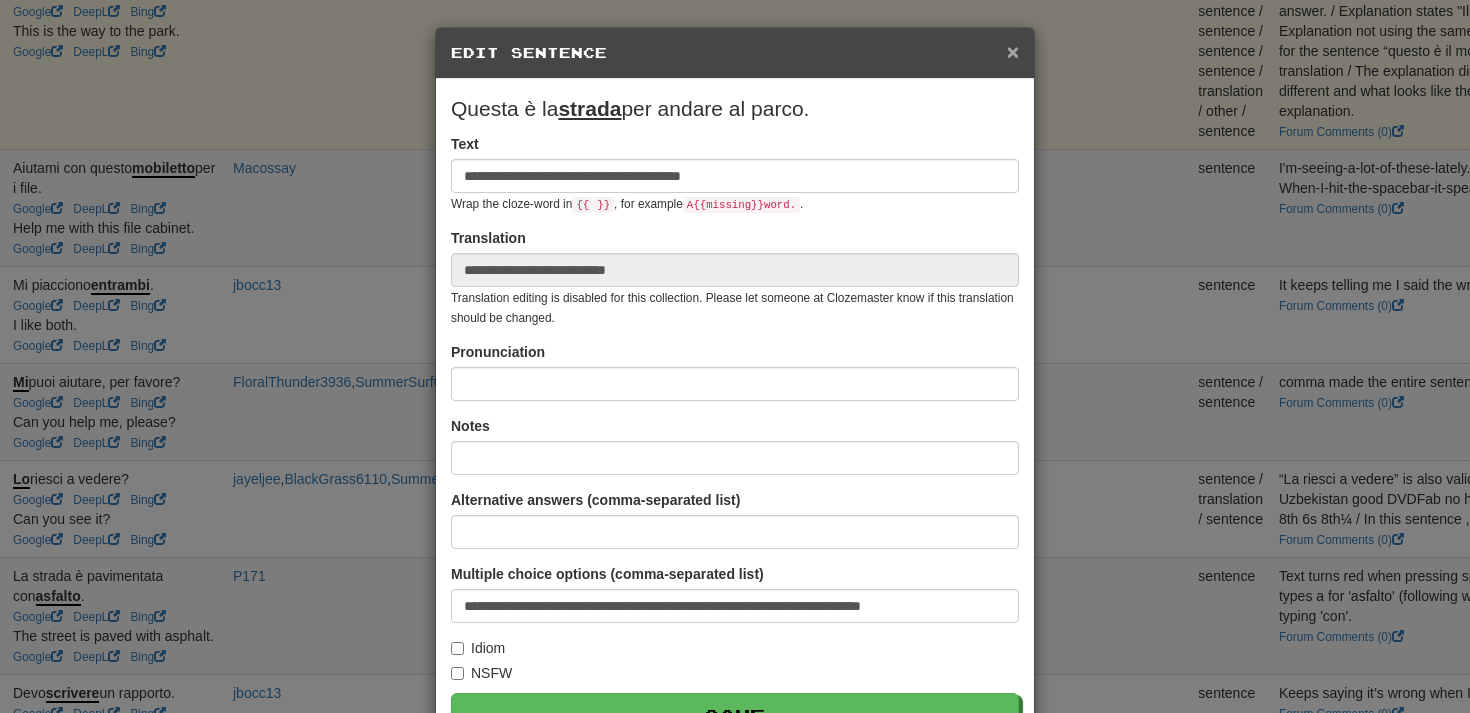 click on "×" at bounding box center (1013, 51) 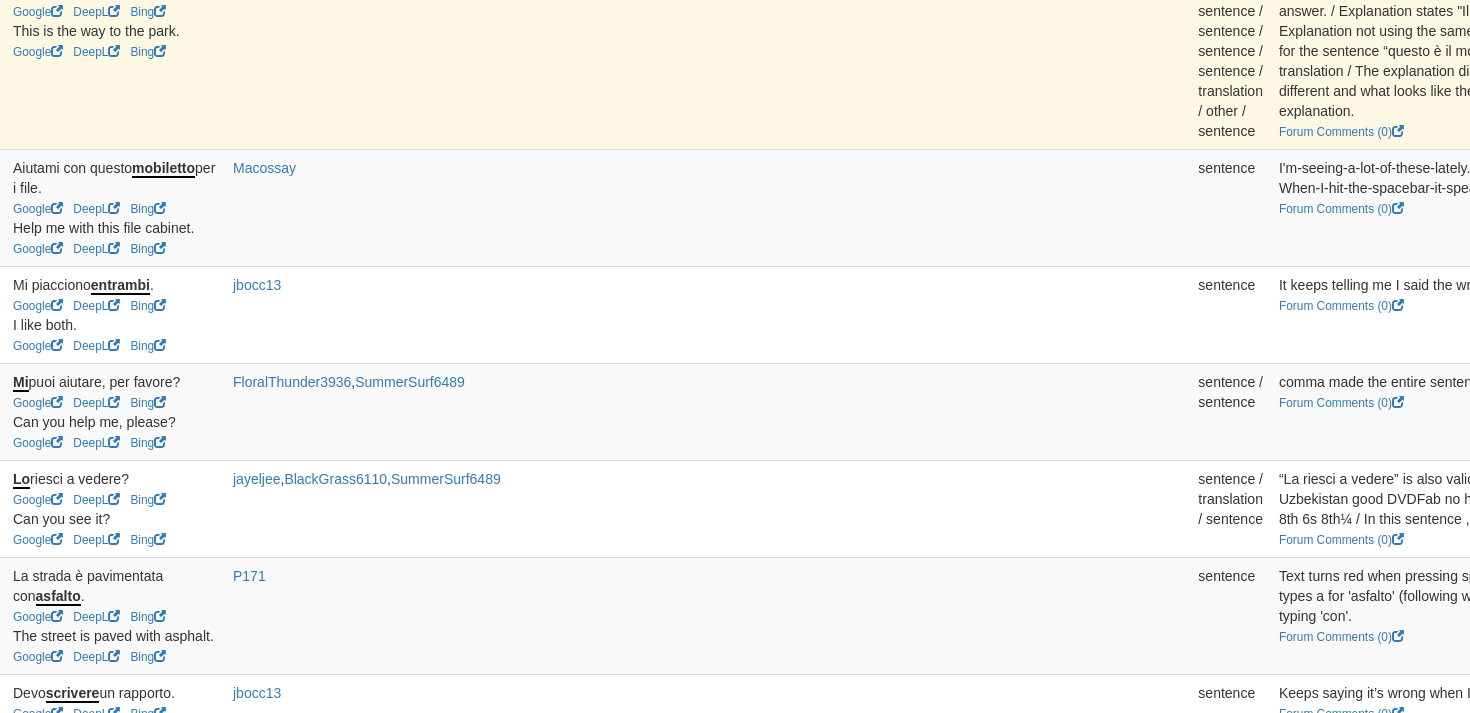 click on "Resolve" at bounding box center [2245, -22] 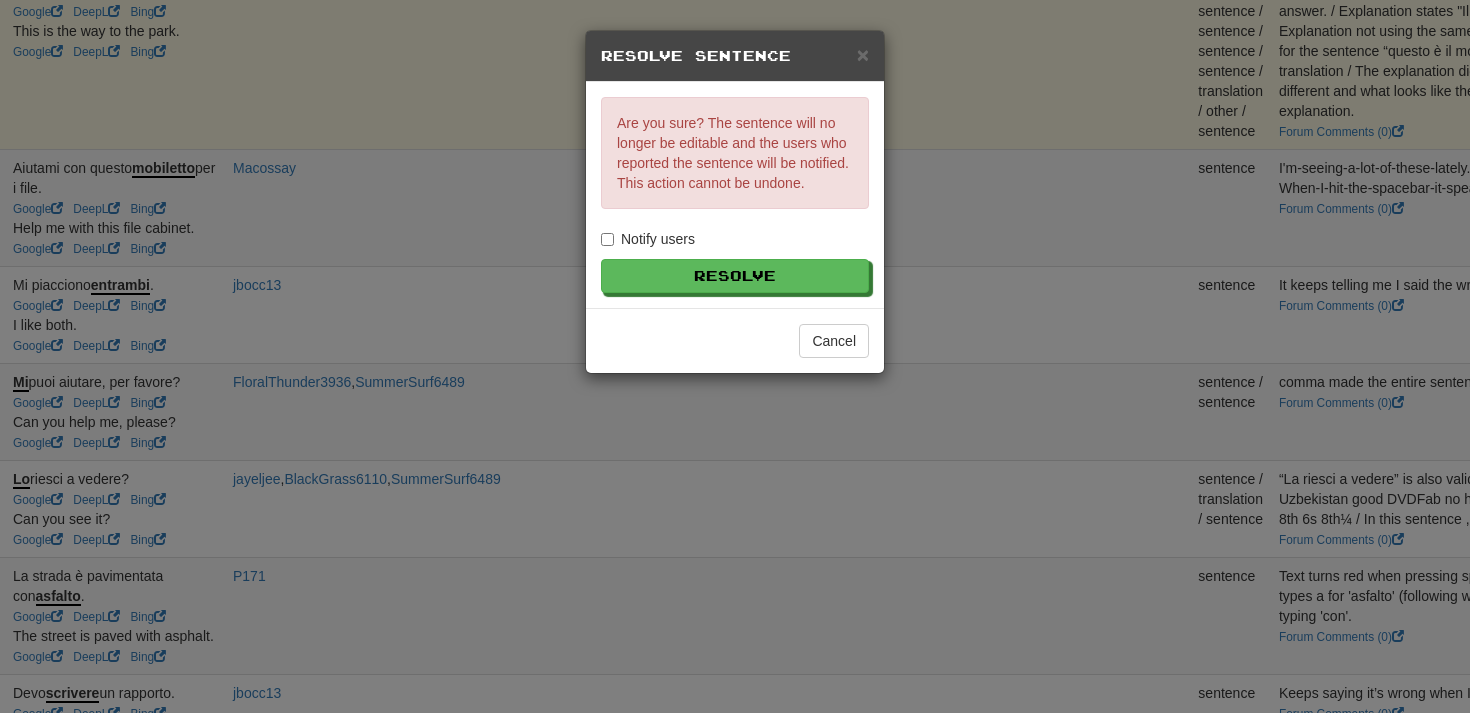click on "Notify users" at bounding box center [648, 239] 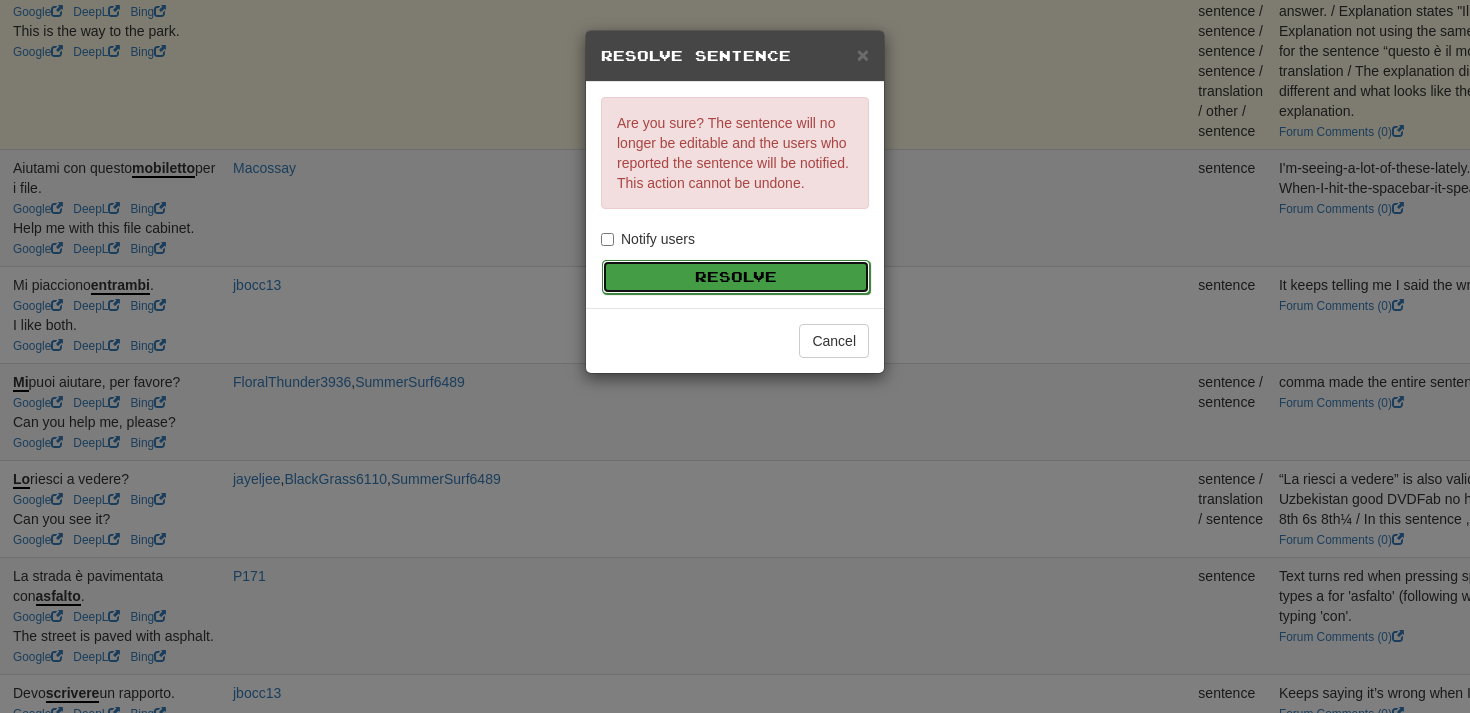 click on "Resolve" at bounding box center (736, 277) 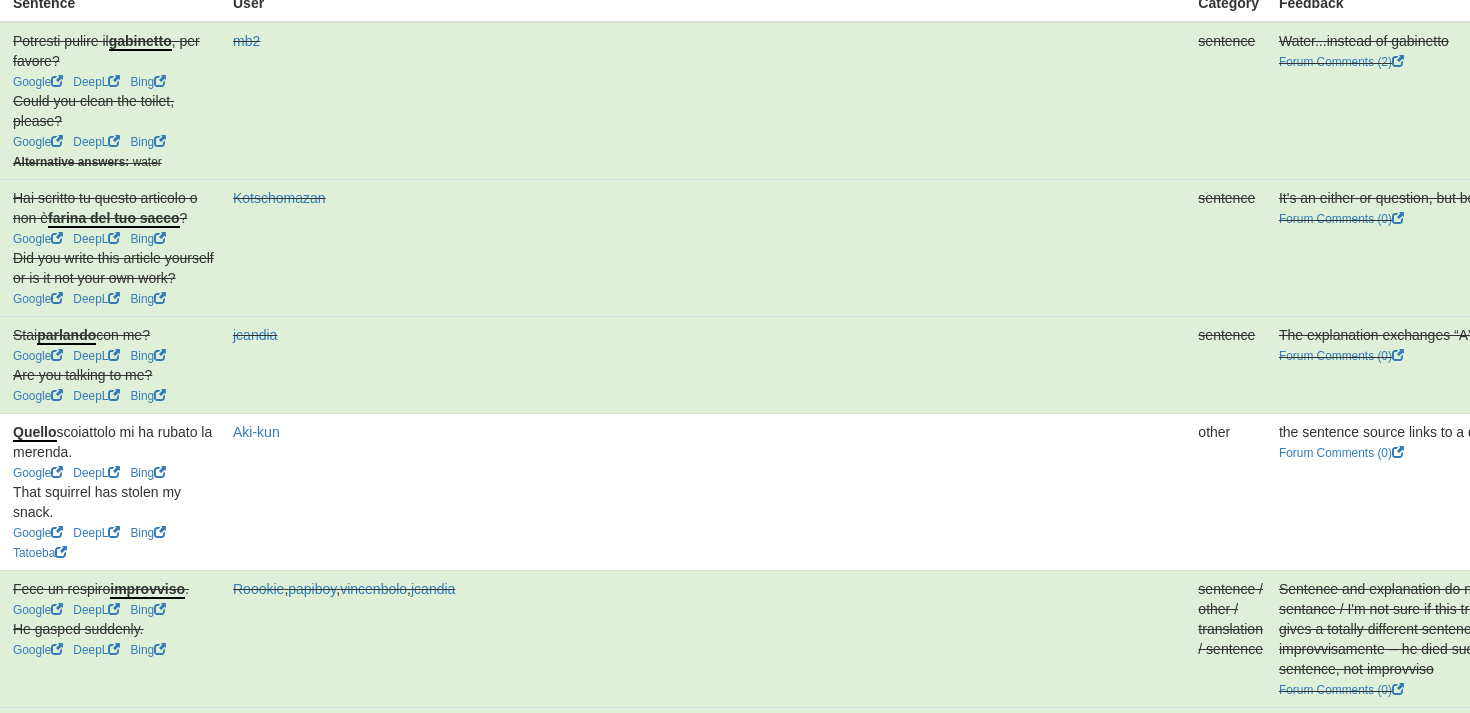 scroll, scrollTop: 0, scrollLeft: 160, axis: horizontal 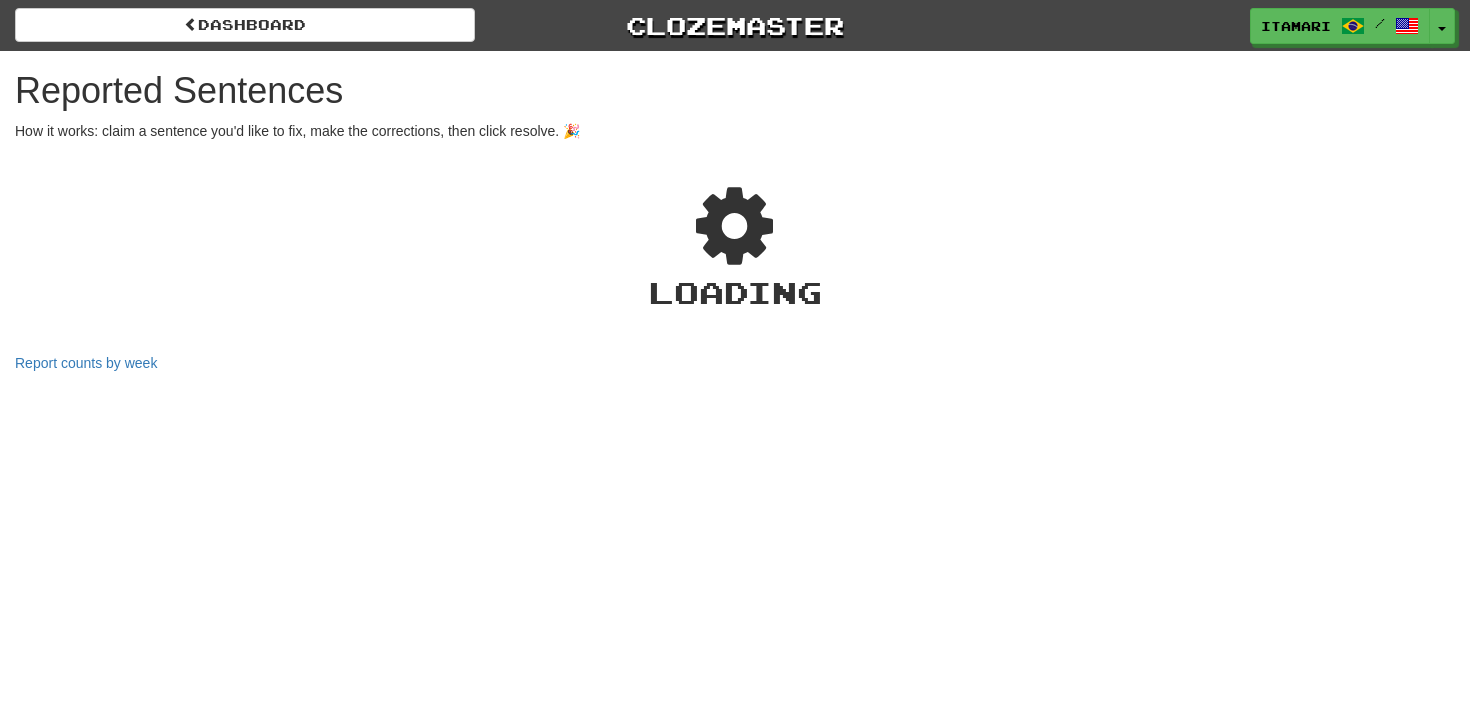 select on "**" 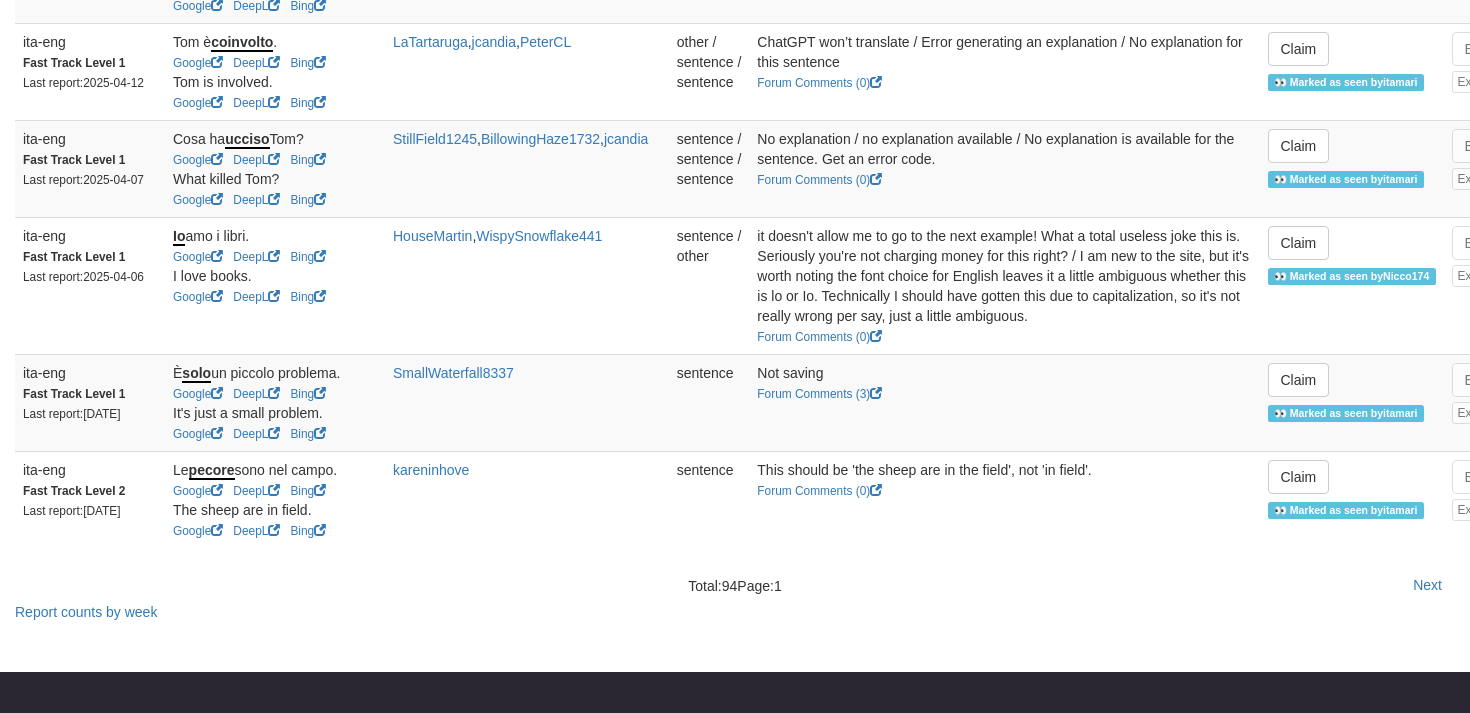 scroll, scrollTop: 3112, scrollLeft: 0, axis: vertical 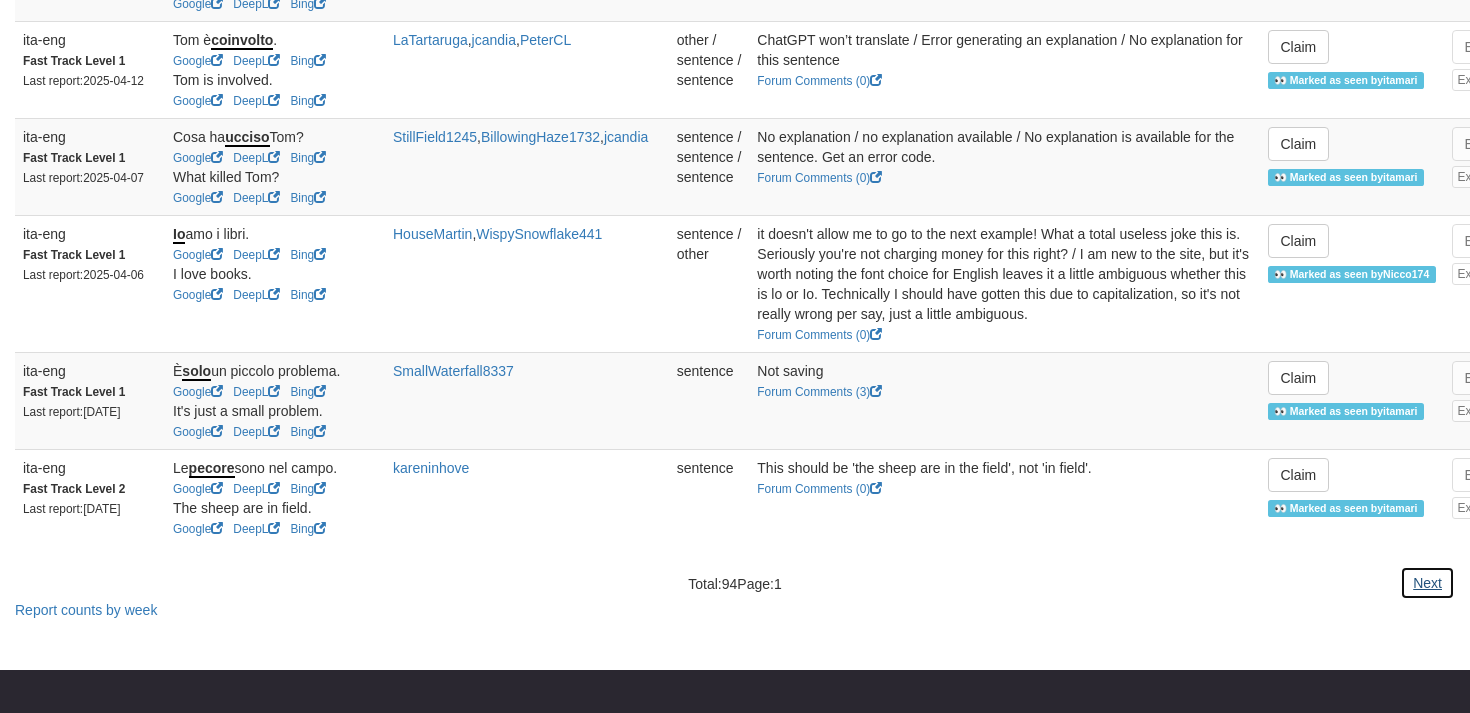 click on "Next" at bounding box center (1427, 583) 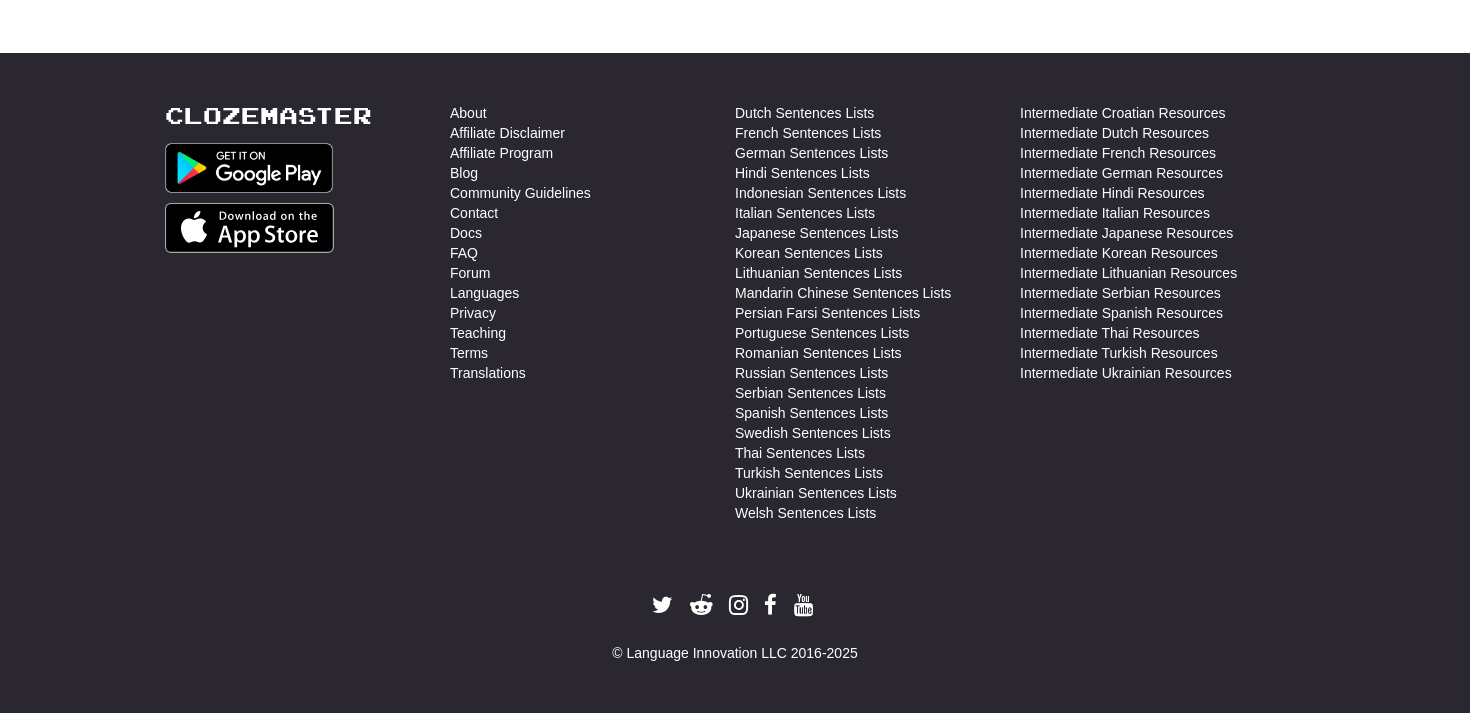 scroll, scrollTop: 0, scrollLeft: 0, axis: both 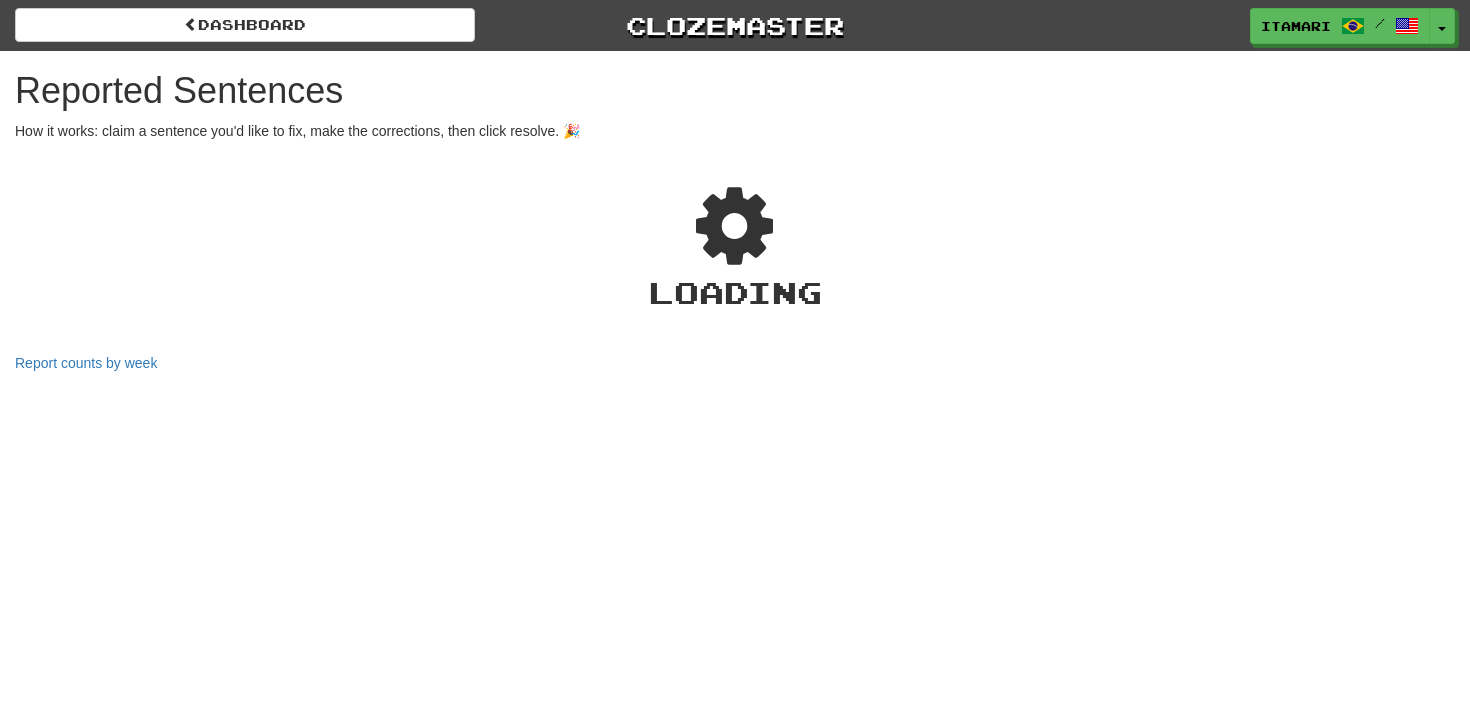 select on "**" 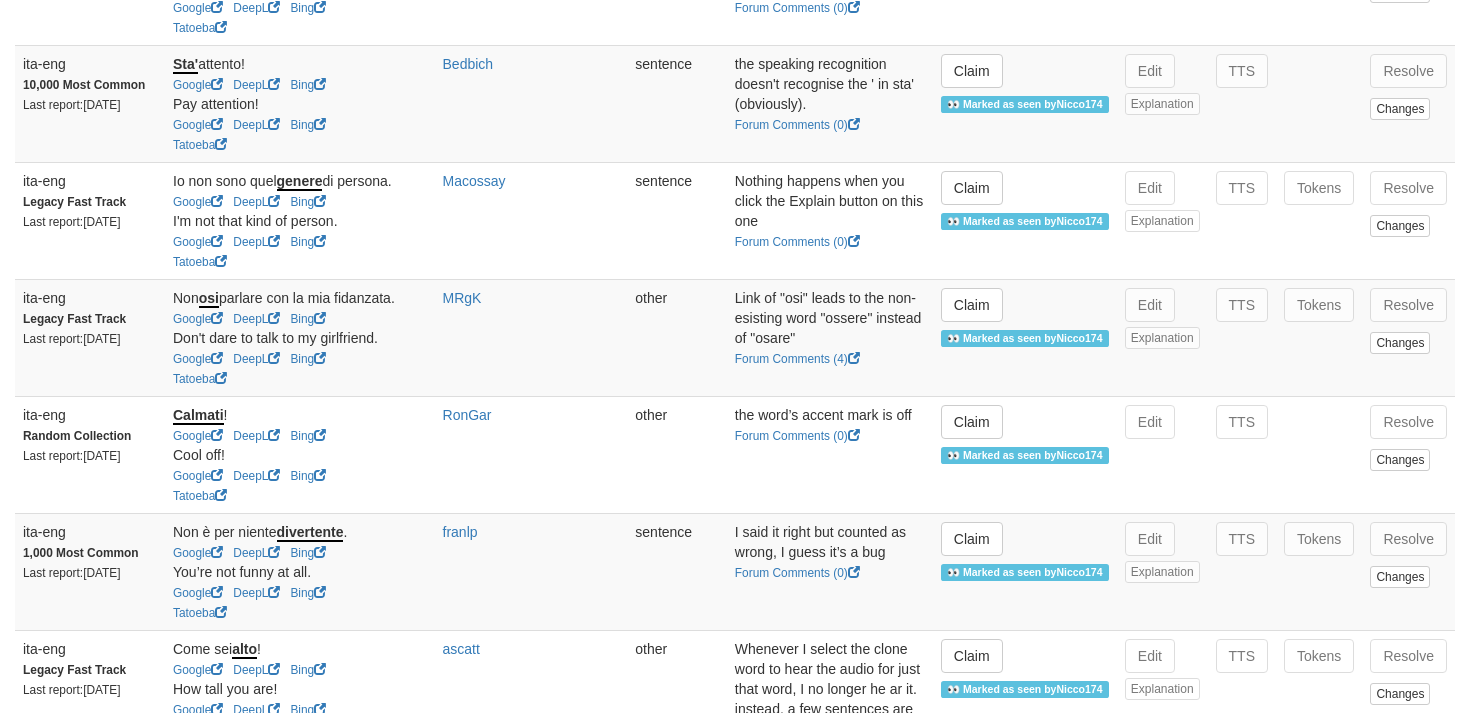 scroll, scrollTop: 2077, scrollLeft: 0, axis: vertical 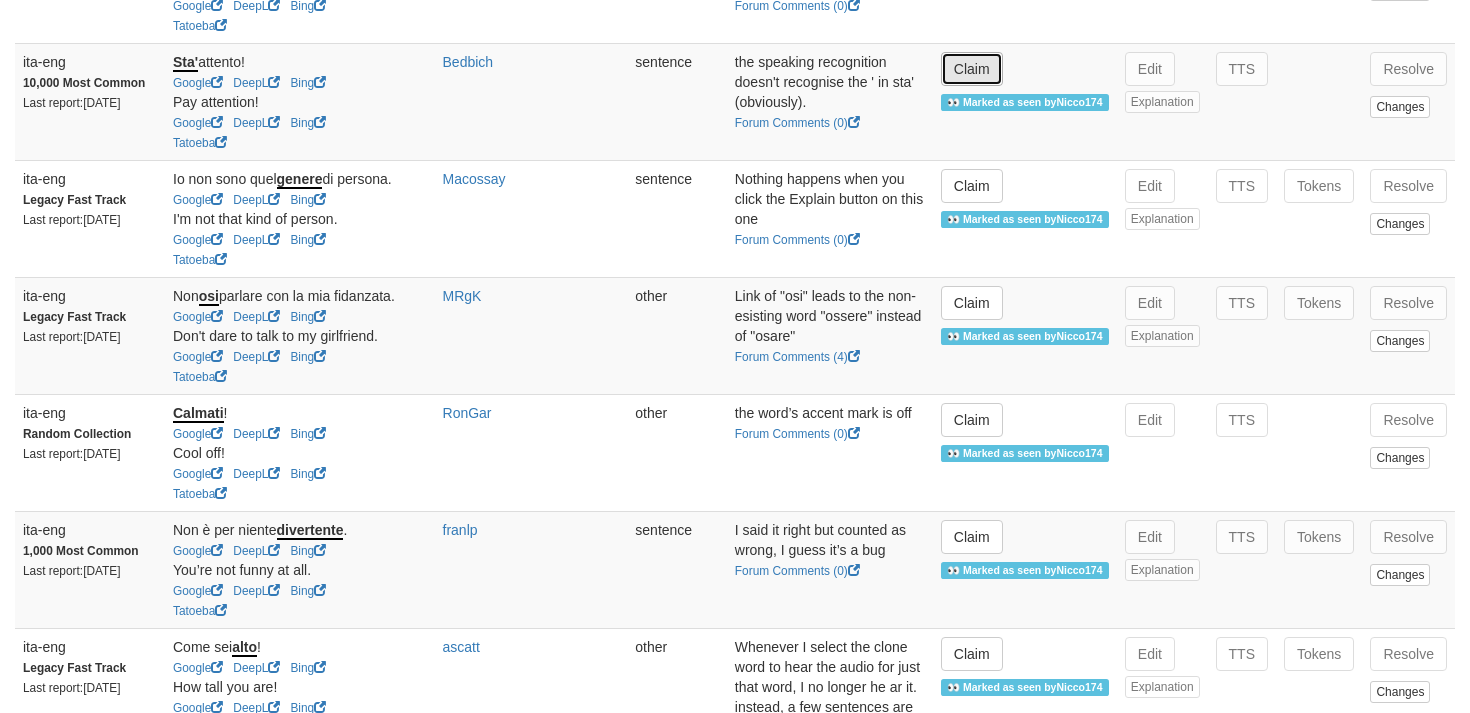 click on "Claim" at bounding box center (972, 69) 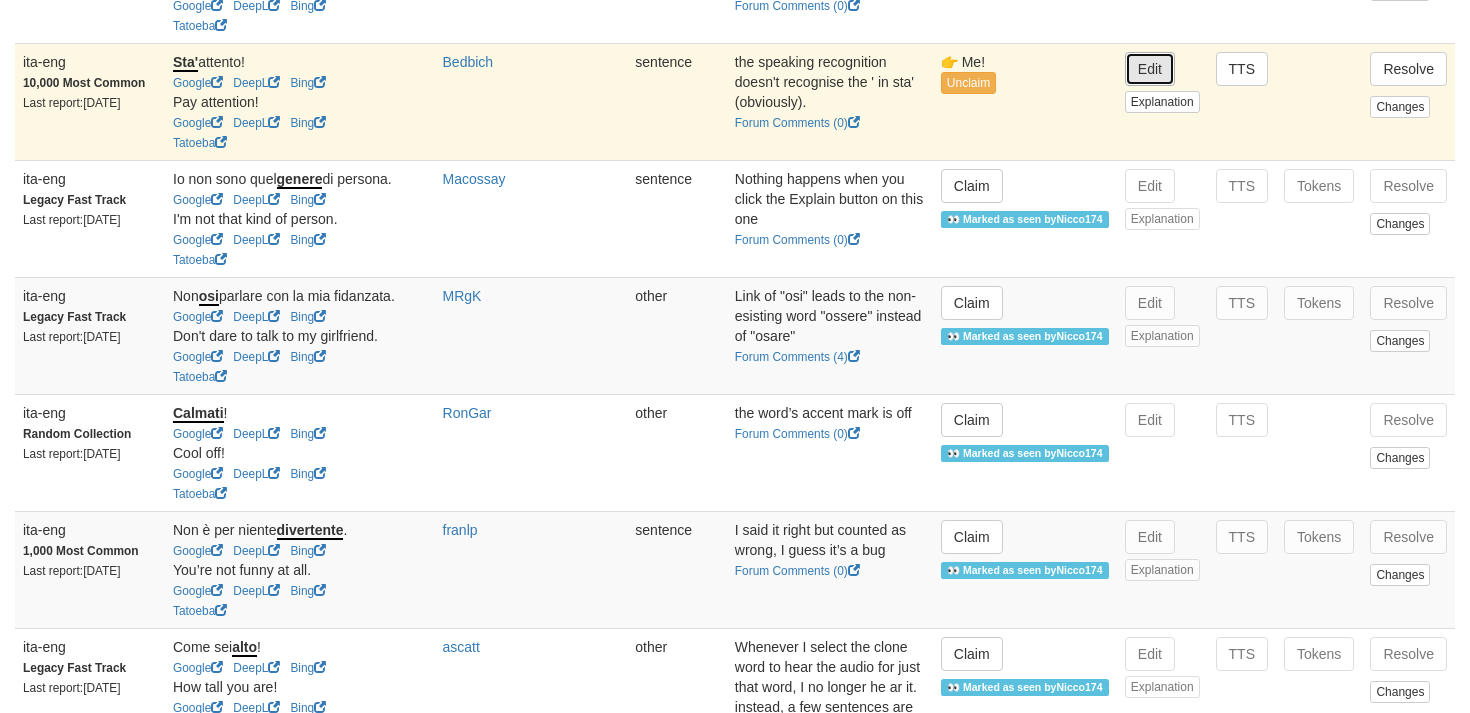 click on "Edit" at bounding box center (1150, 69) 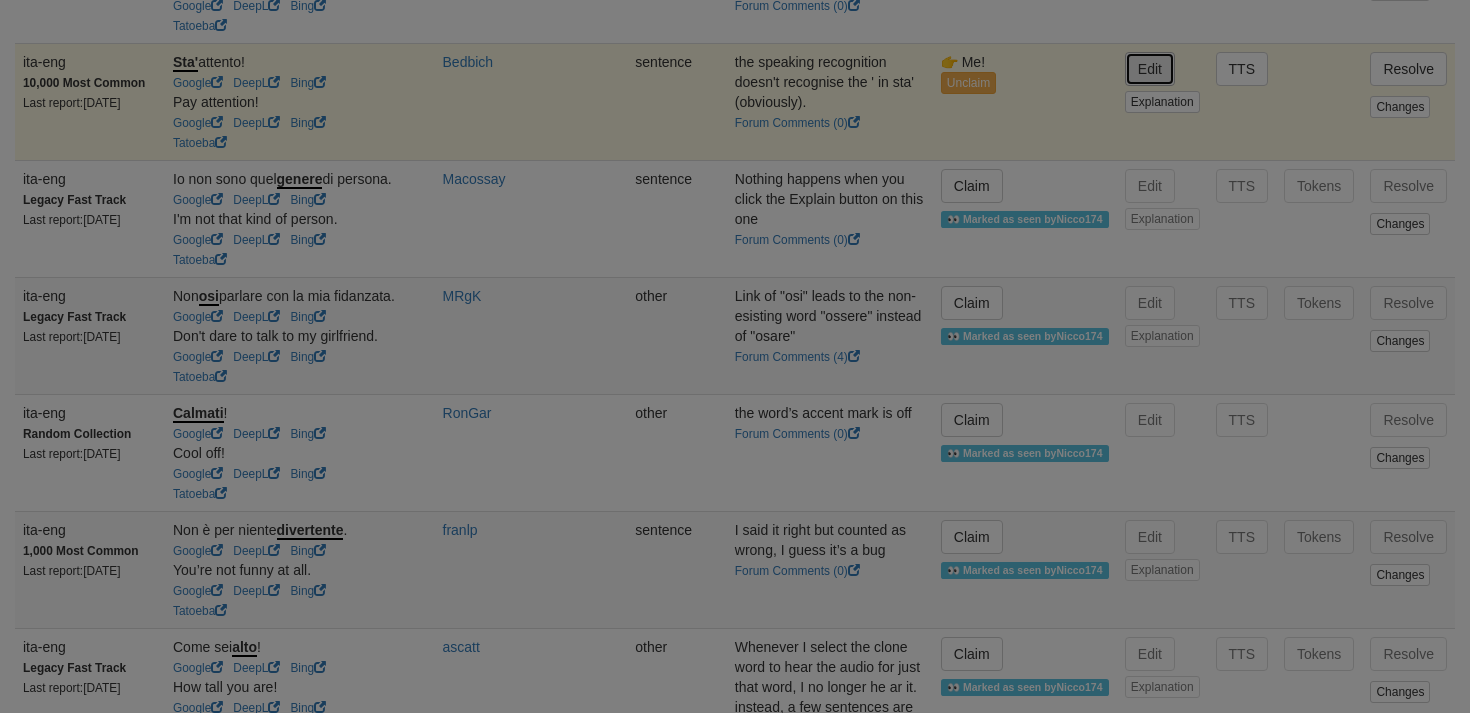 type on "**********" 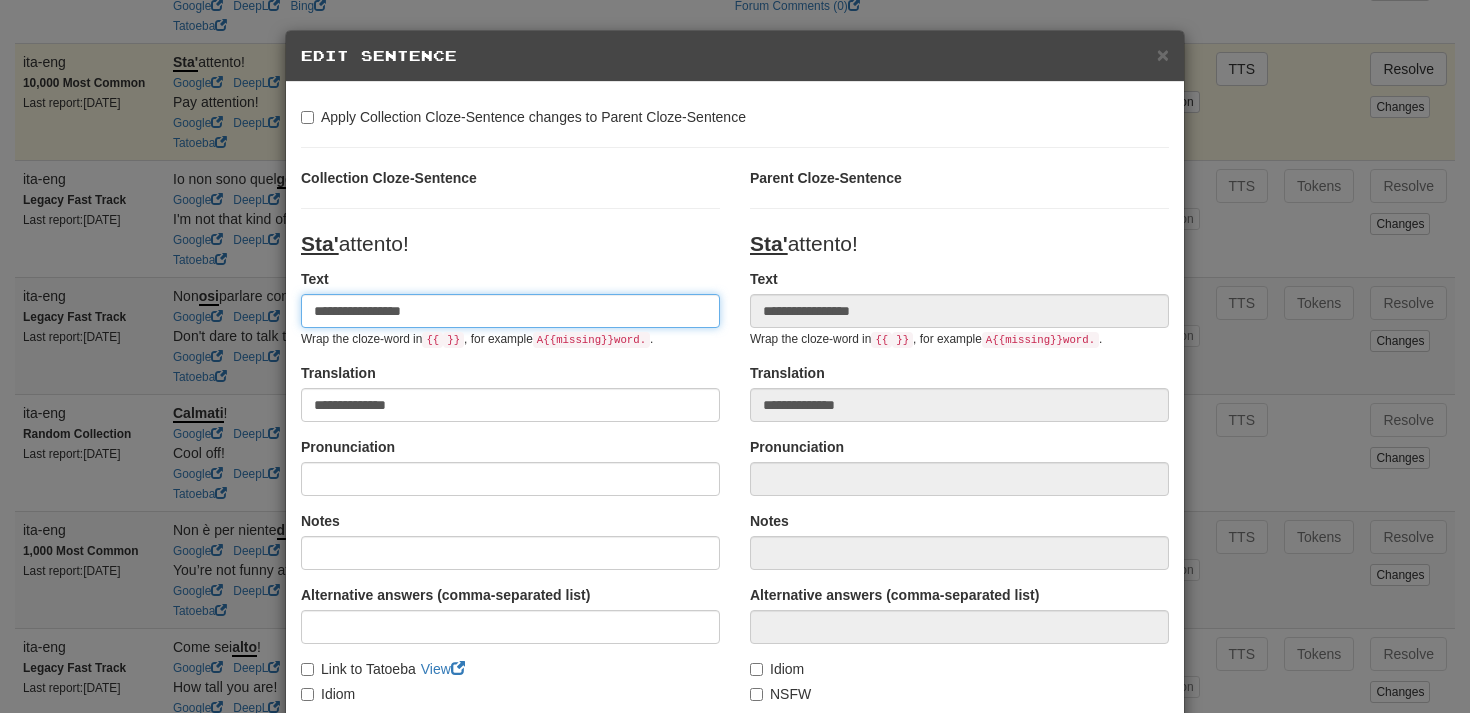 click on "**********" at bounding box center [510, 311] 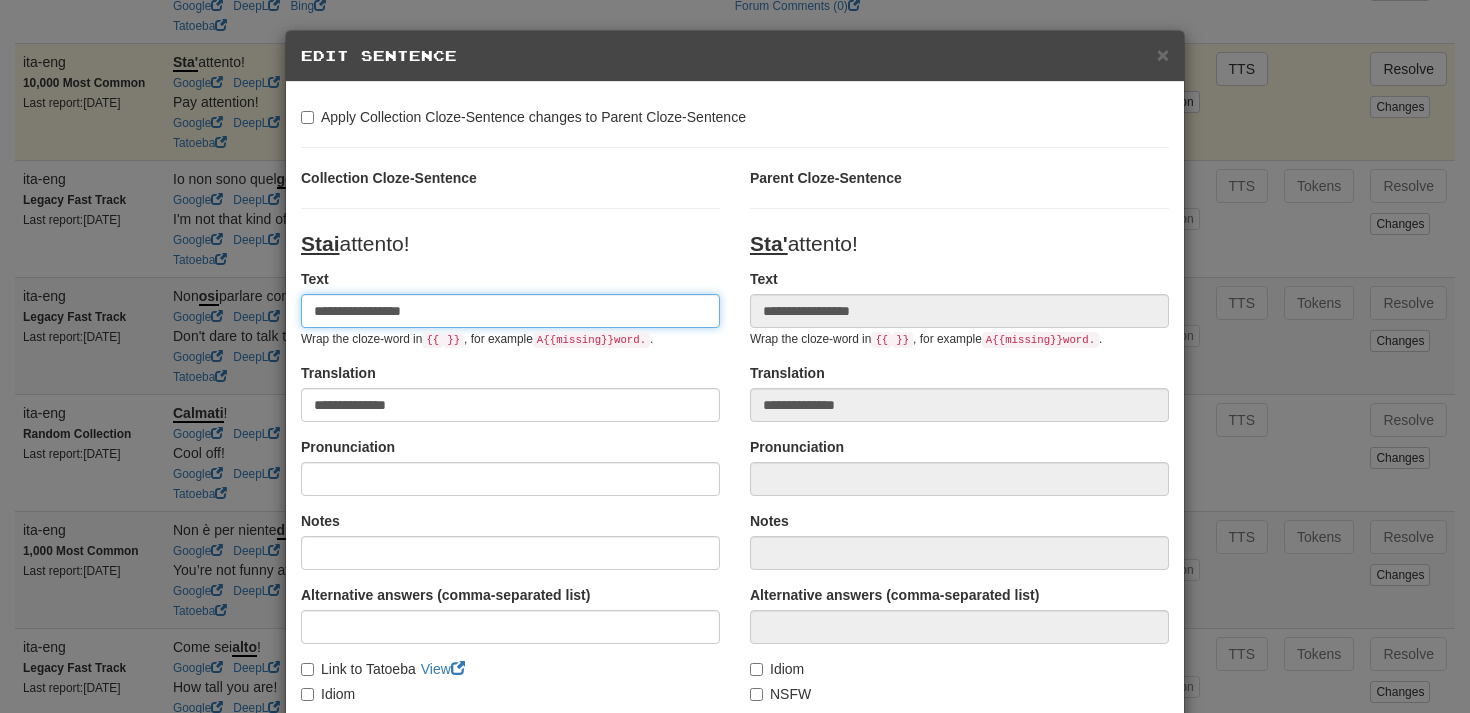 type on "**********" 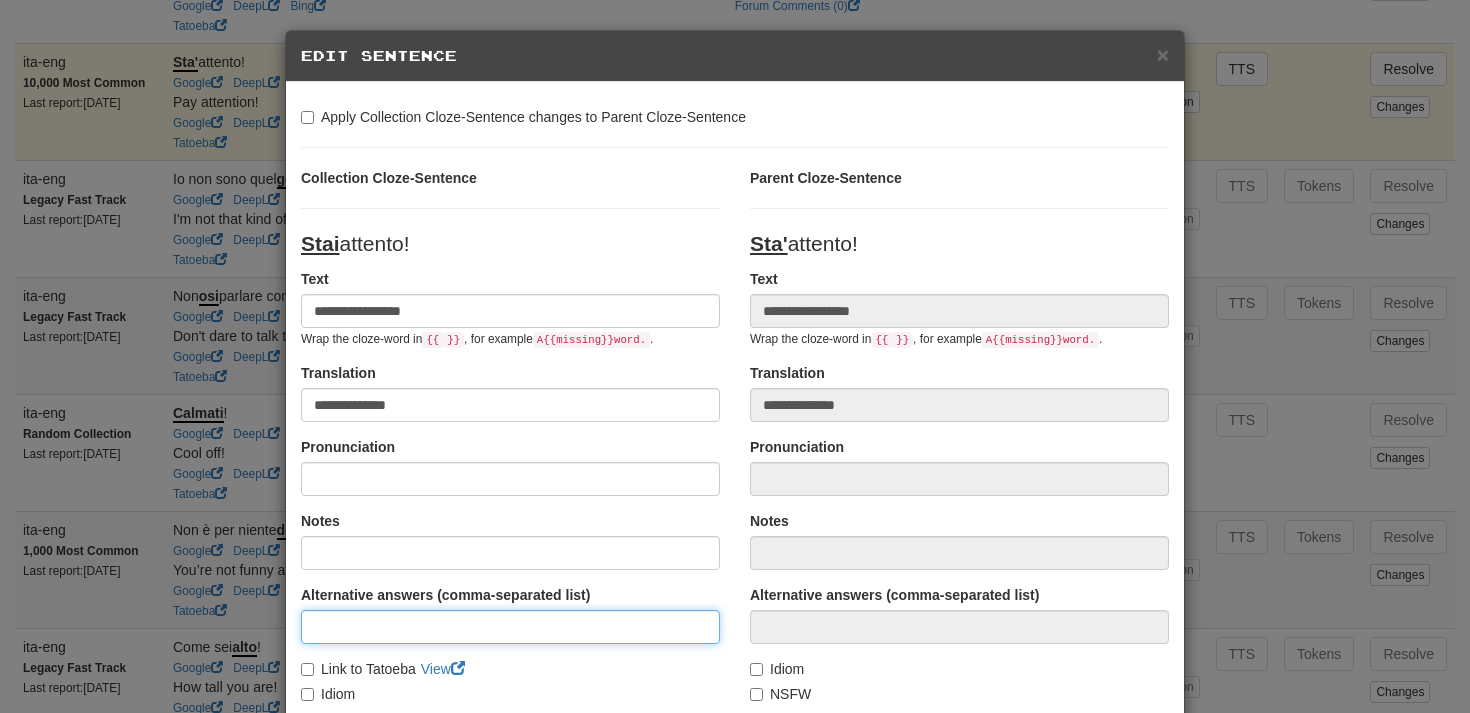 click at bounding box center [510, 627] 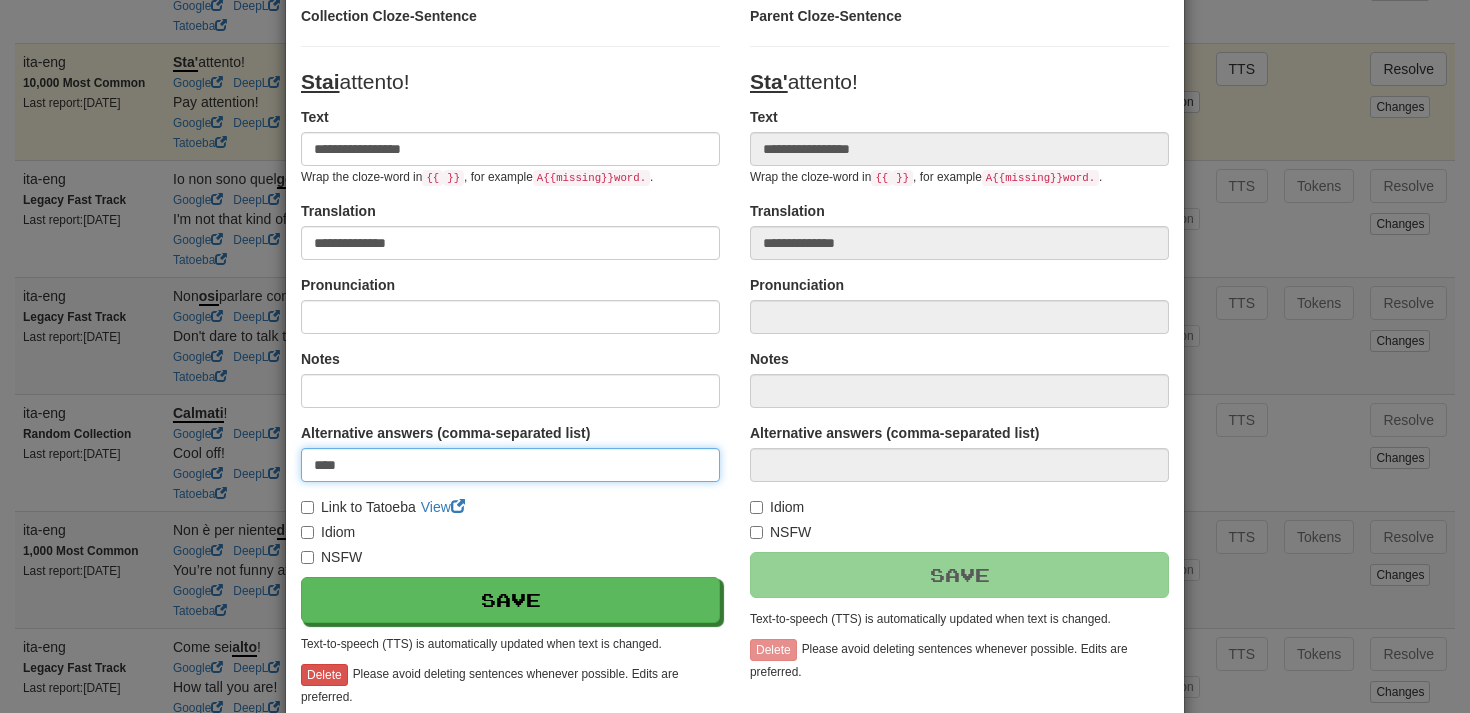 scroll, scrollTop: 266, scrollLeft: 0, axis: vertical 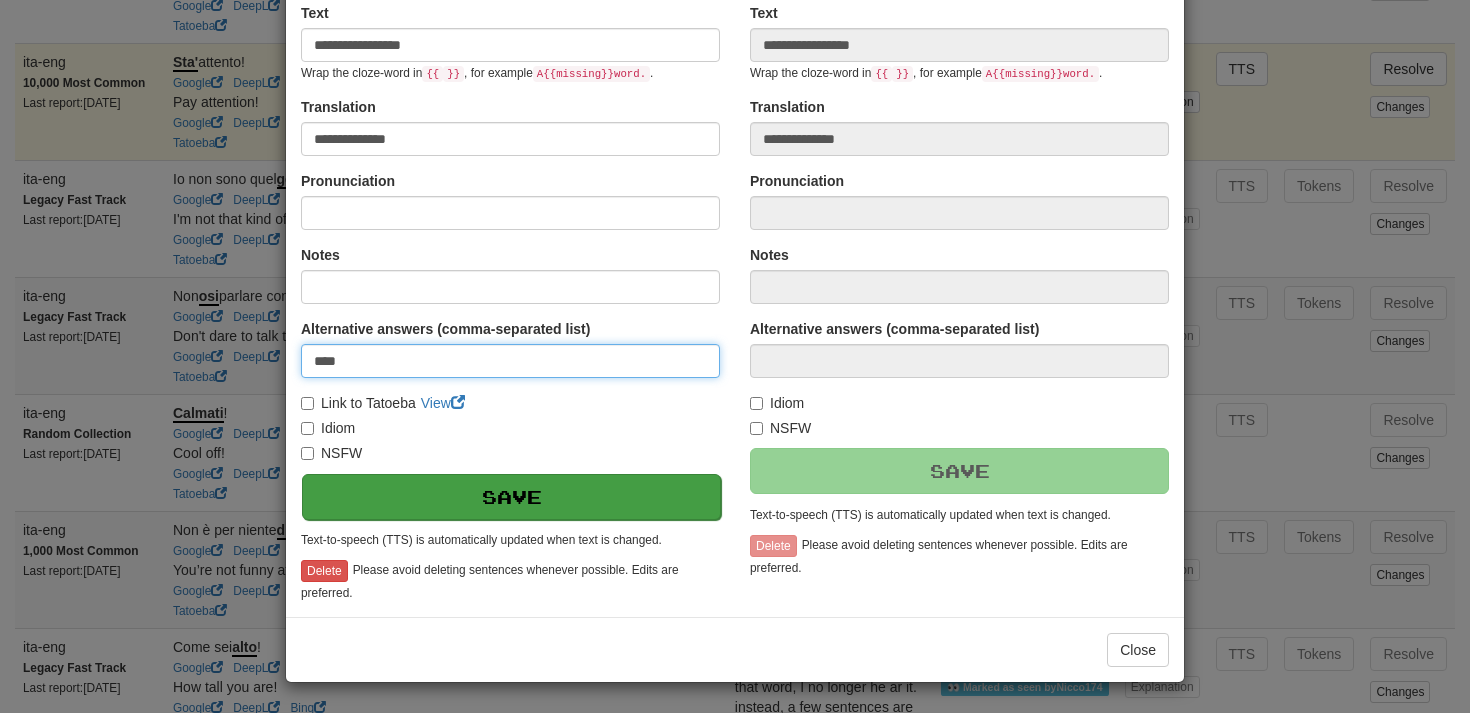 type on "****" 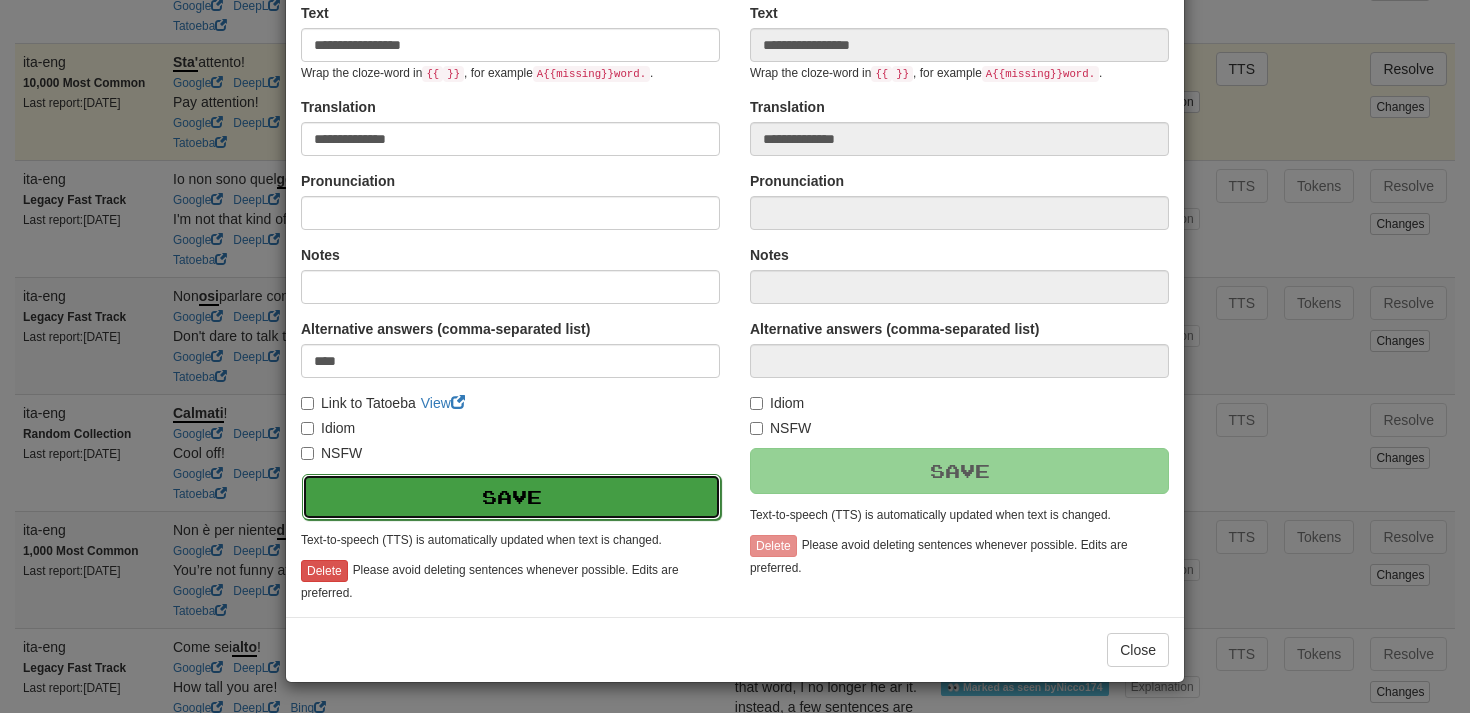 click on "Save" at bounding box center (511, 497) 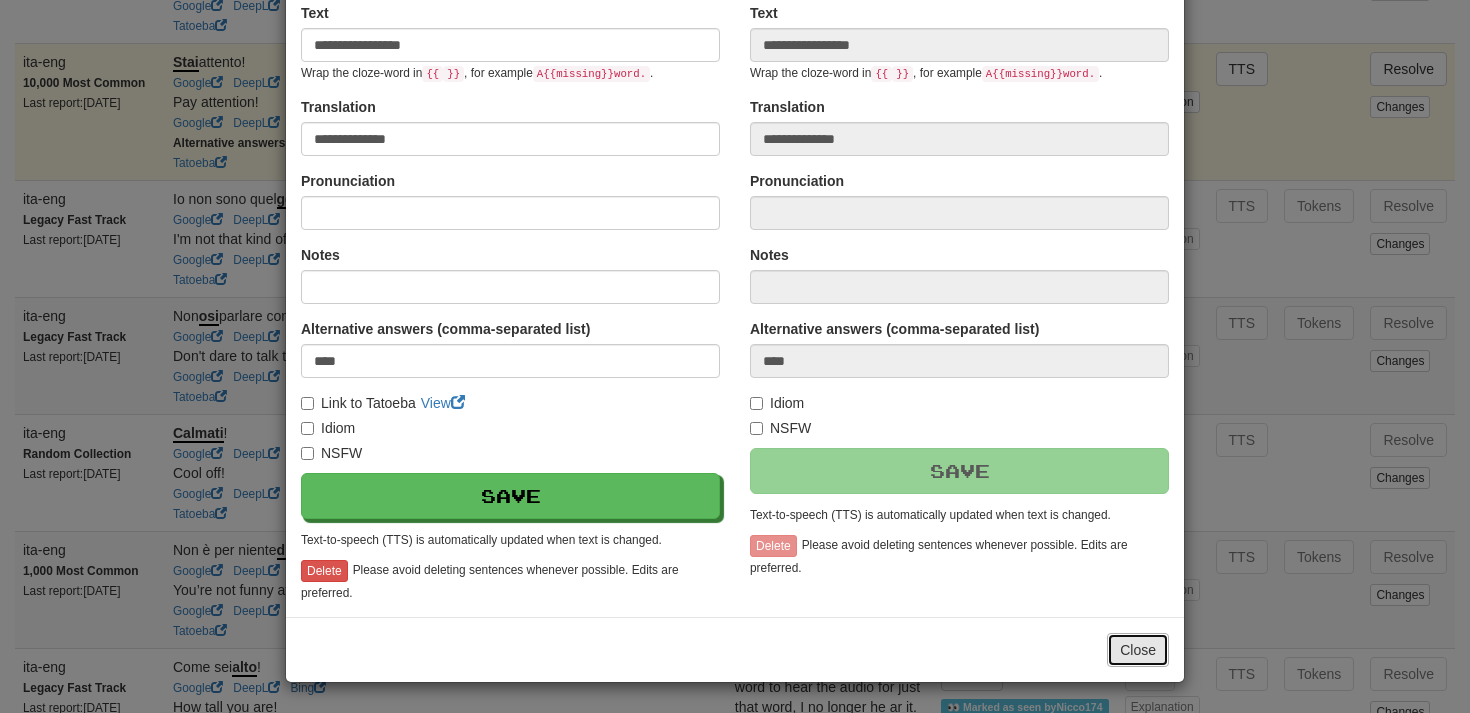 click on "Close" at bounding box center [1138, 650] 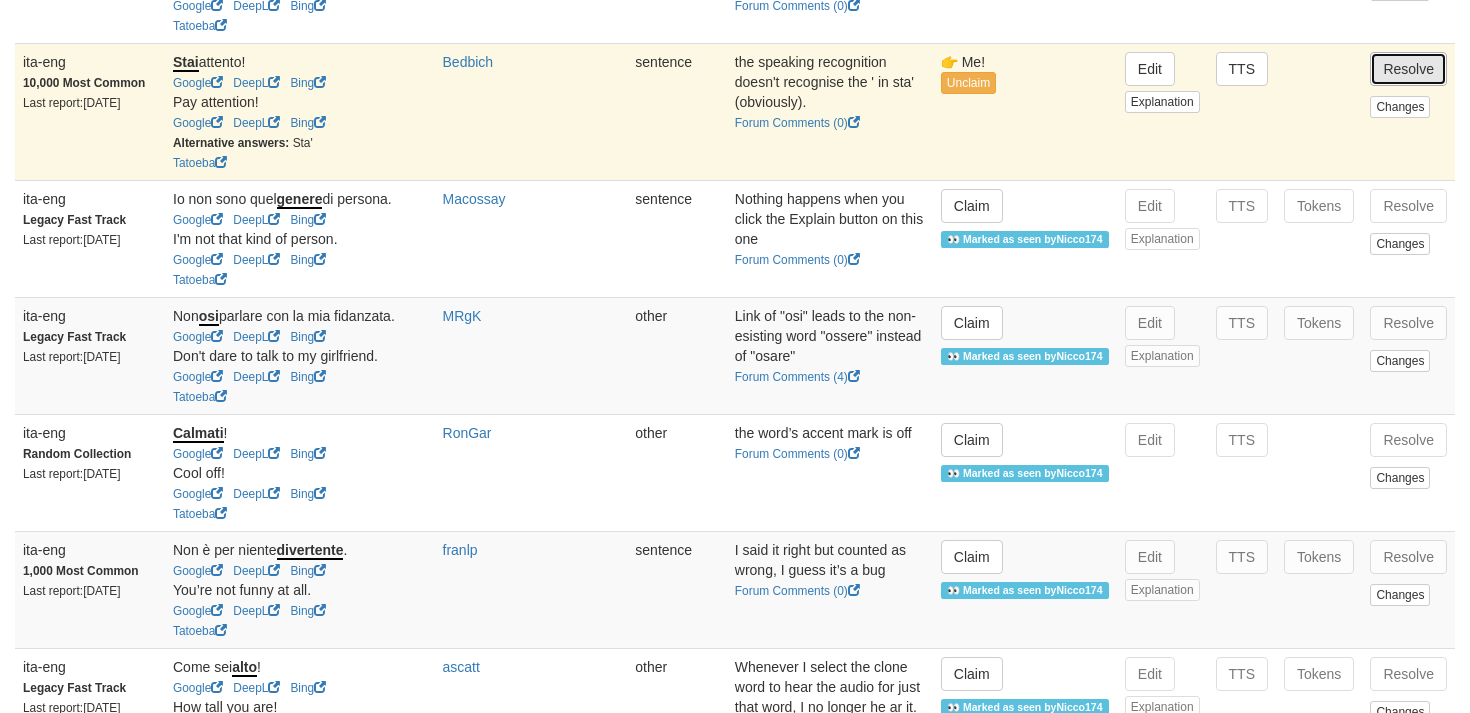 click on "Resolve" at bounding box center (1408, 69) 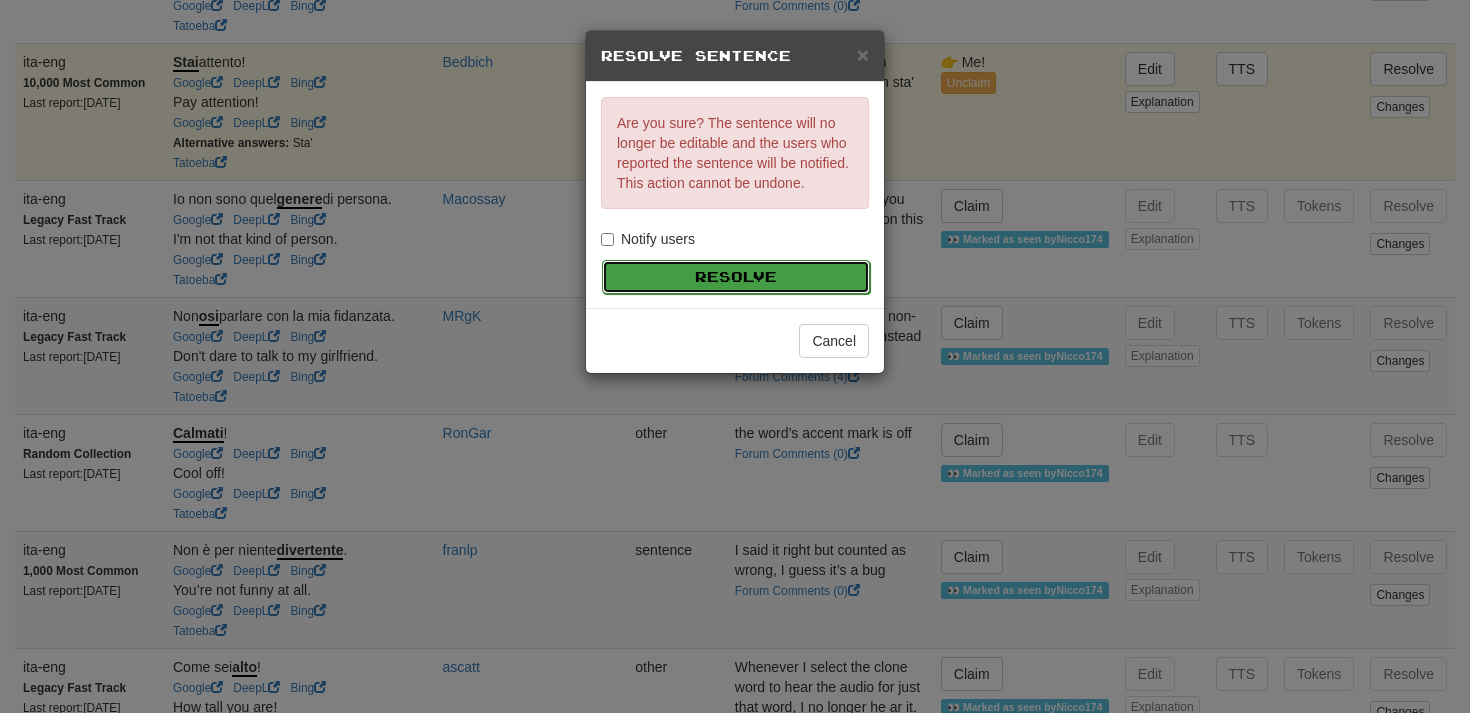 click on "Resolve" at bounding box center (736, 277) 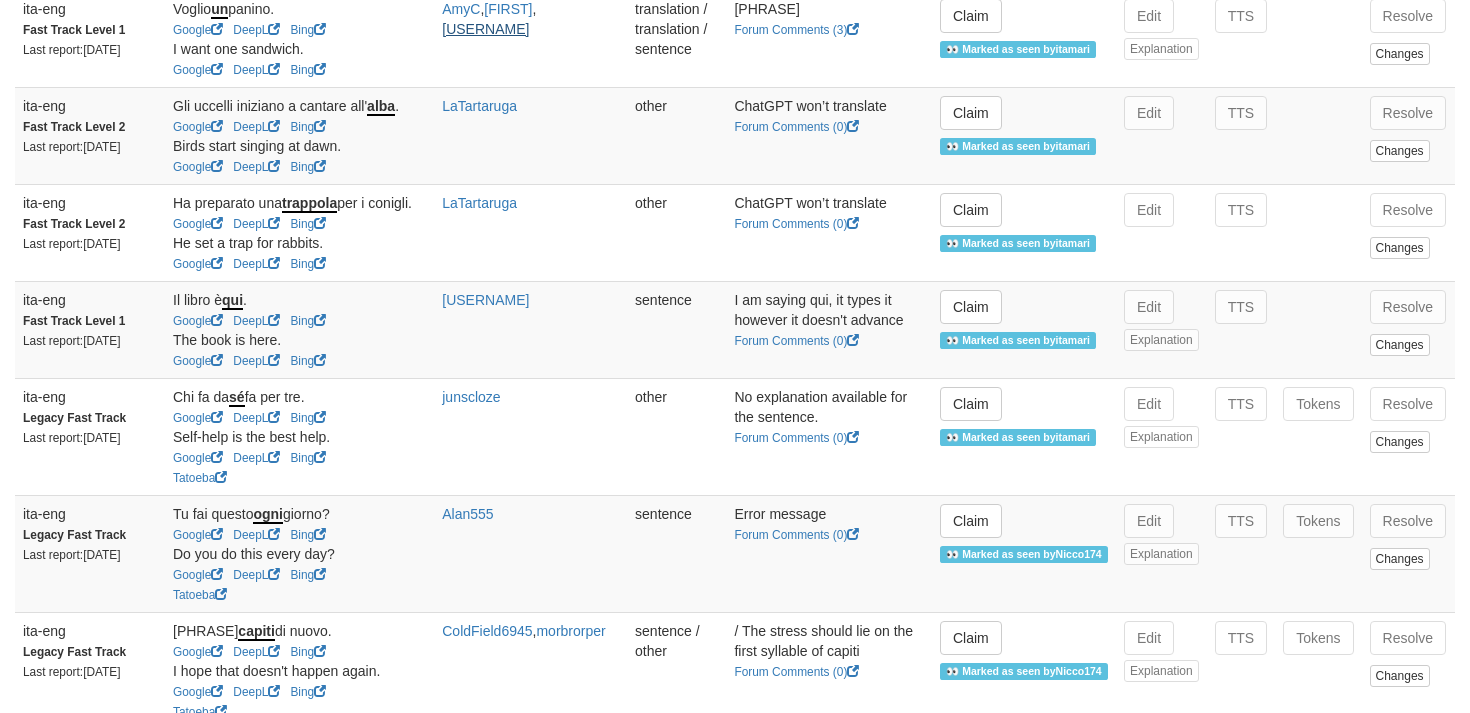 scroll, scrollTop: 0, scrollLeft: 0, axis: both 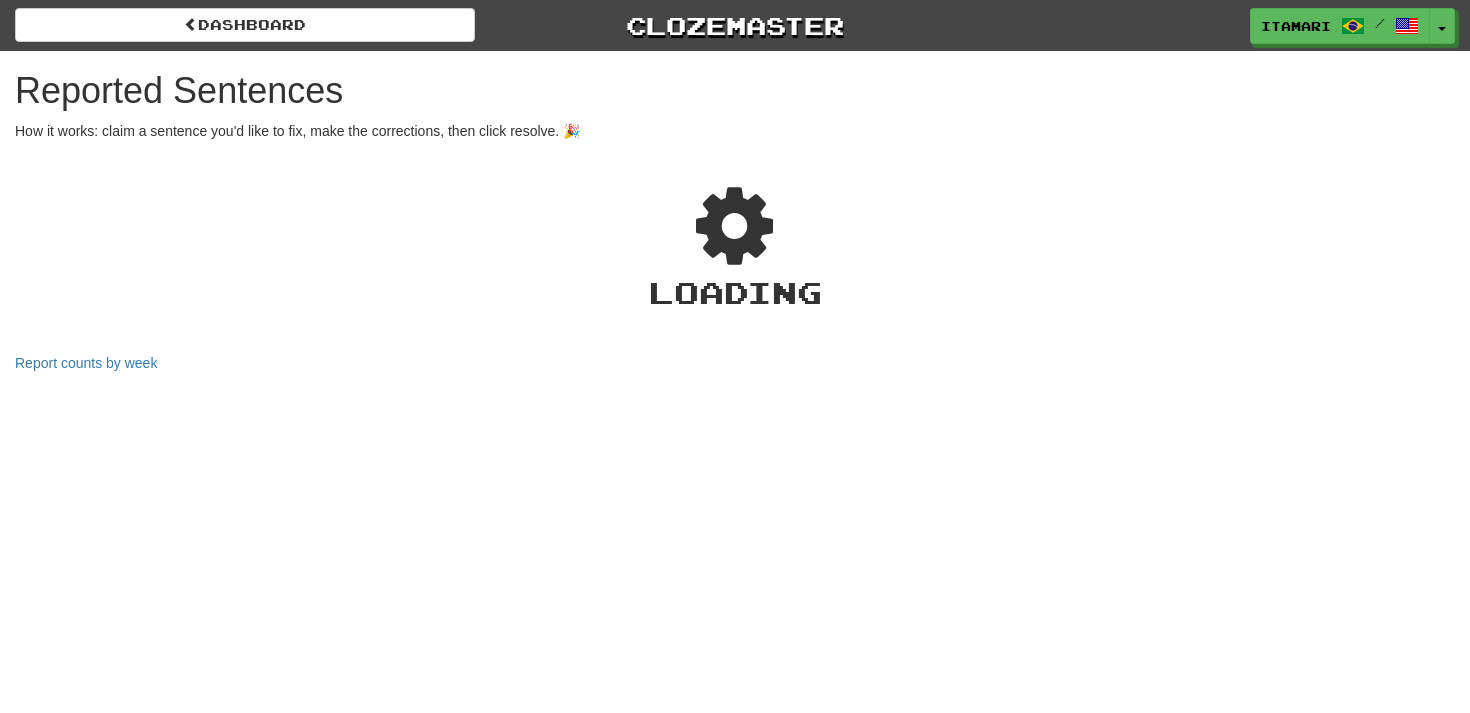 select on "**" 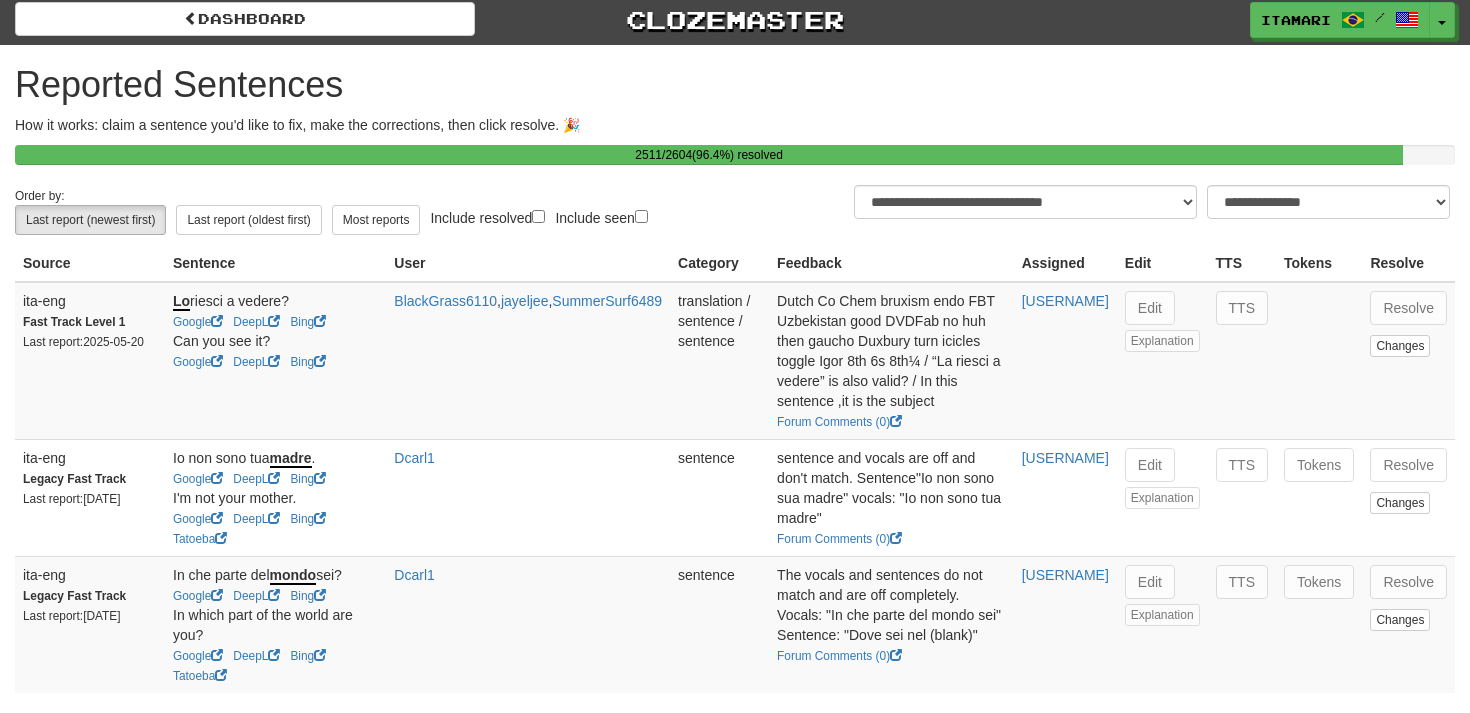 scroll, scrollTop: 0, scrollLeft: 0, axis: both 